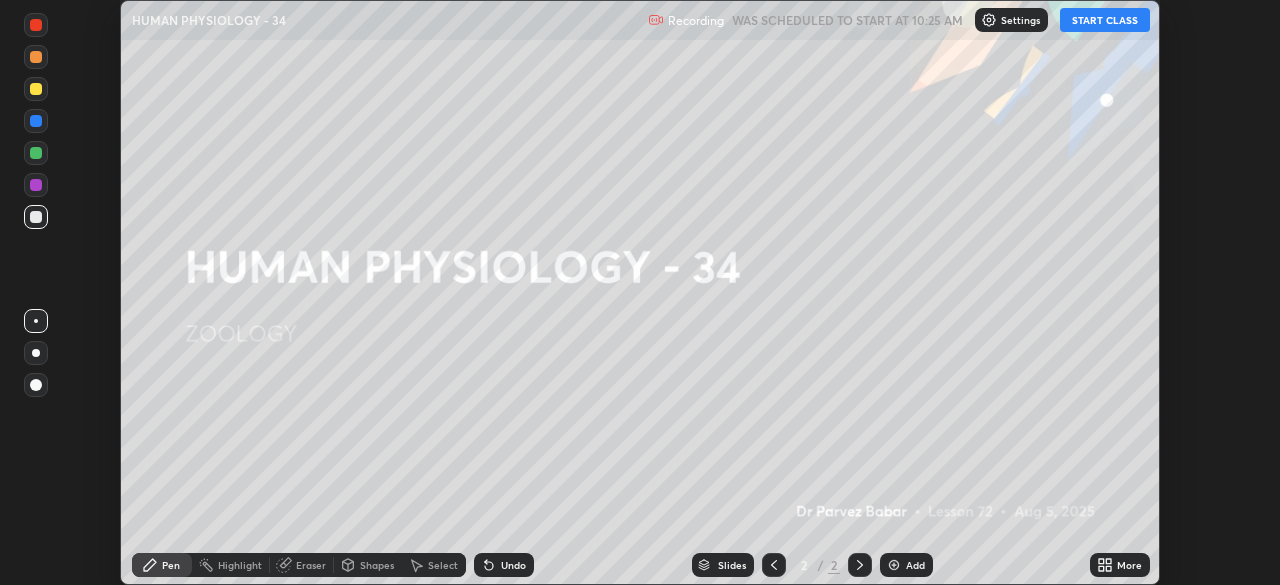 scroll, scrollTop: 0, scrollLeft: 0, axis: both 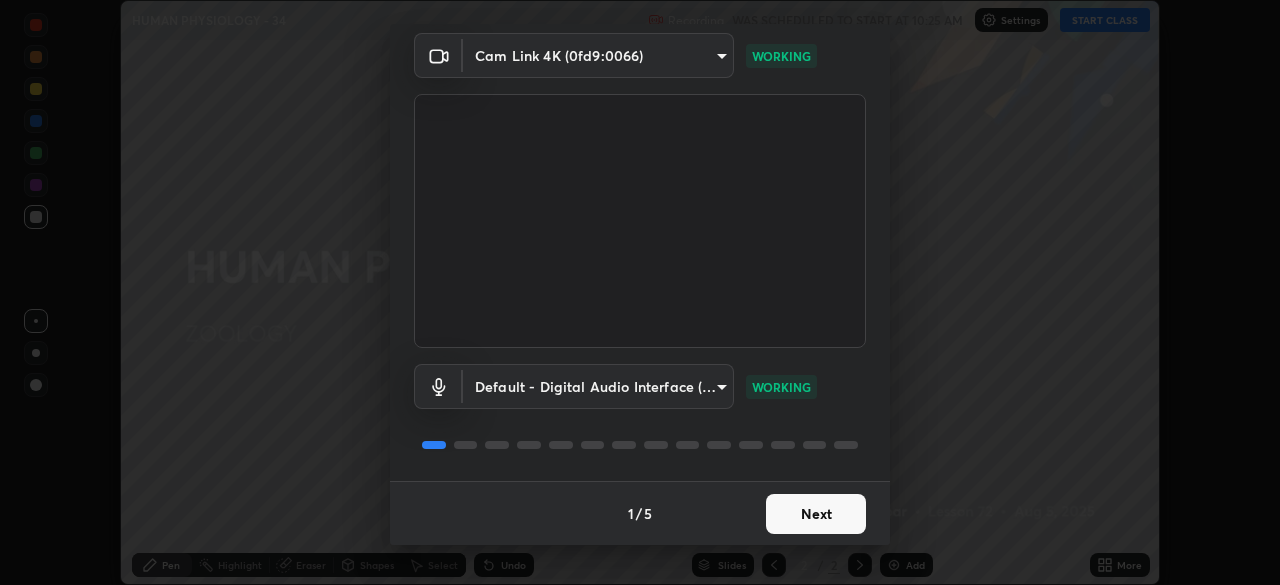 click on "Next" at bounding box center (816, 514) 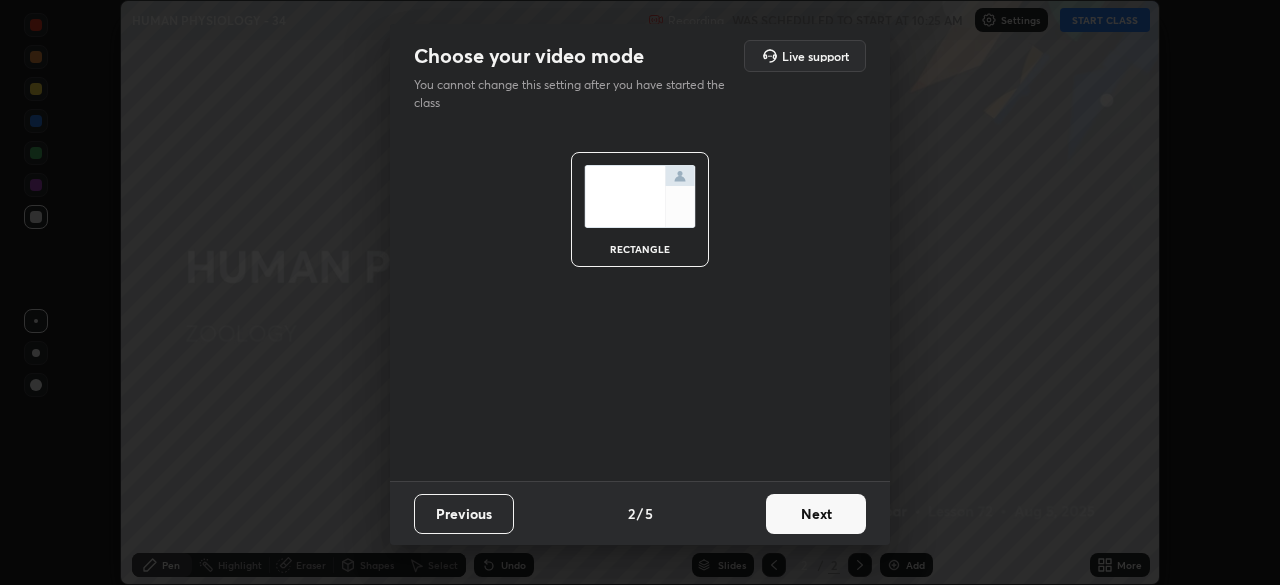 scroll, scrollTop: 0, scrollLeft: 0, axis: both 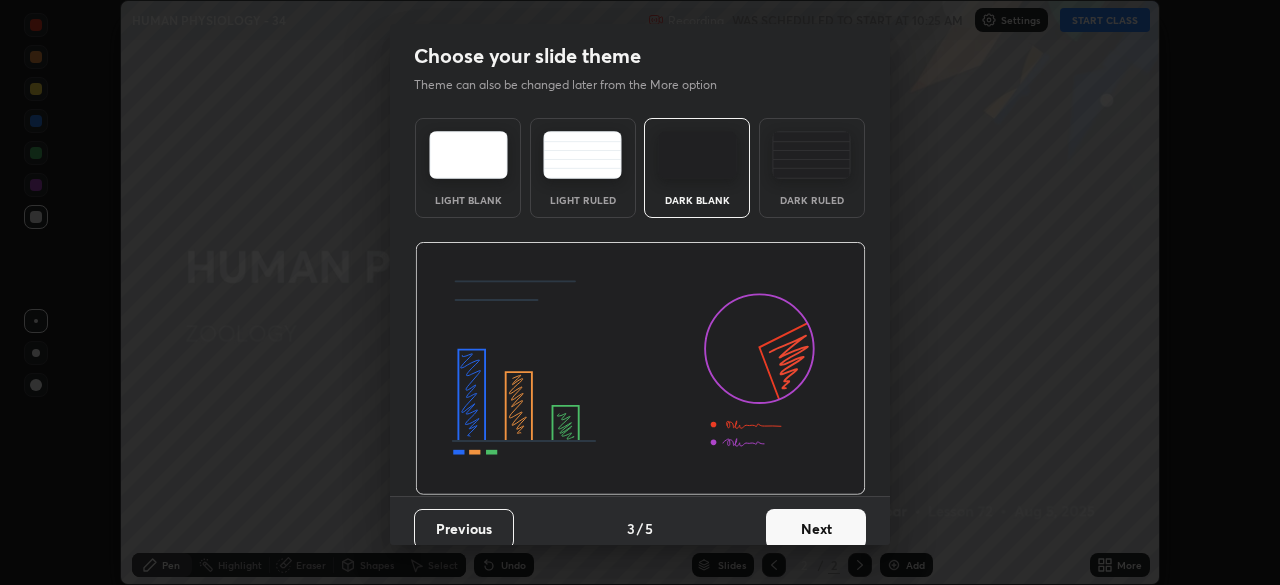 click on "Next" at bounding box center [816, 529] 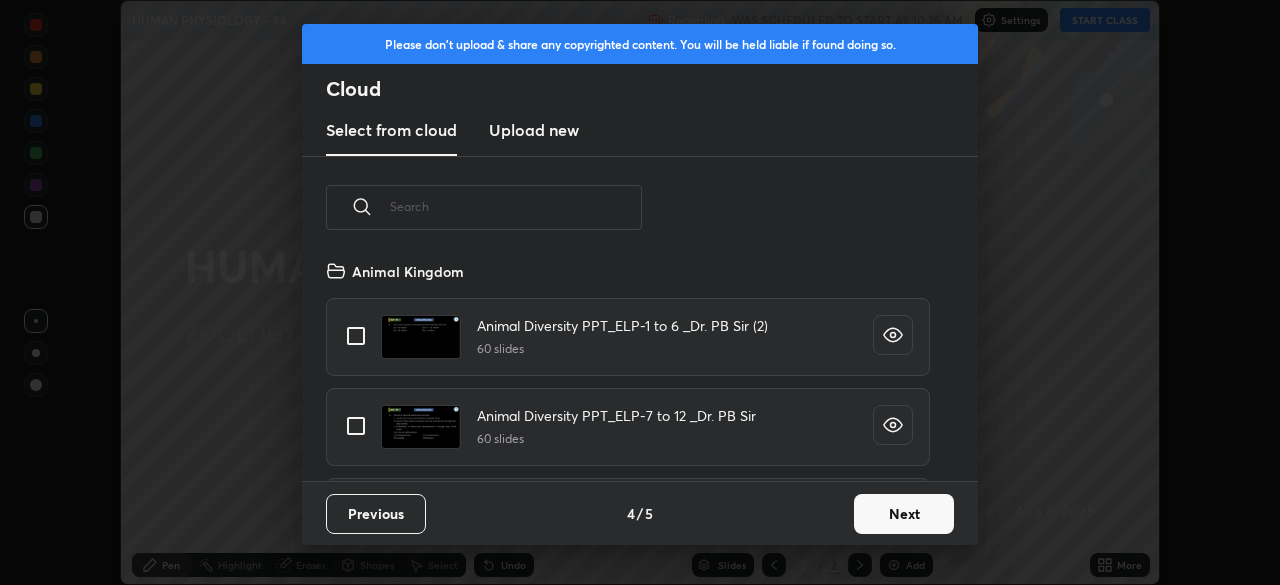scroll, scrollTop: 7, scrollLeft: 11, axis: both 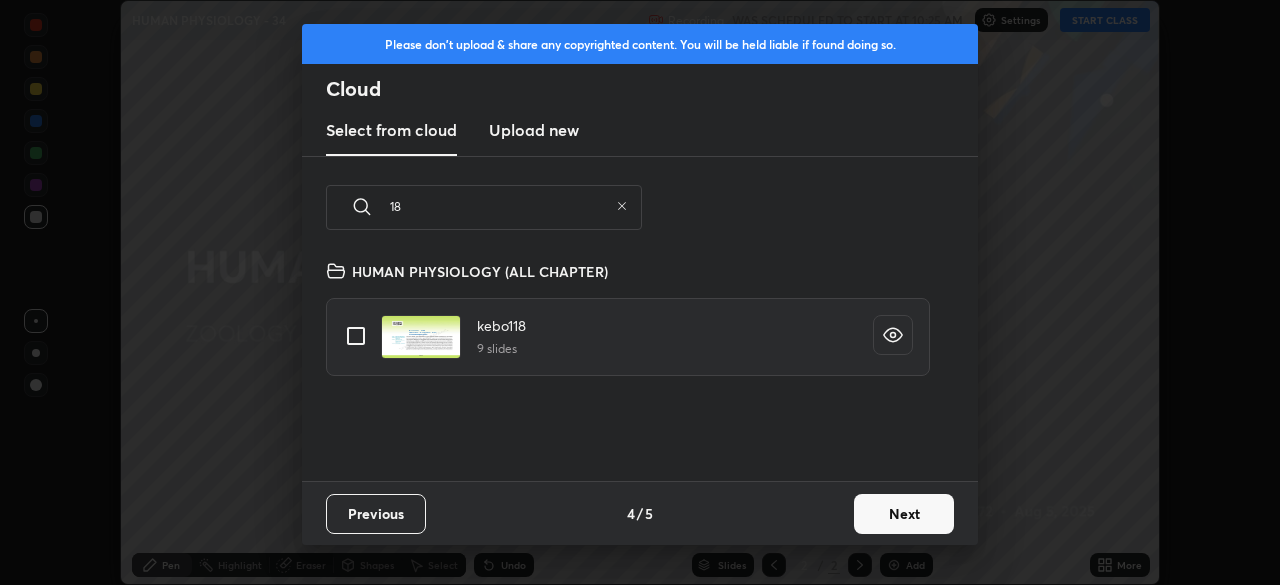 type on "18" 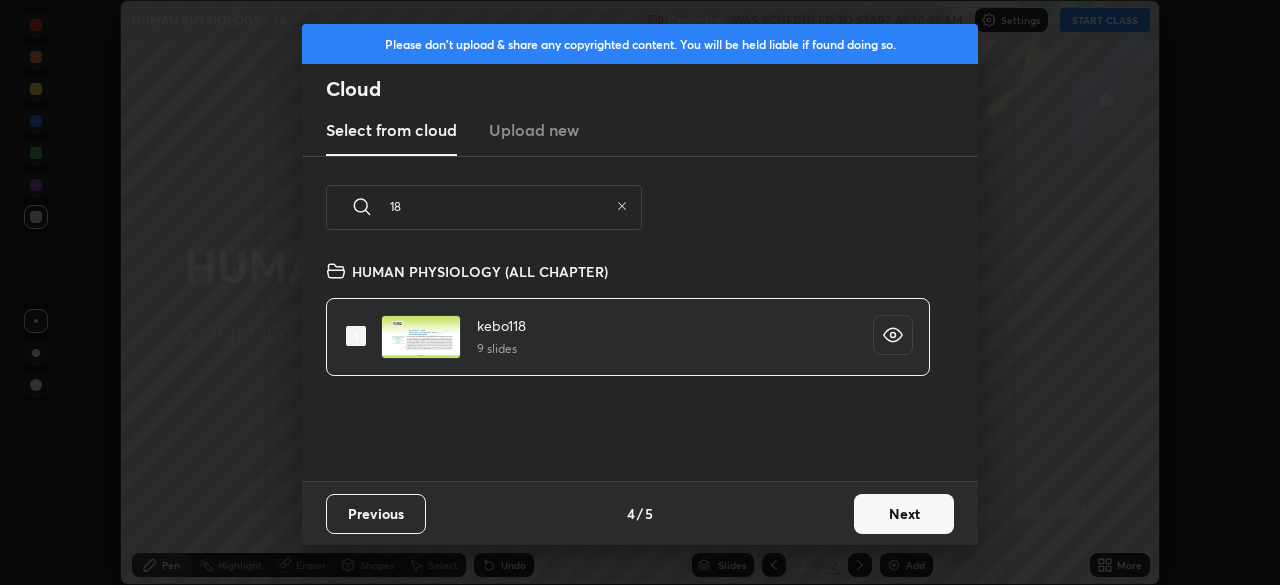 click on "Next" at bounding box center [904, 514] 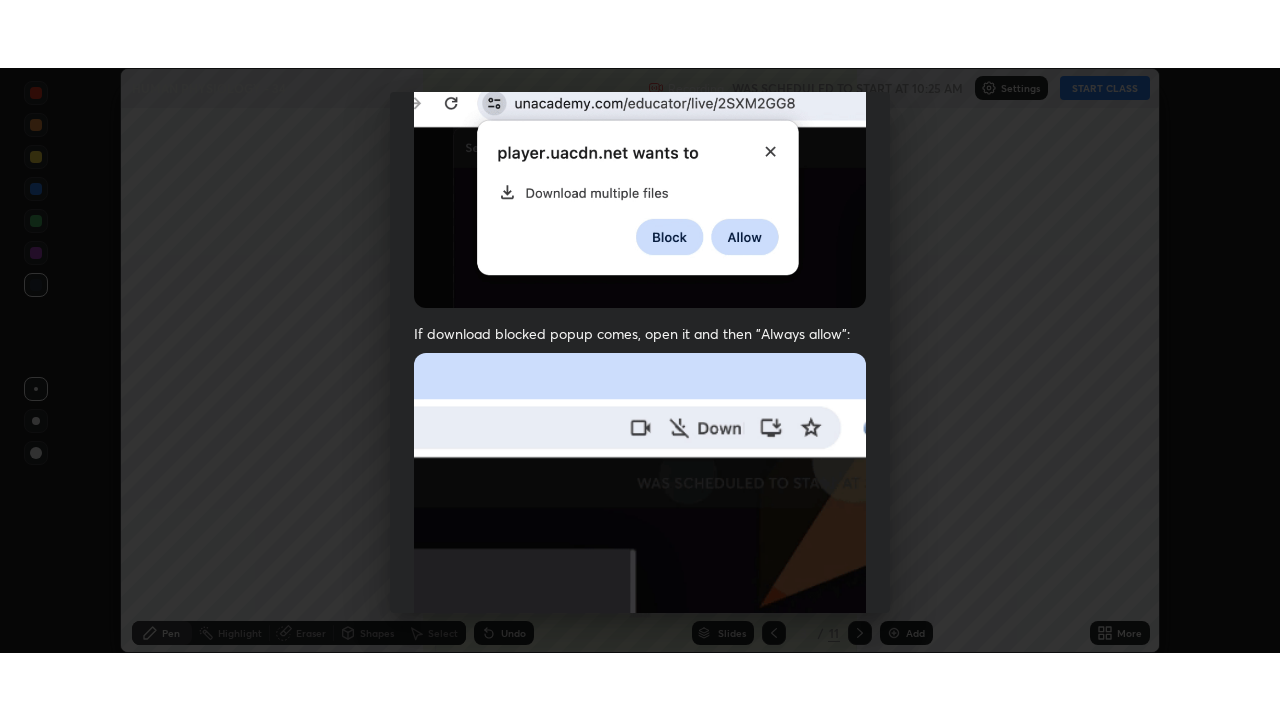 scroll, scrollTop: 479, scrollLeft: 0, axis: vertical 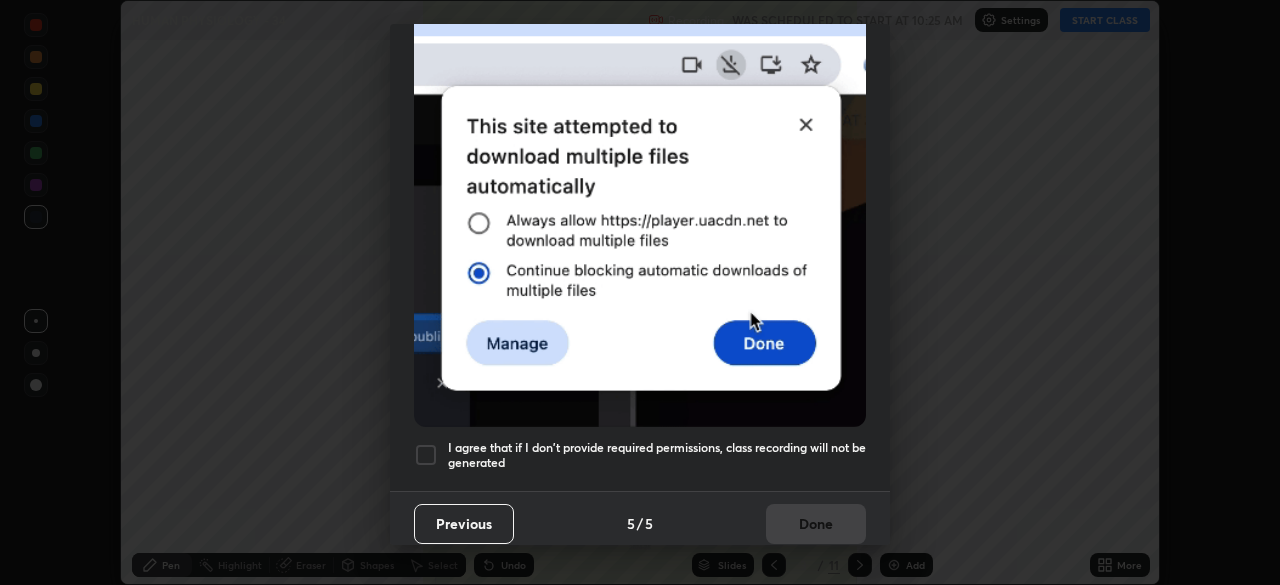 click at bounding box center (426, 455) 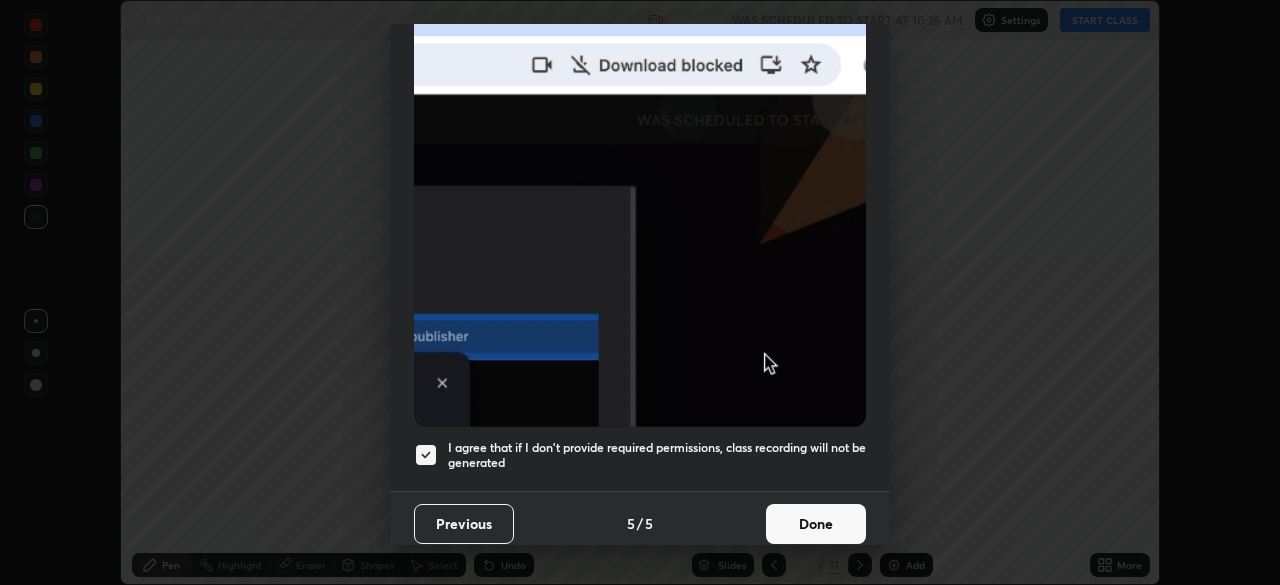click on "Done" at bounding box center [816, 524] 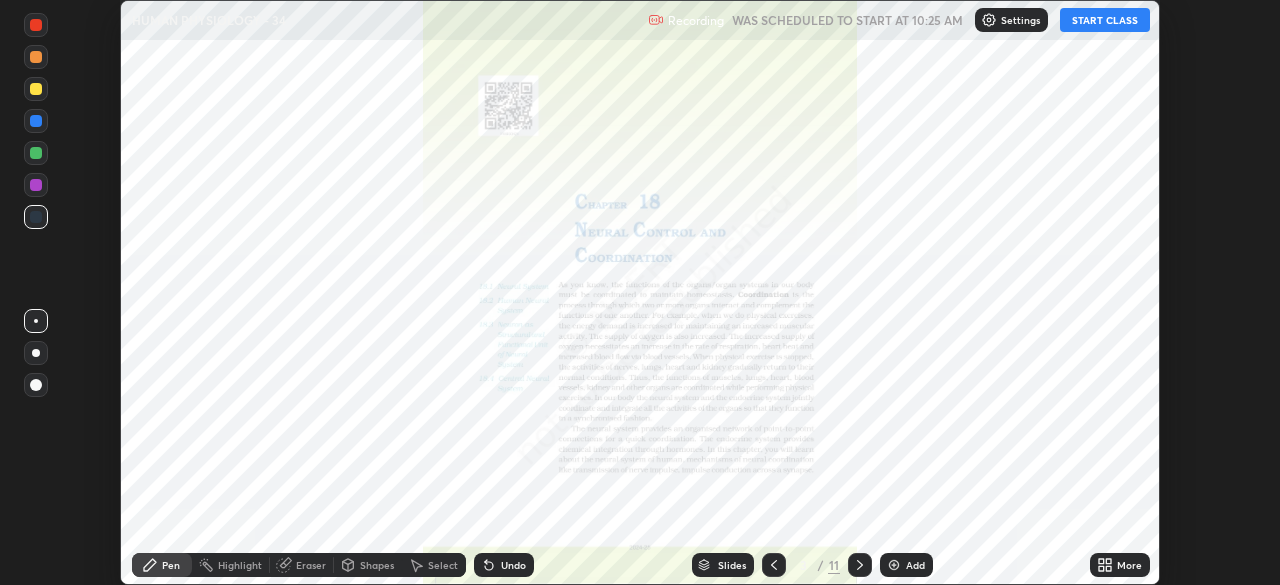 click on "START CLASS" at bounding box center [1105, 20] 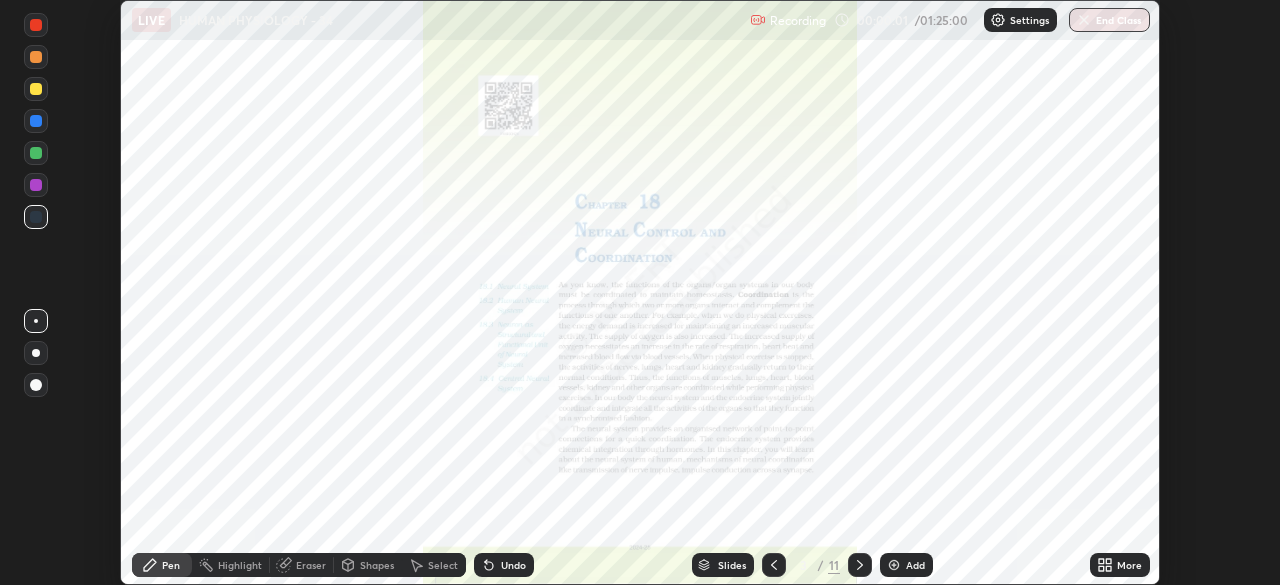 click on "More" at bounding box center (1129, 565) 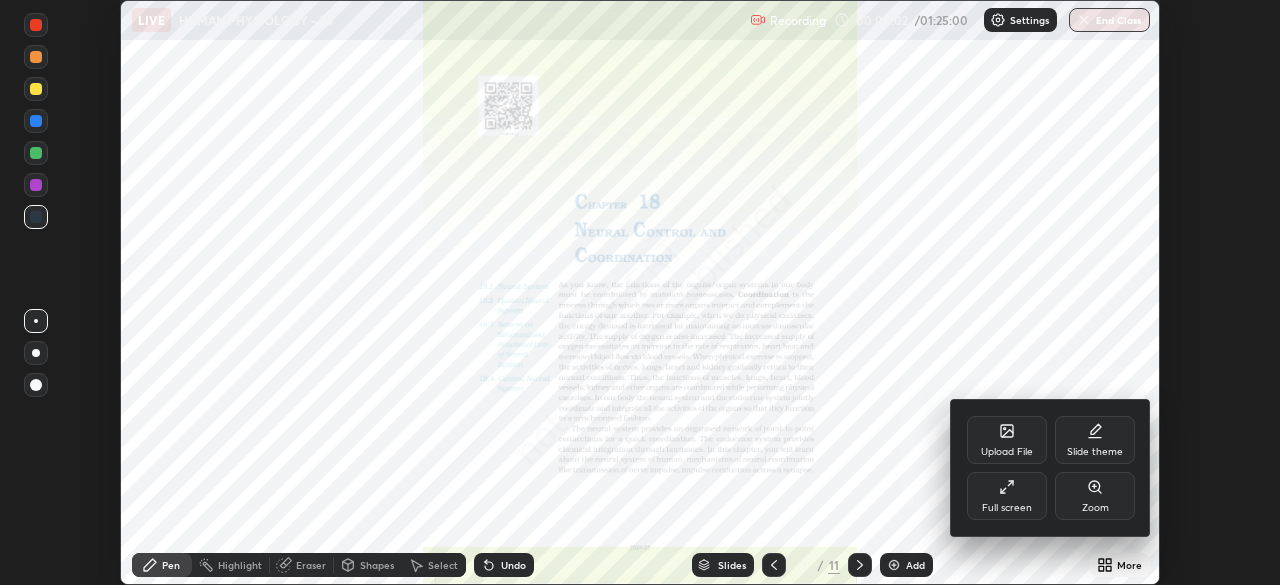 click 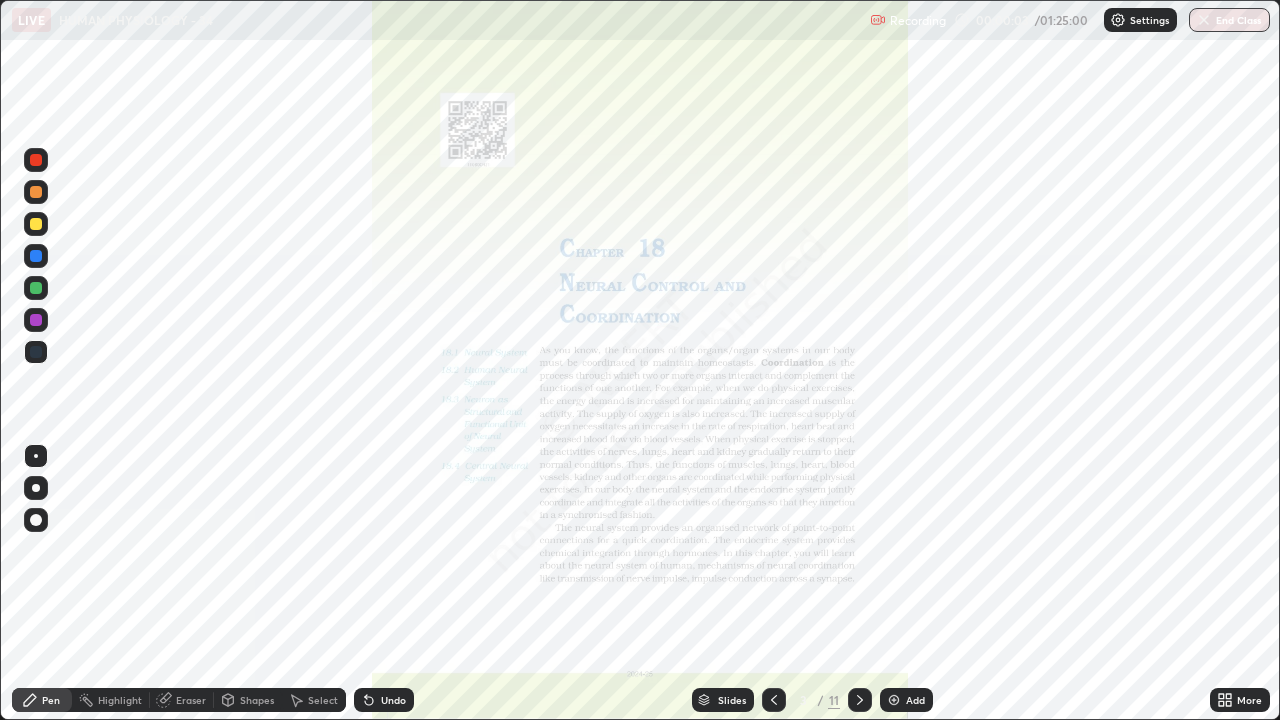scroll, scrollTop: 99280, scrollLeft: 98720, axis: both 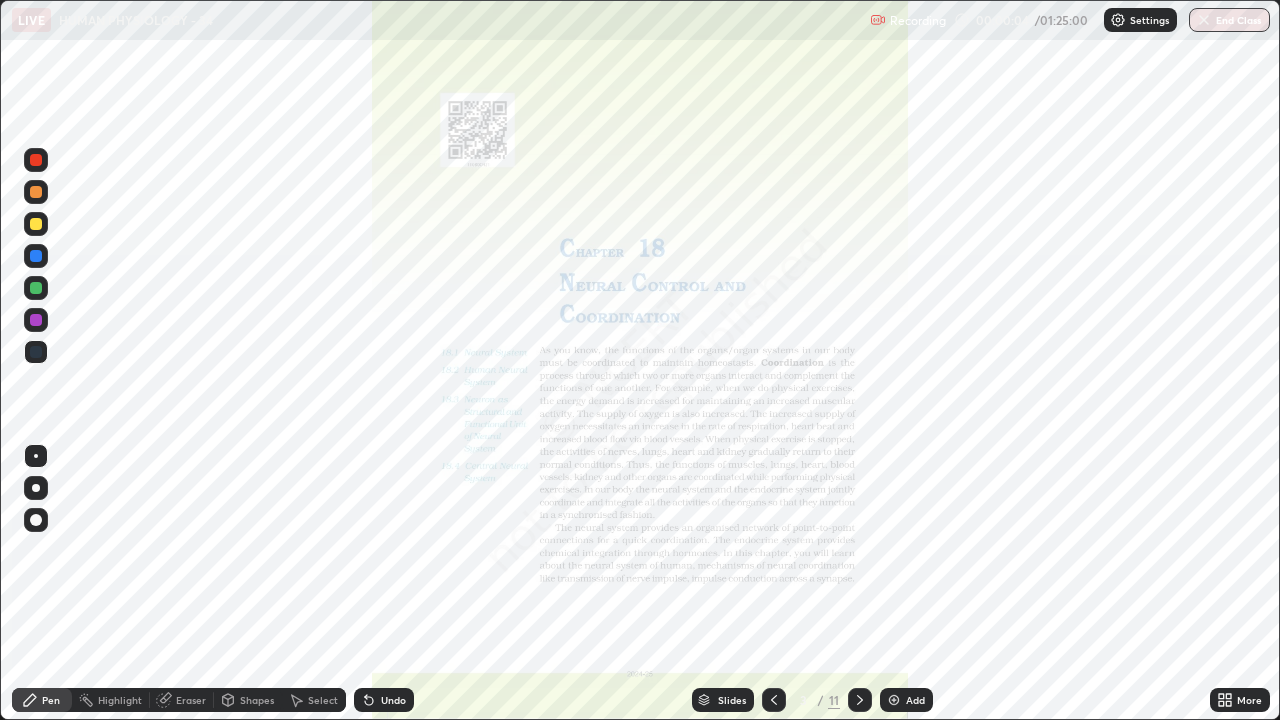 click 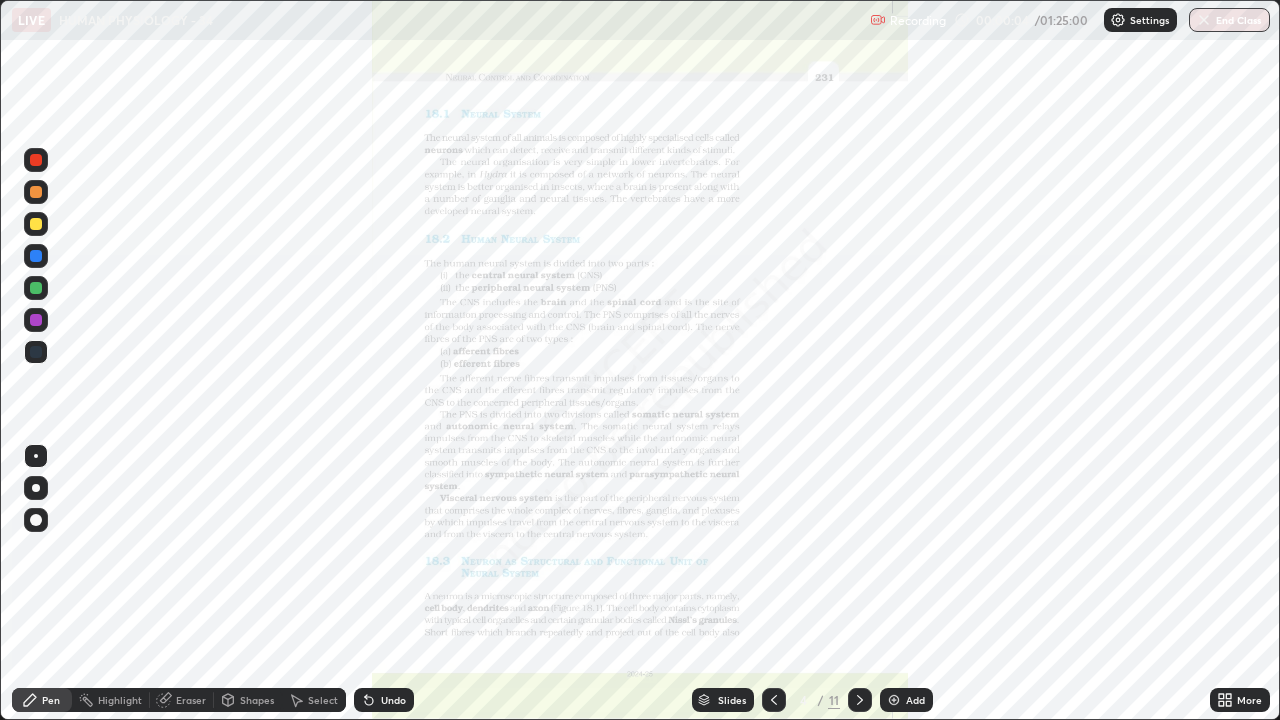 click at bounding box center [860, 700] 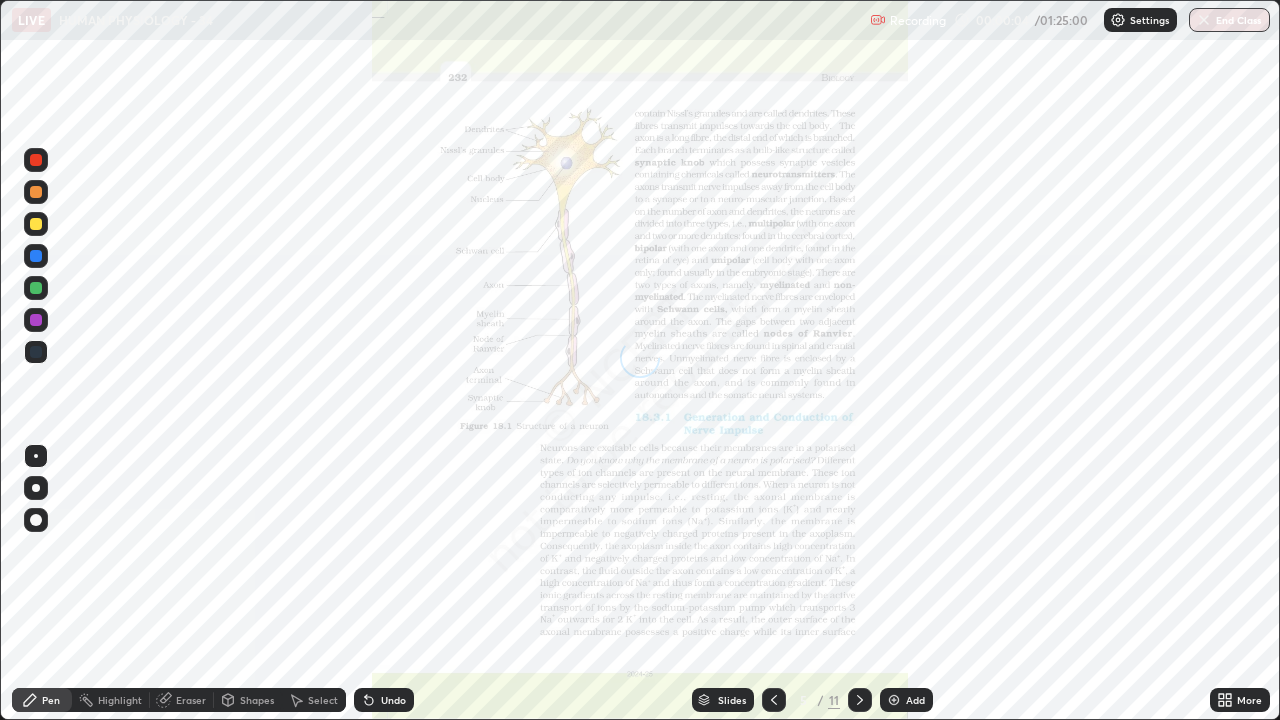 click at bounding box center (860, 700) 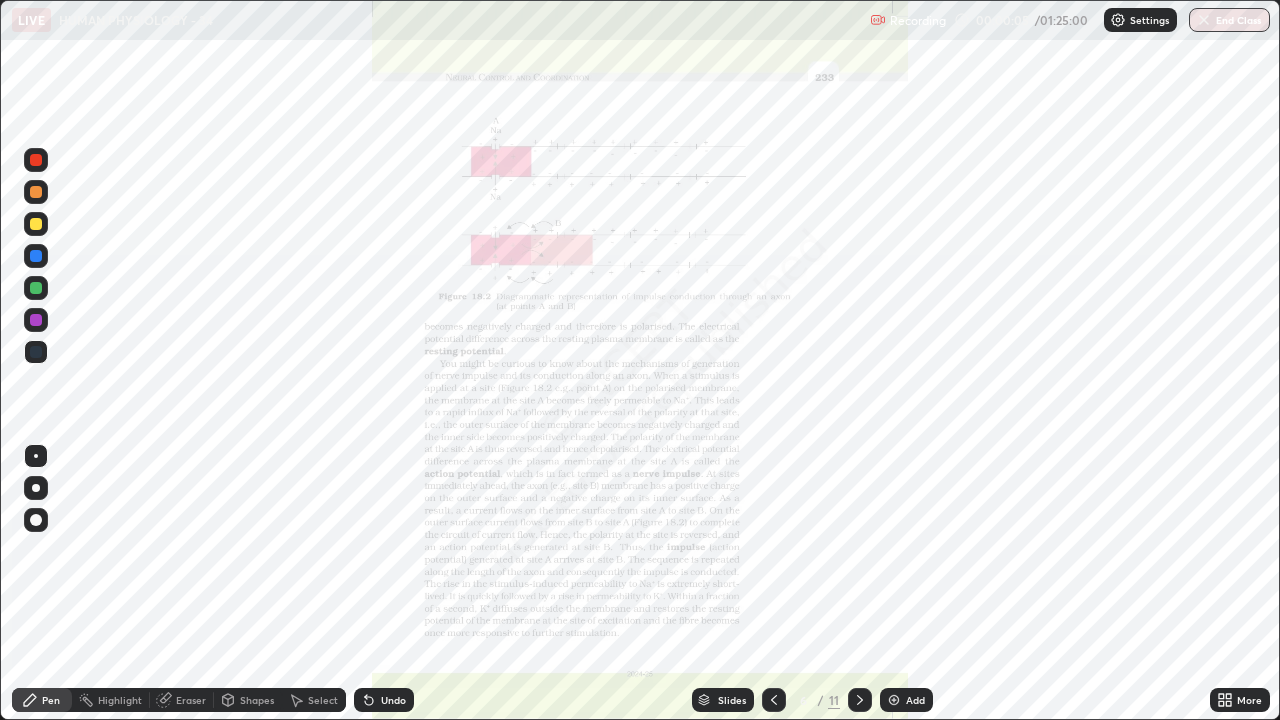 click at bounding box center (860, 700) 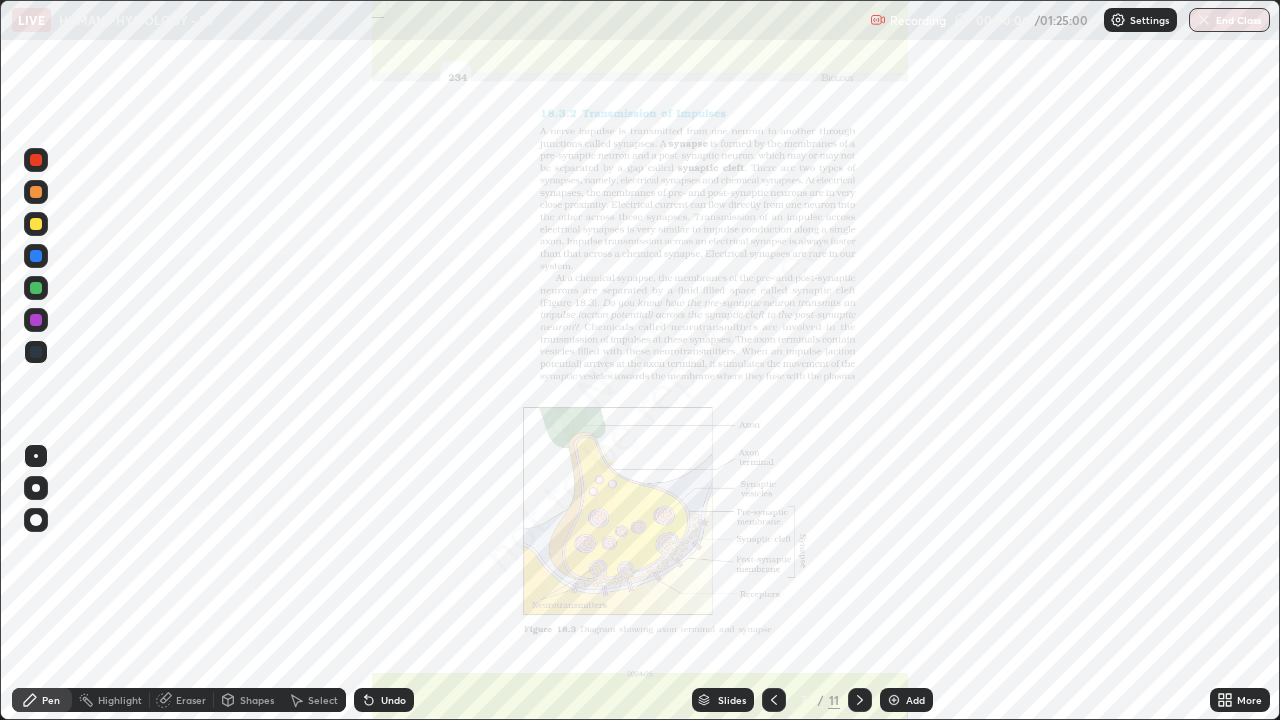 click at bounding box center (860, 700) 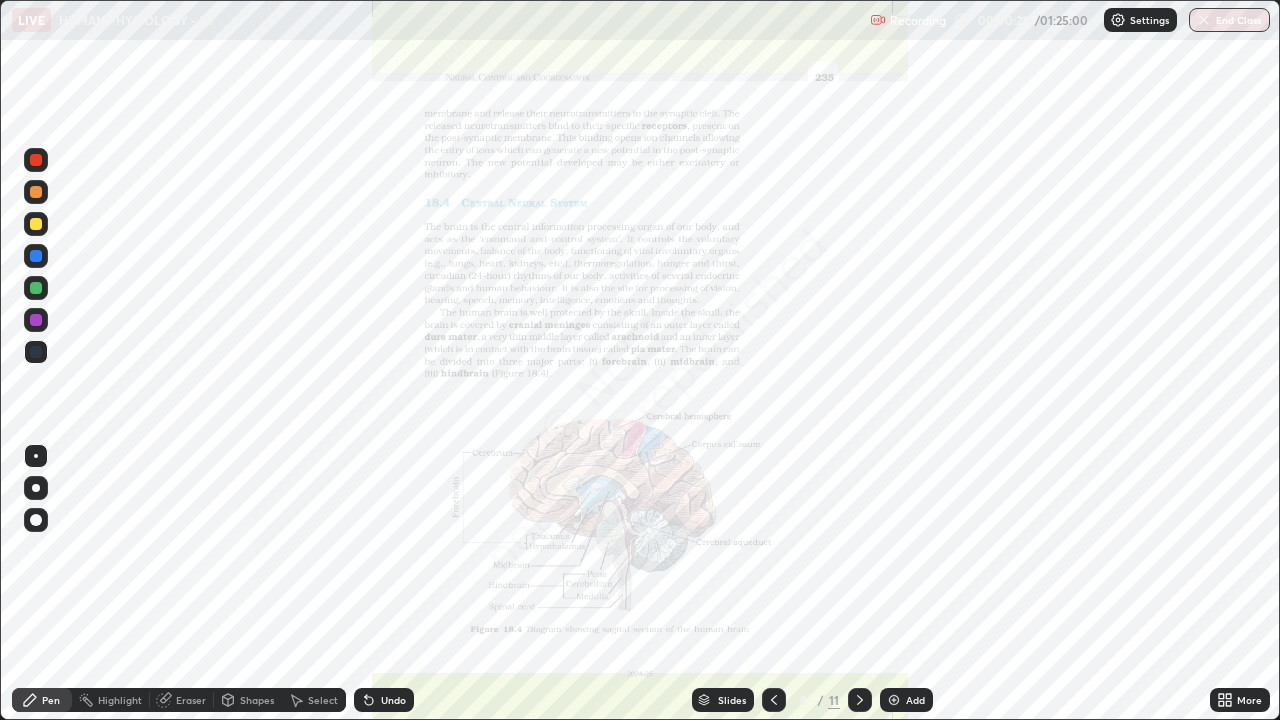 click 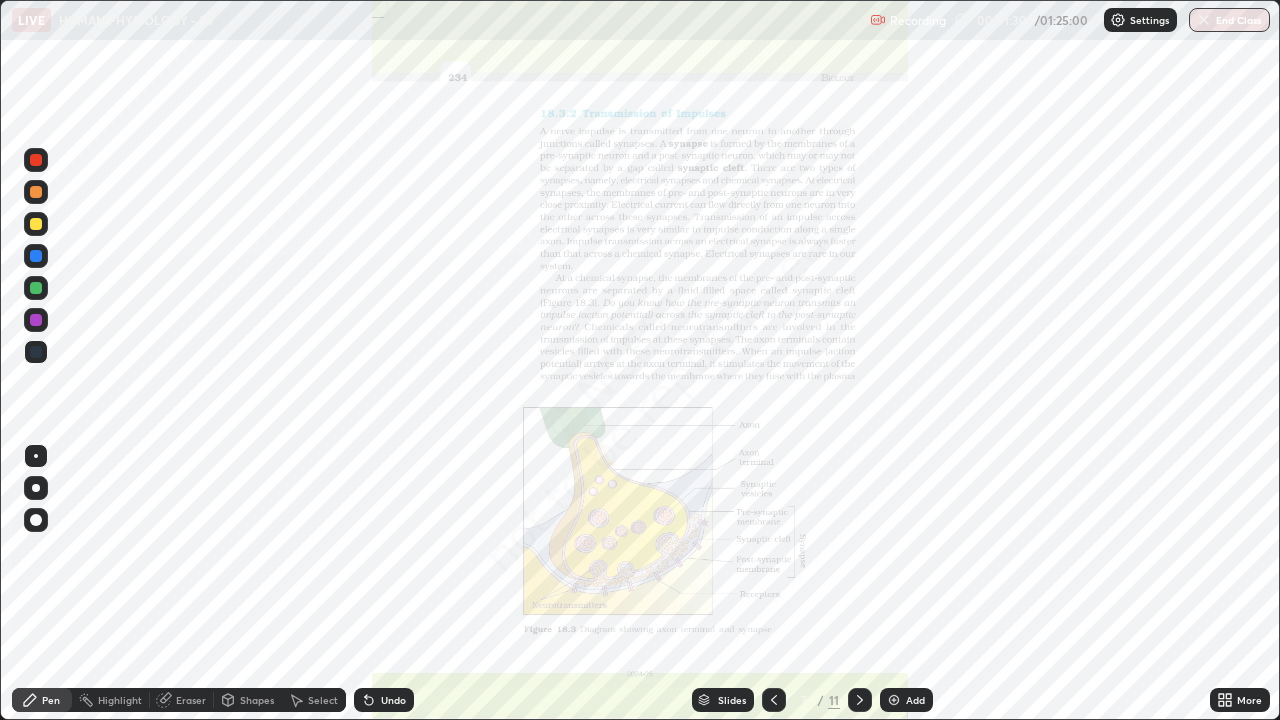 click 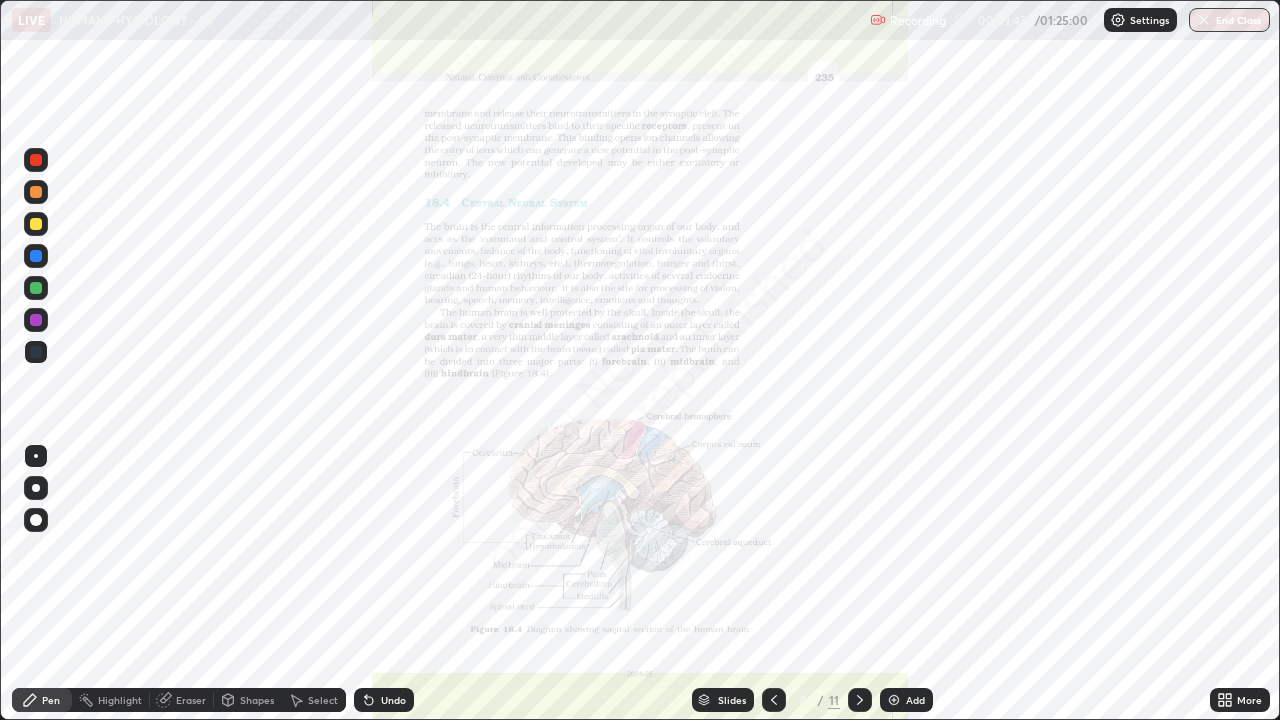 click 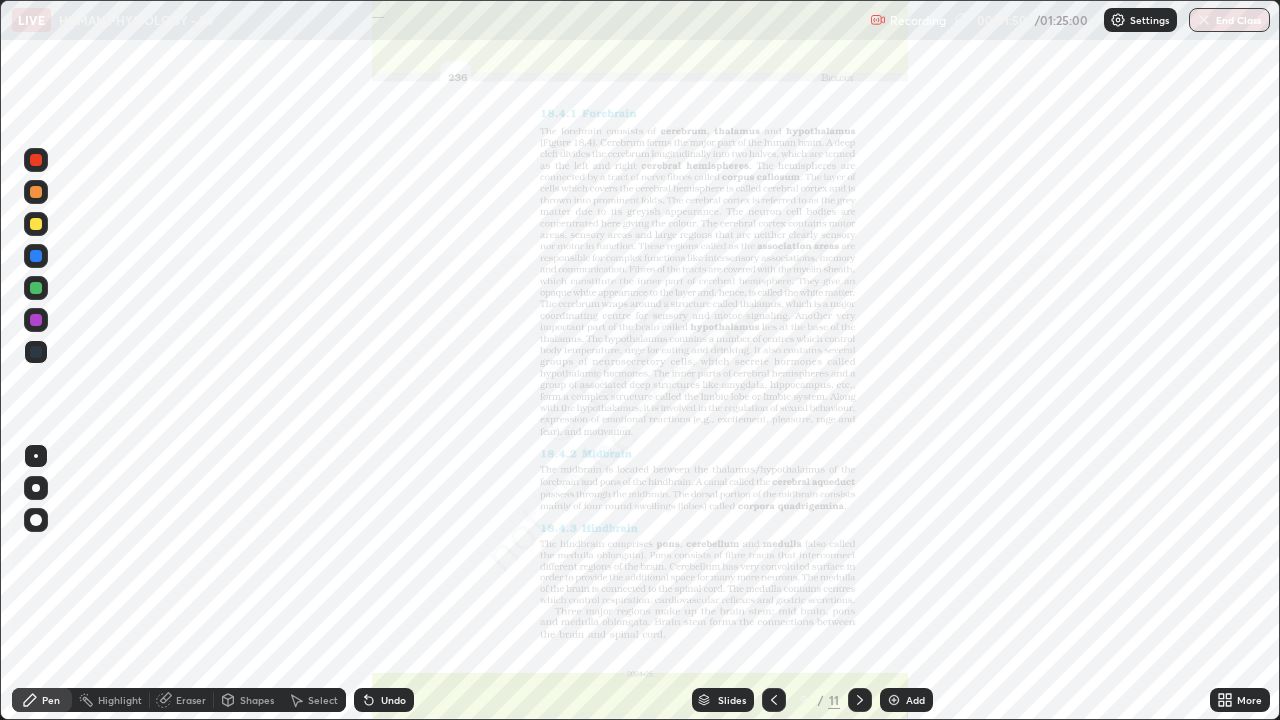 click 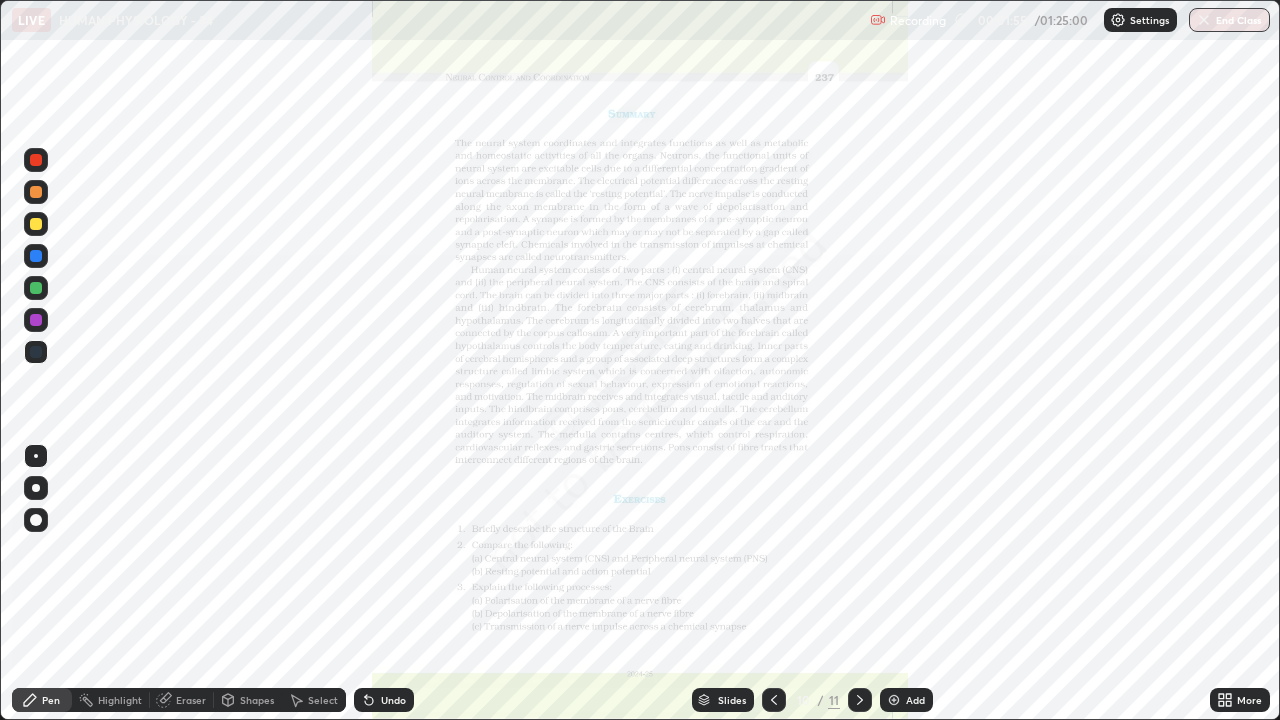 click 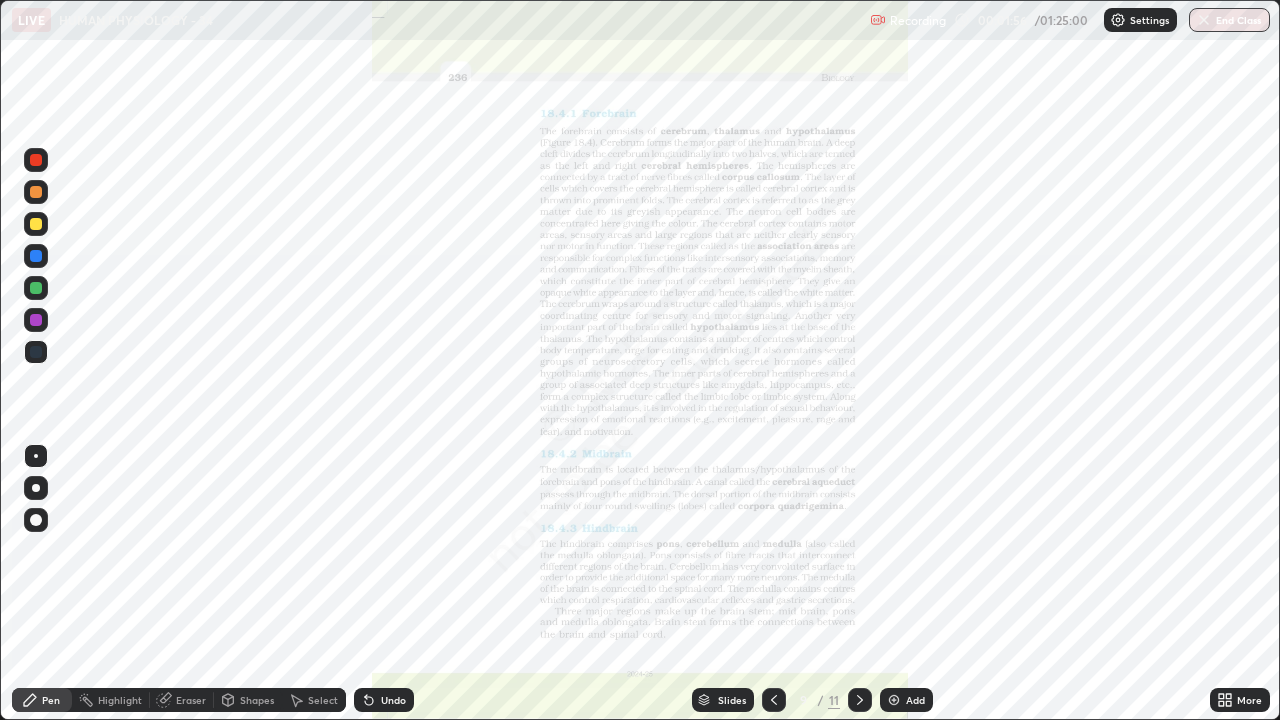 click 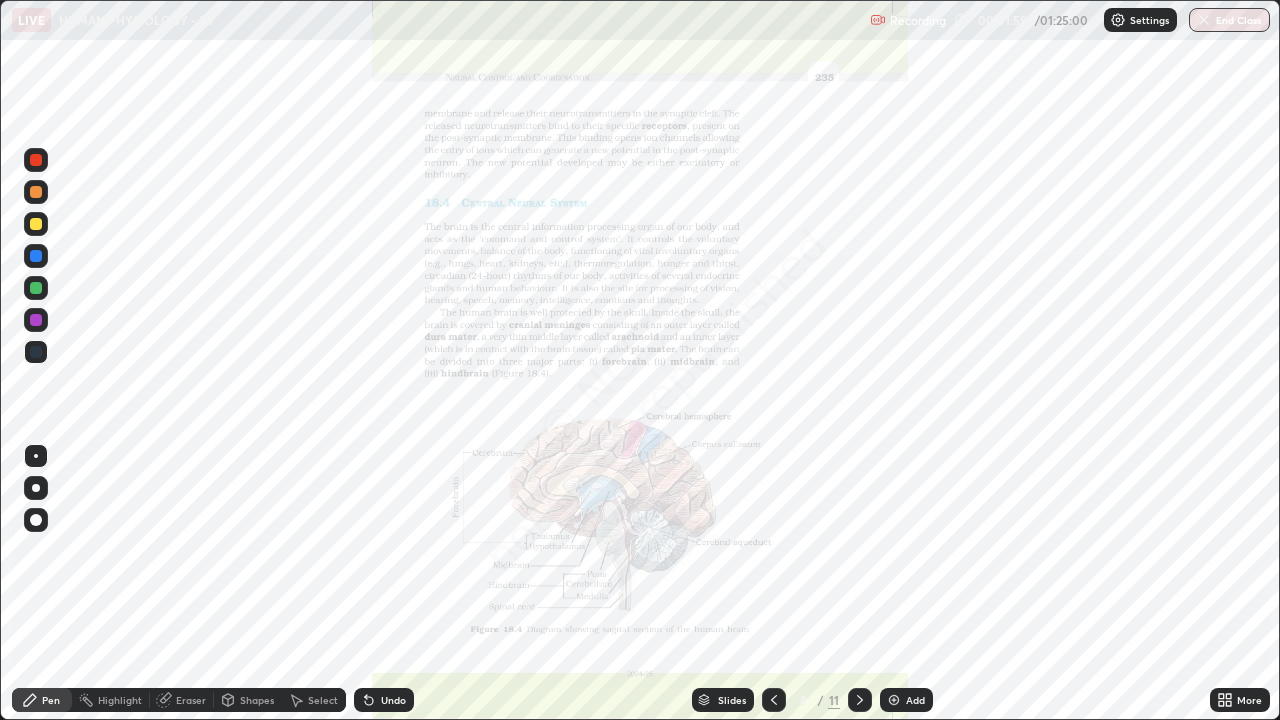 click on "Add" at bounding box center [915, 700] 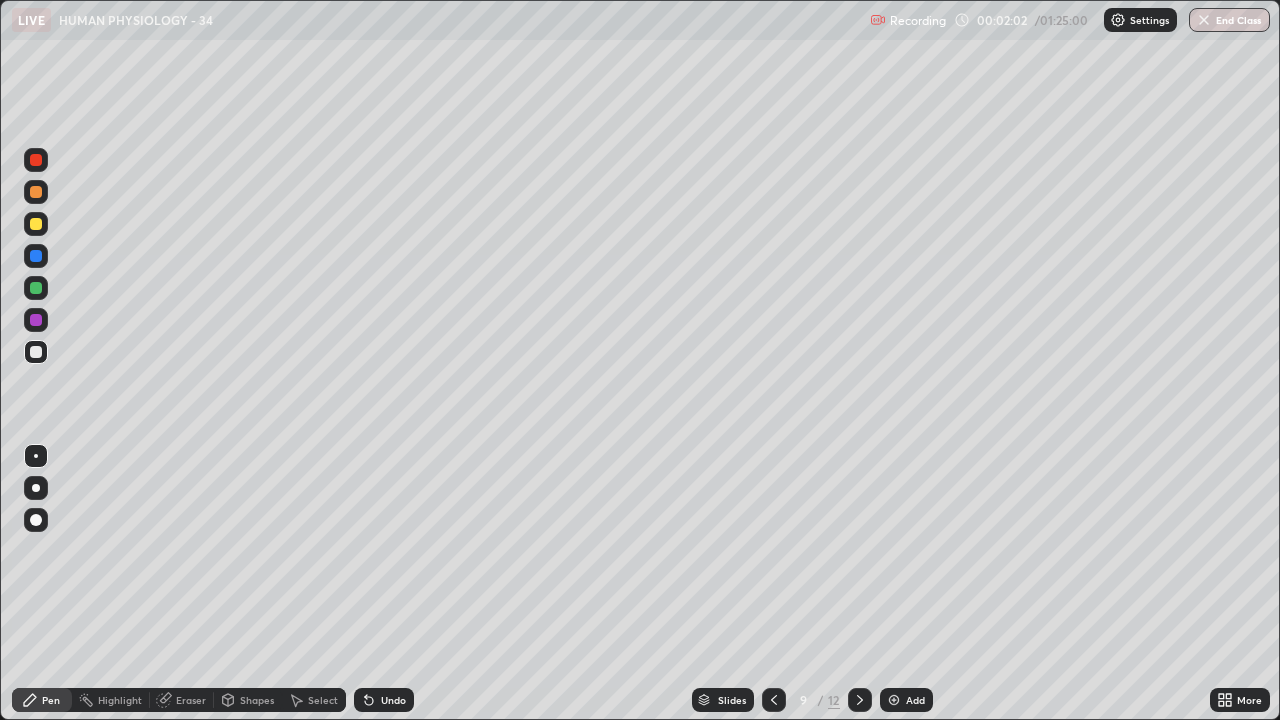 click at bounding box center (36, 224) 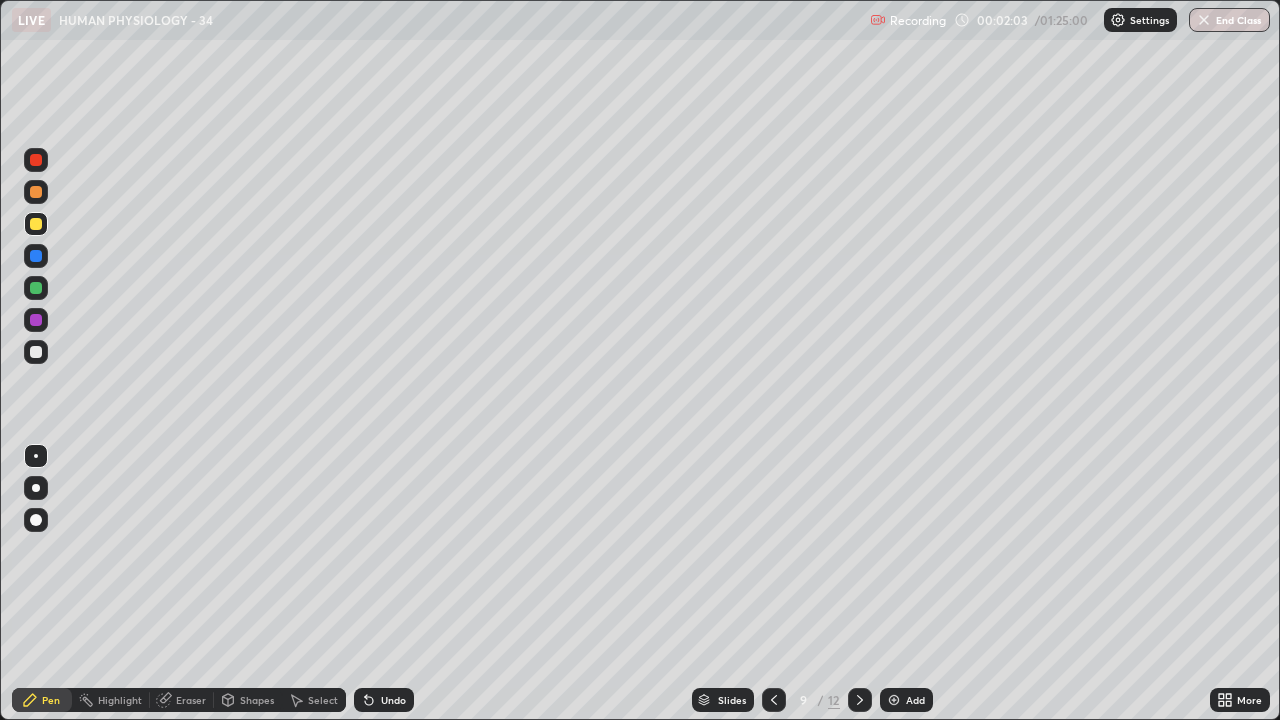 click at bounding box center [36, 488] 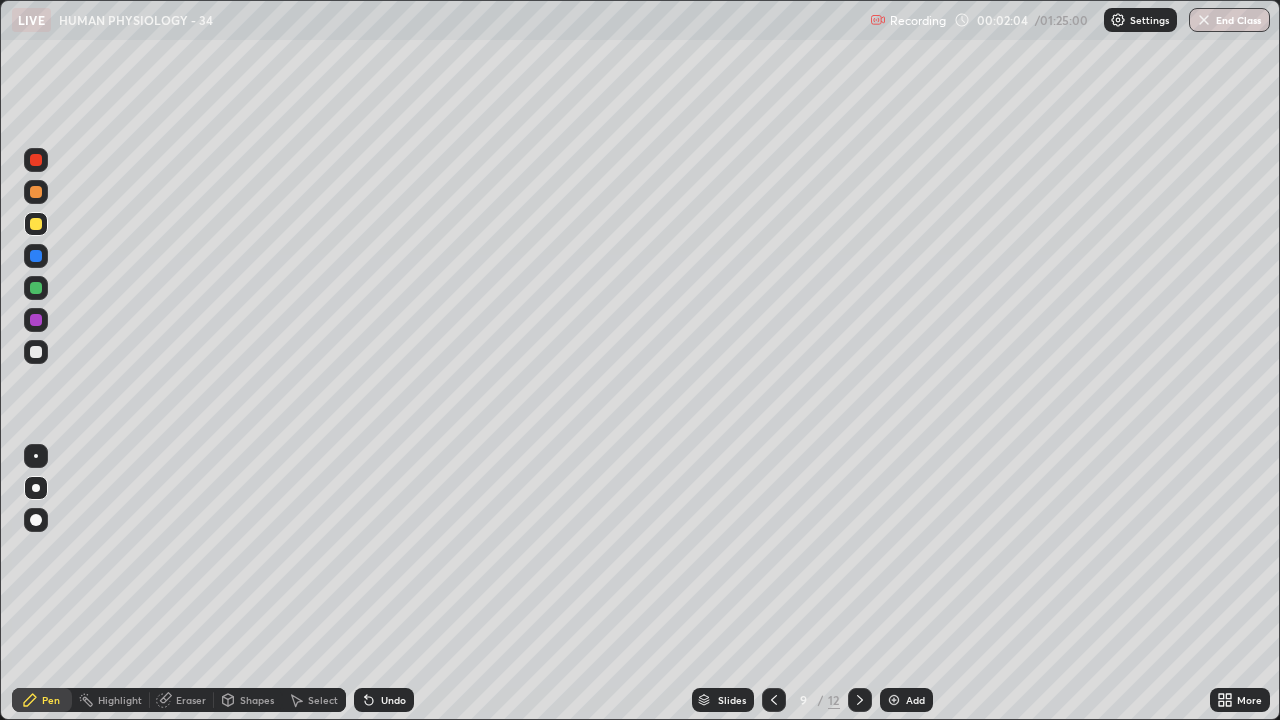 click at bounding box center [36, 520] 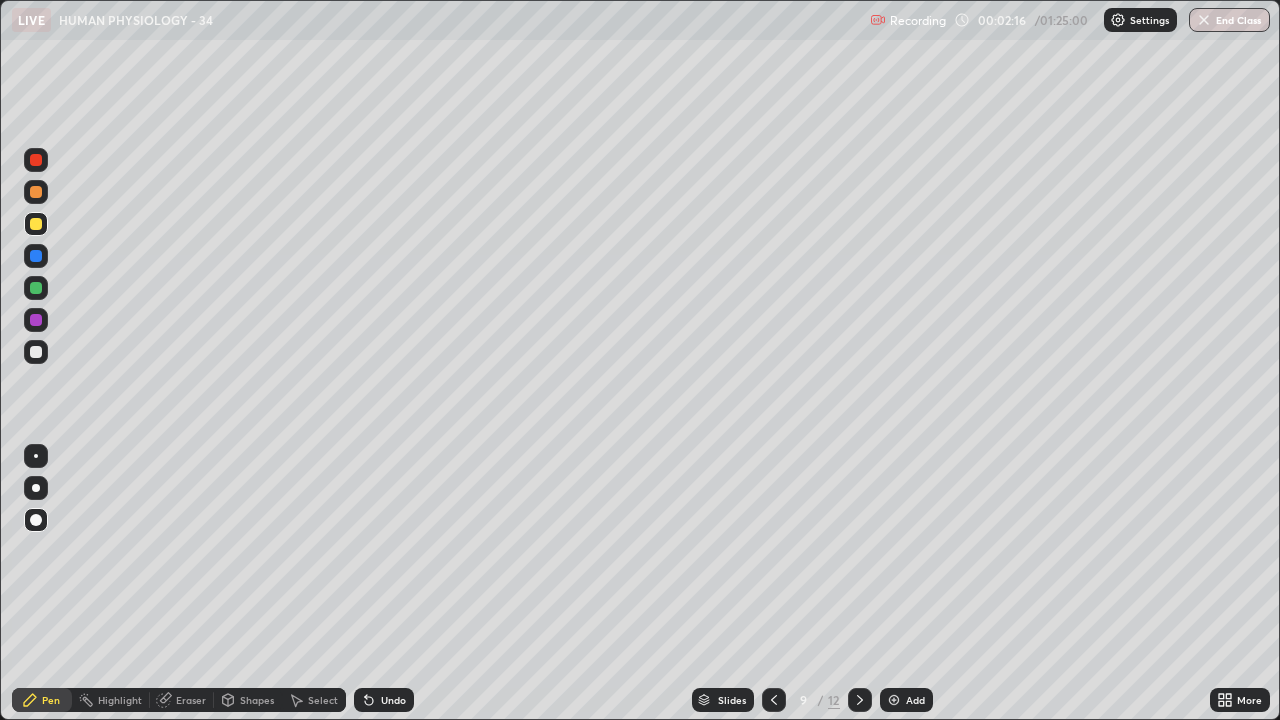 click at bounding box center [36, 352] 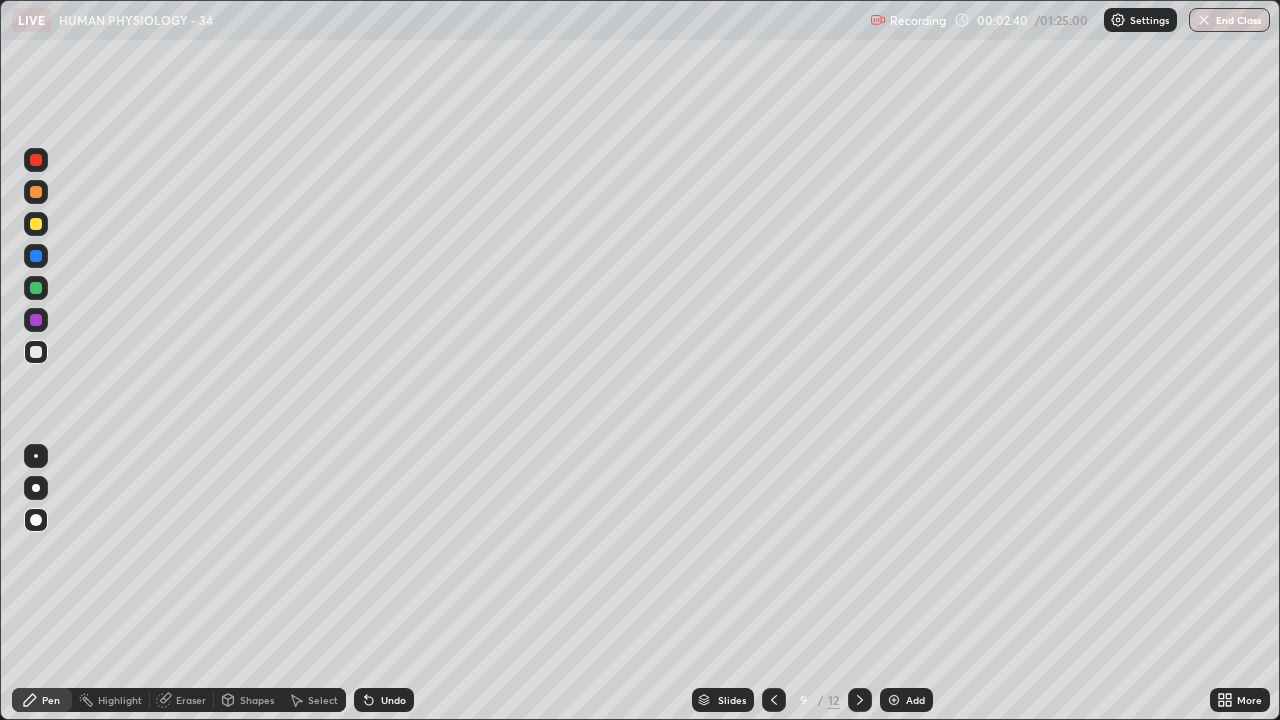 click at bounding box center (36, 224) 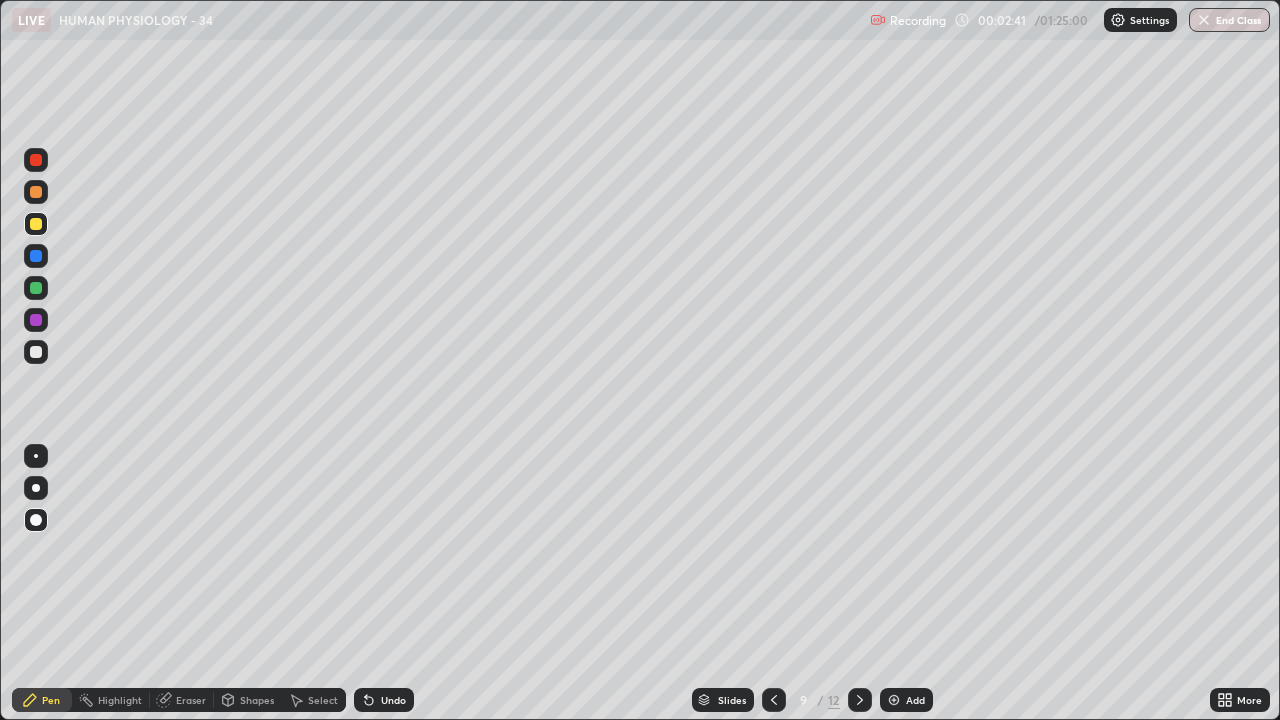 click on "Pen" at bounding box center (51, 700) 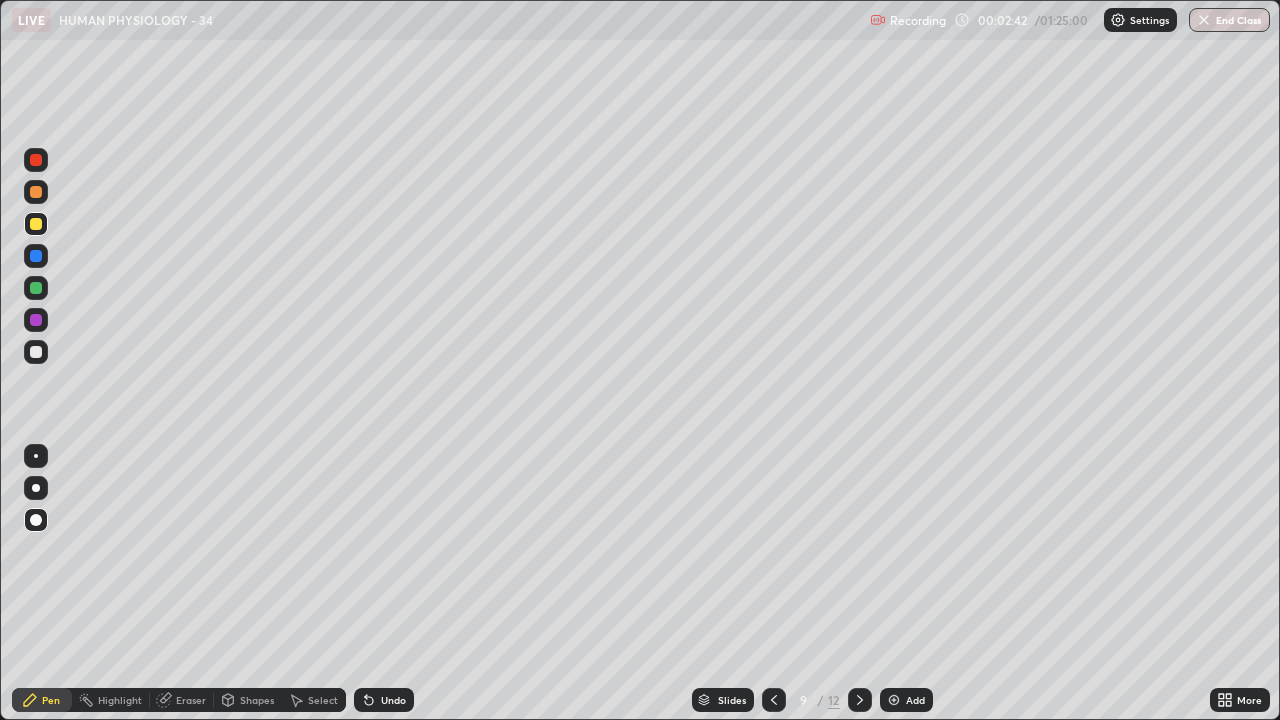 click at bounding box center (36, 488) 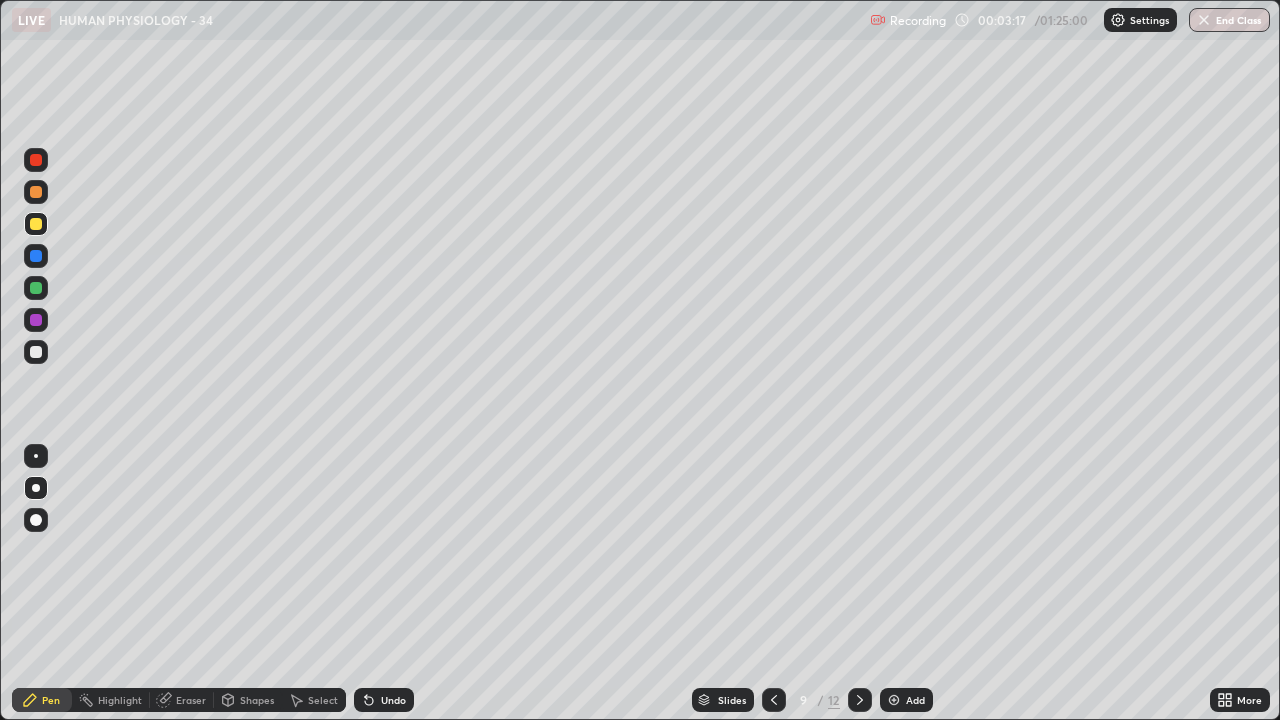 click at bounding box center [36, 352] 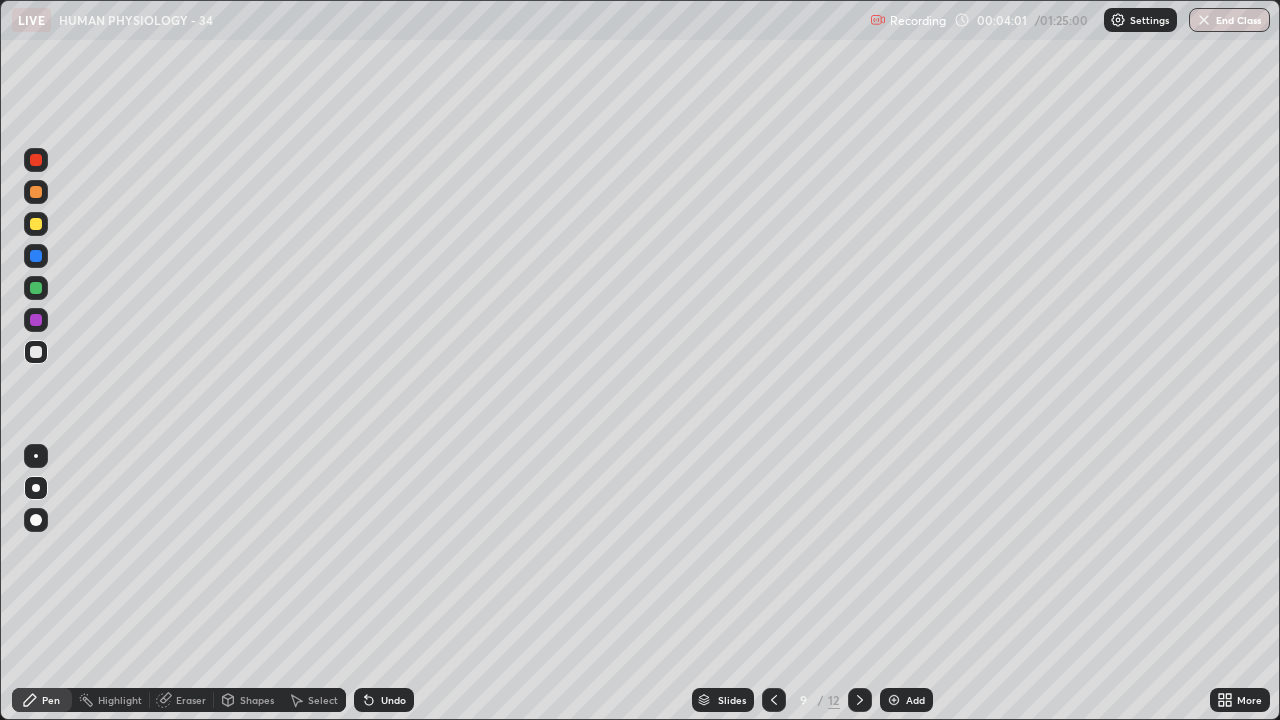 click at bounding box center (36, 224) 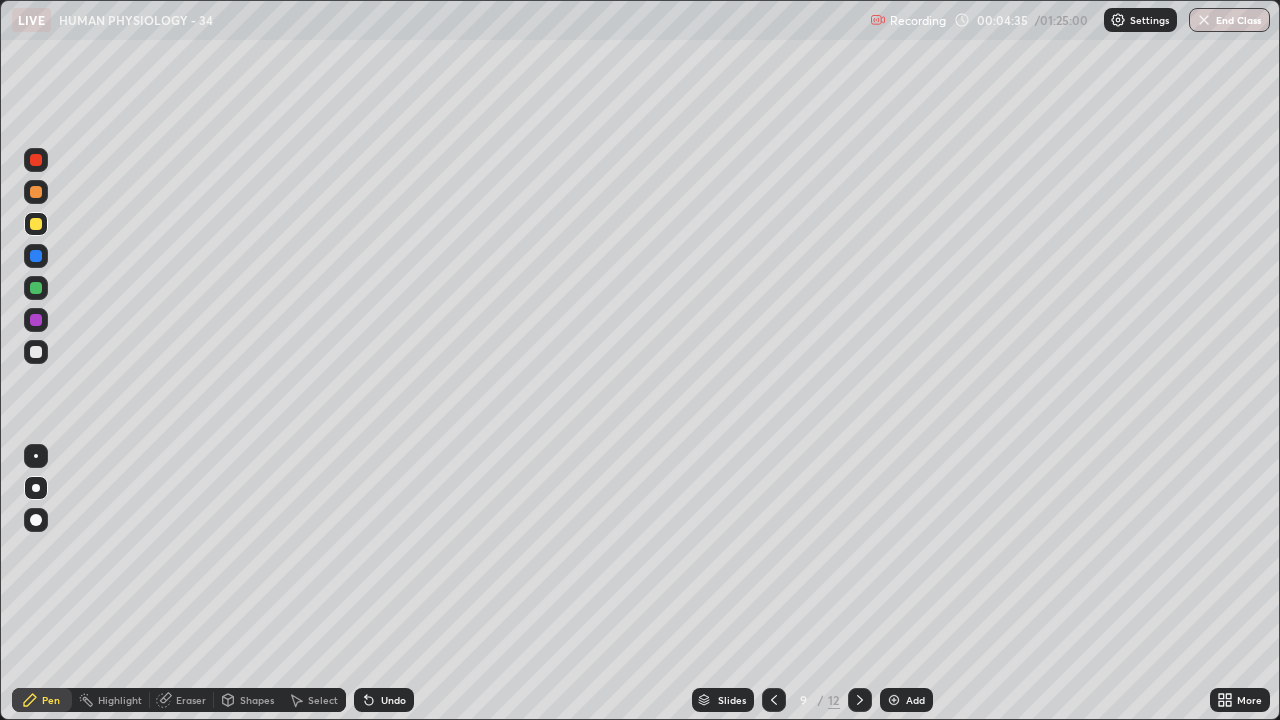 click at bounding box center (36, 288) 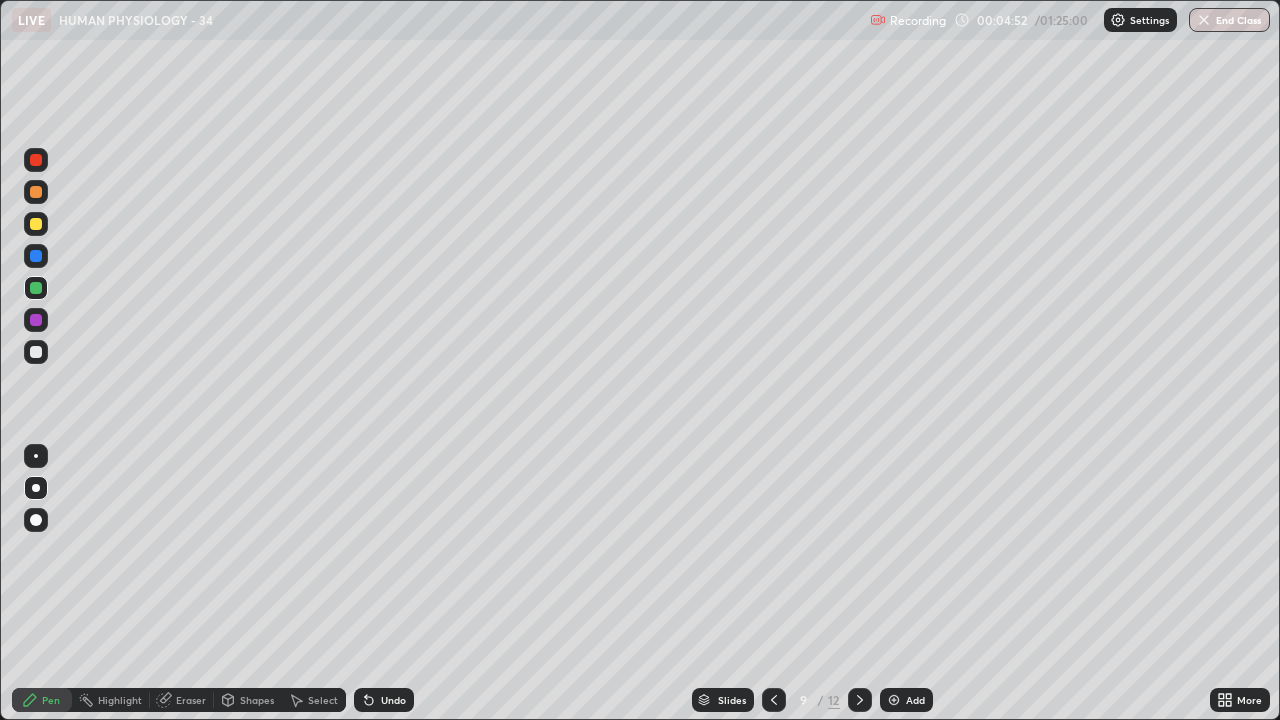 click at bounding box center (36, 192) 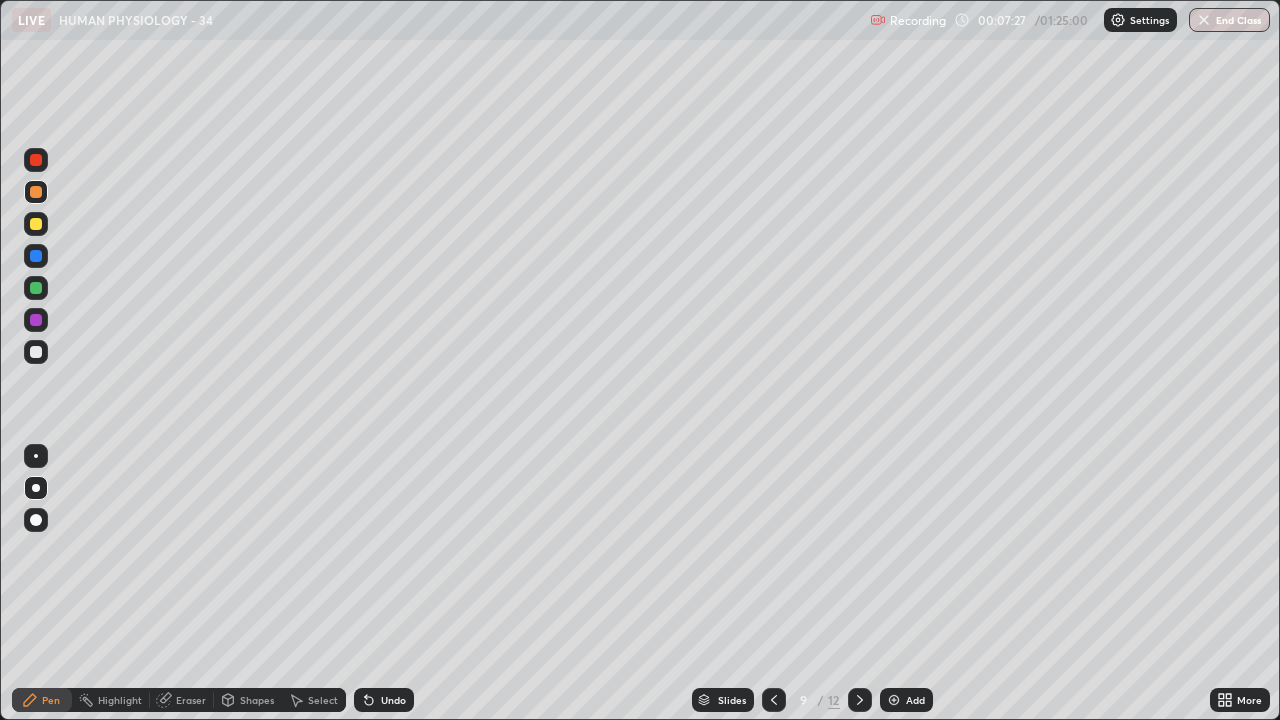 click at bounding box center [894, 700] 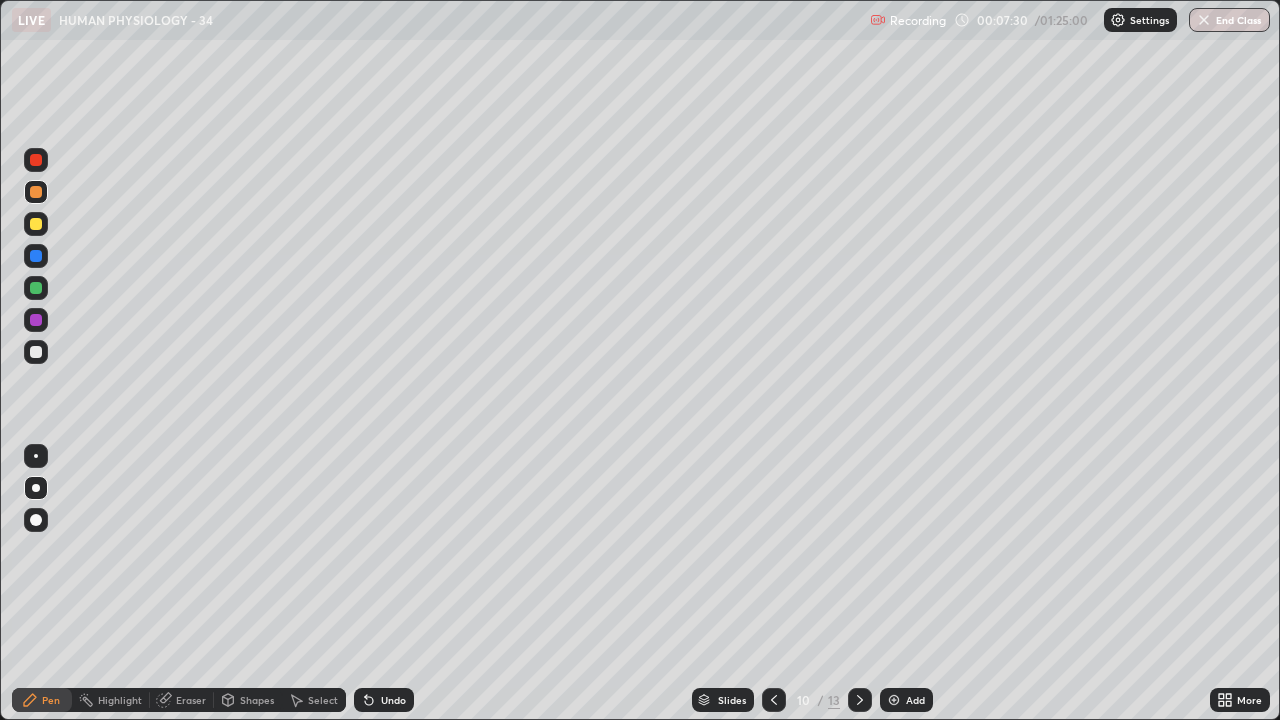 click at bounding box center (36, 352) 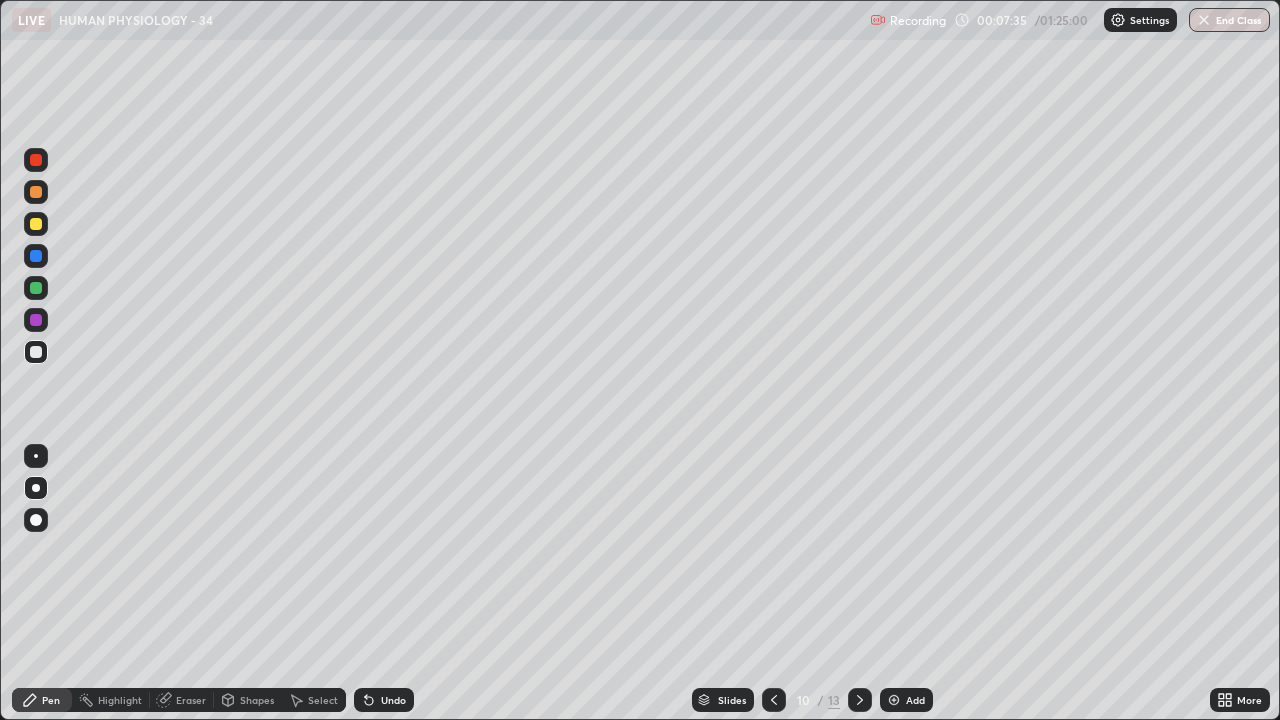 click at bounding box center (36, 520) 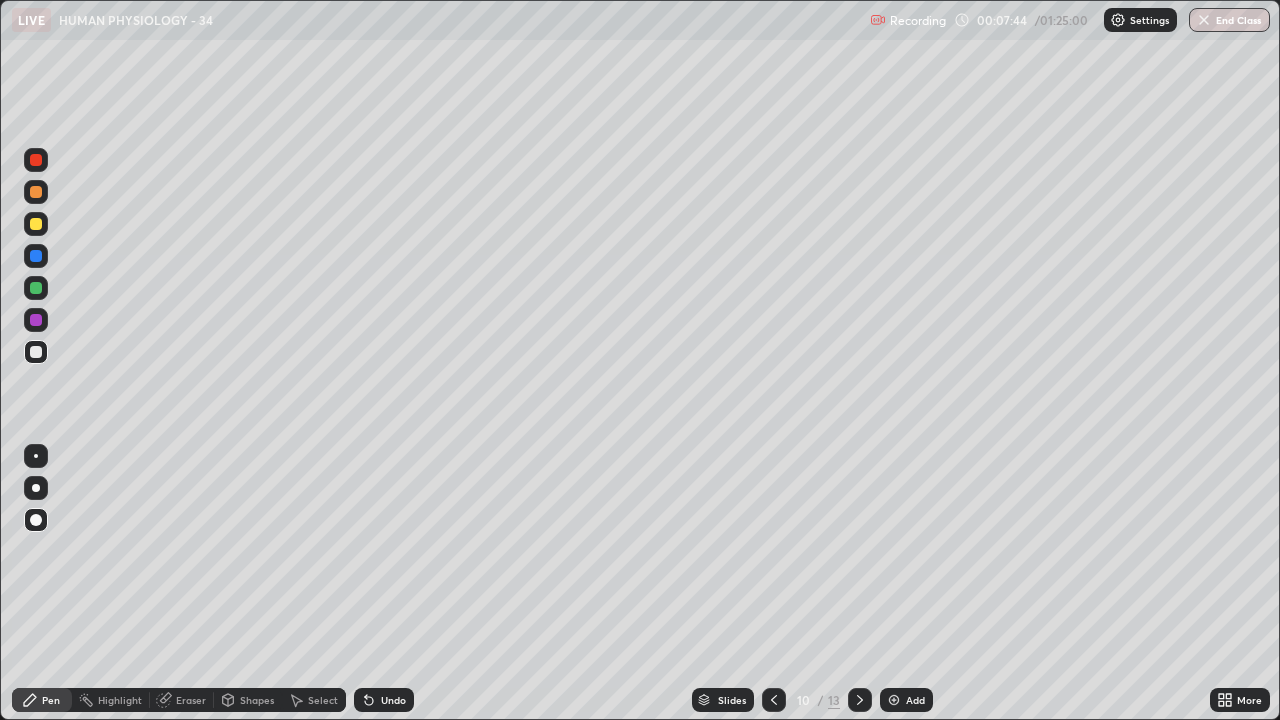 click at bounding box center (36, 224) 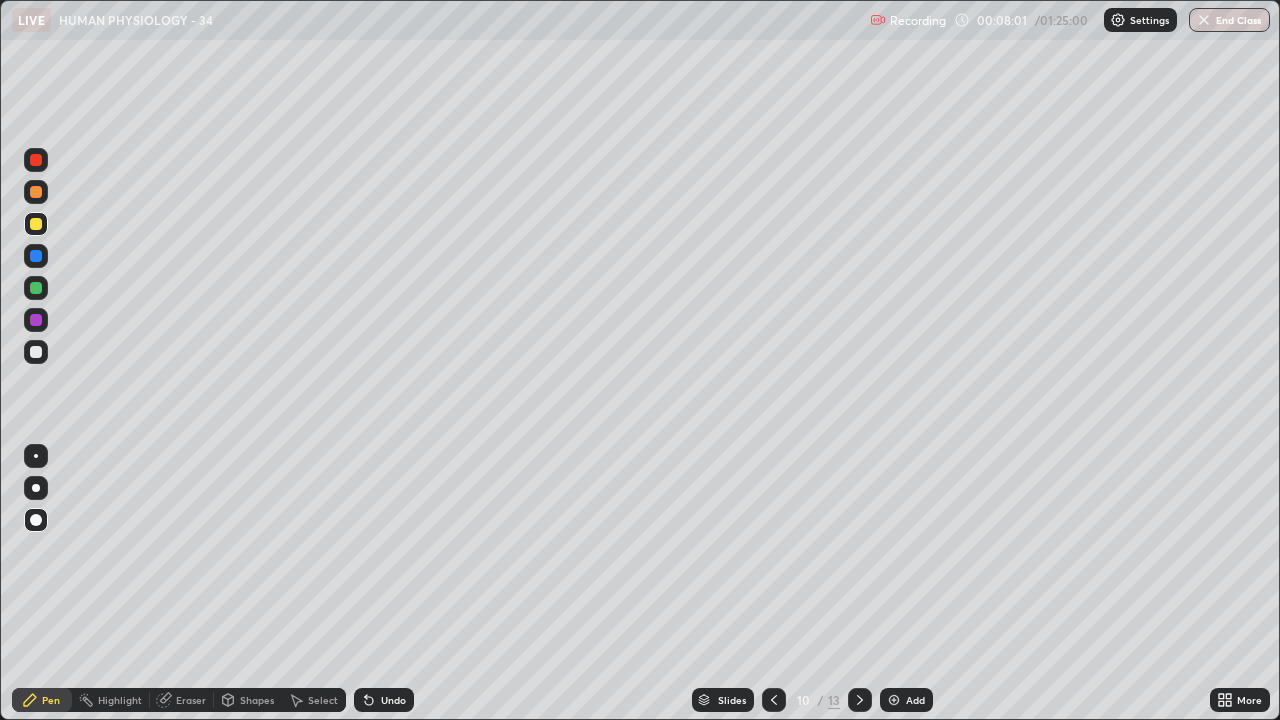 click at bounding box center (36, 224) 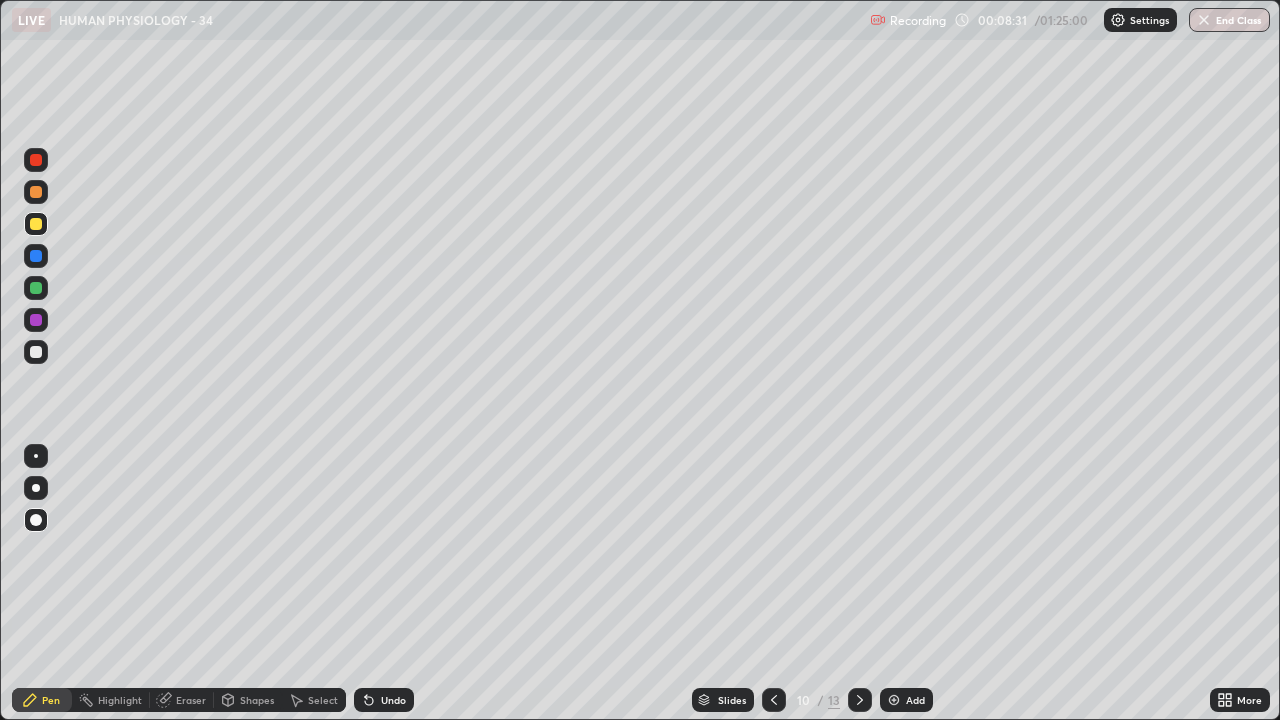 click at bounding box center [36, 192] 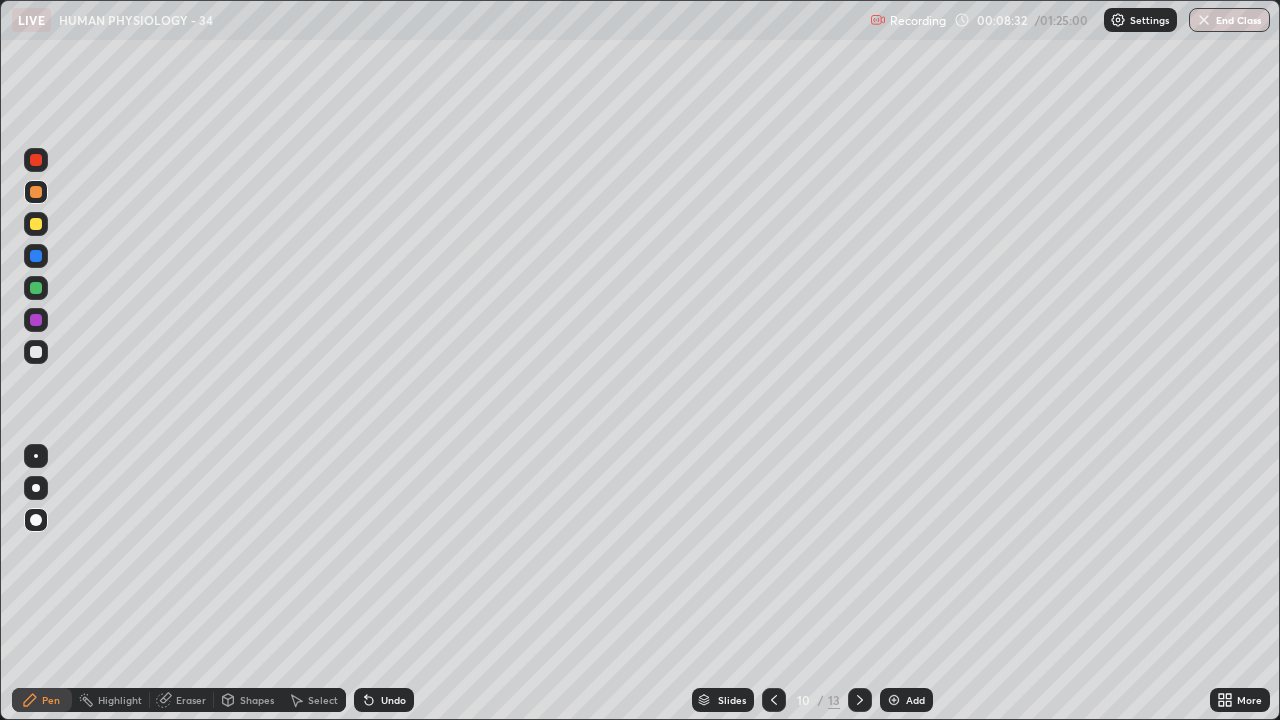 click at bounding box center (36, 320) 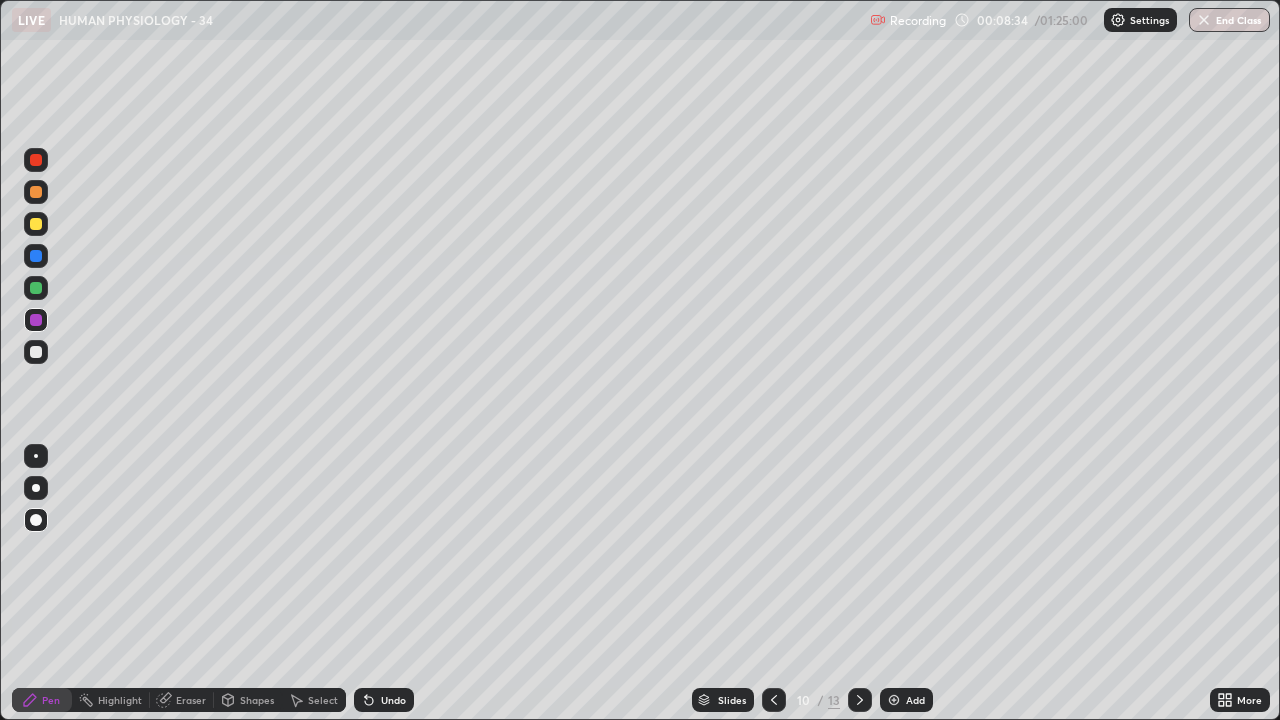 click at bounding box center (36, 488) 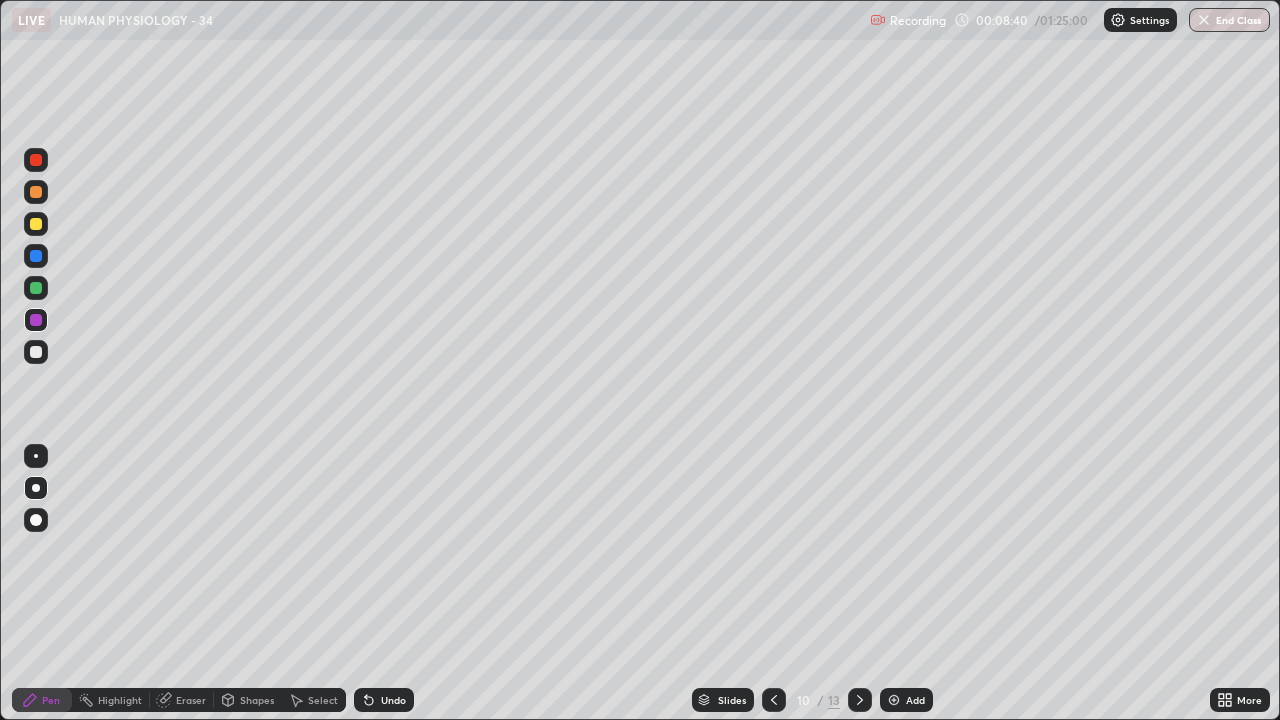 click on "Undo" at bounding box center (393, 700) 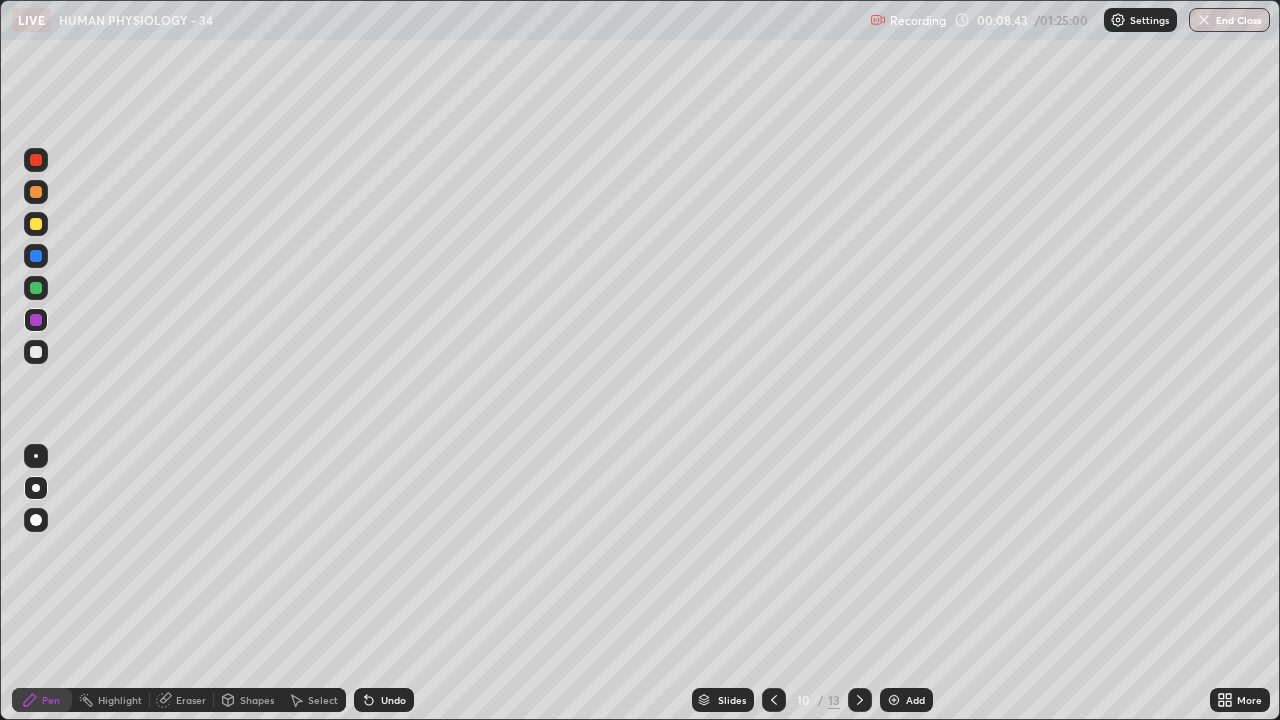 click on "Undo" at bounding box center (393, 700) 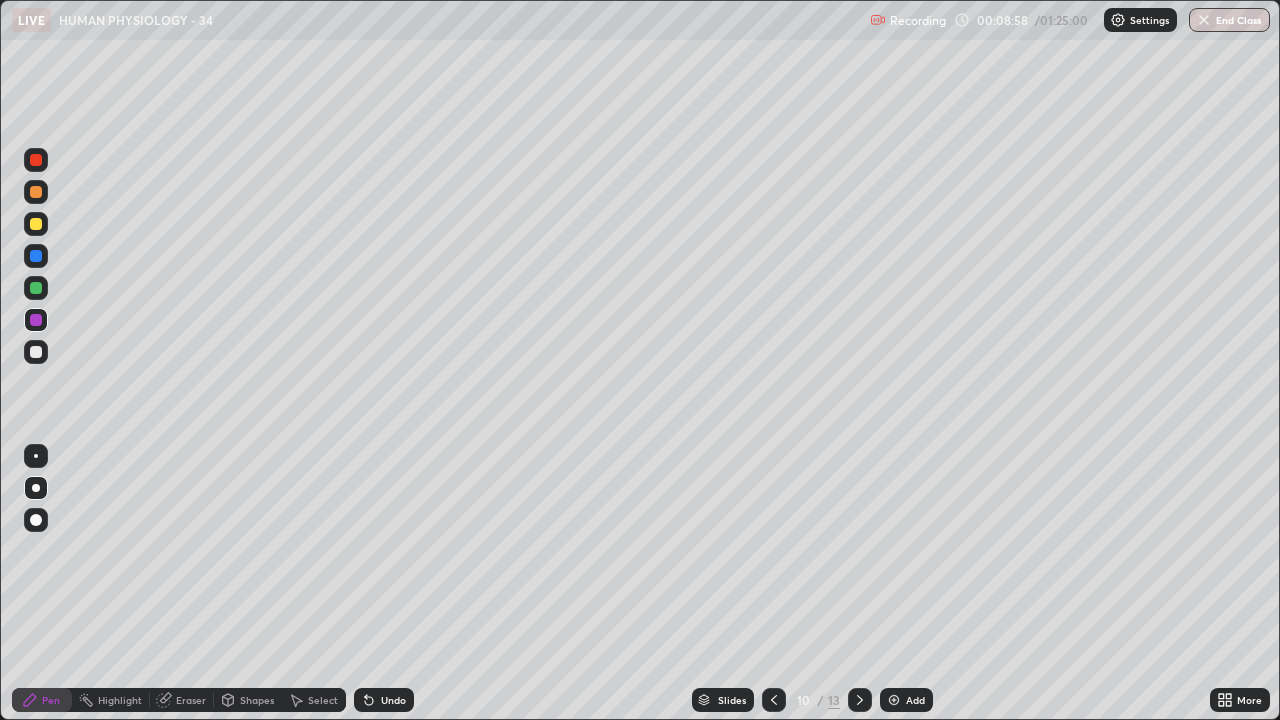 click at bounding box center (36, 352) 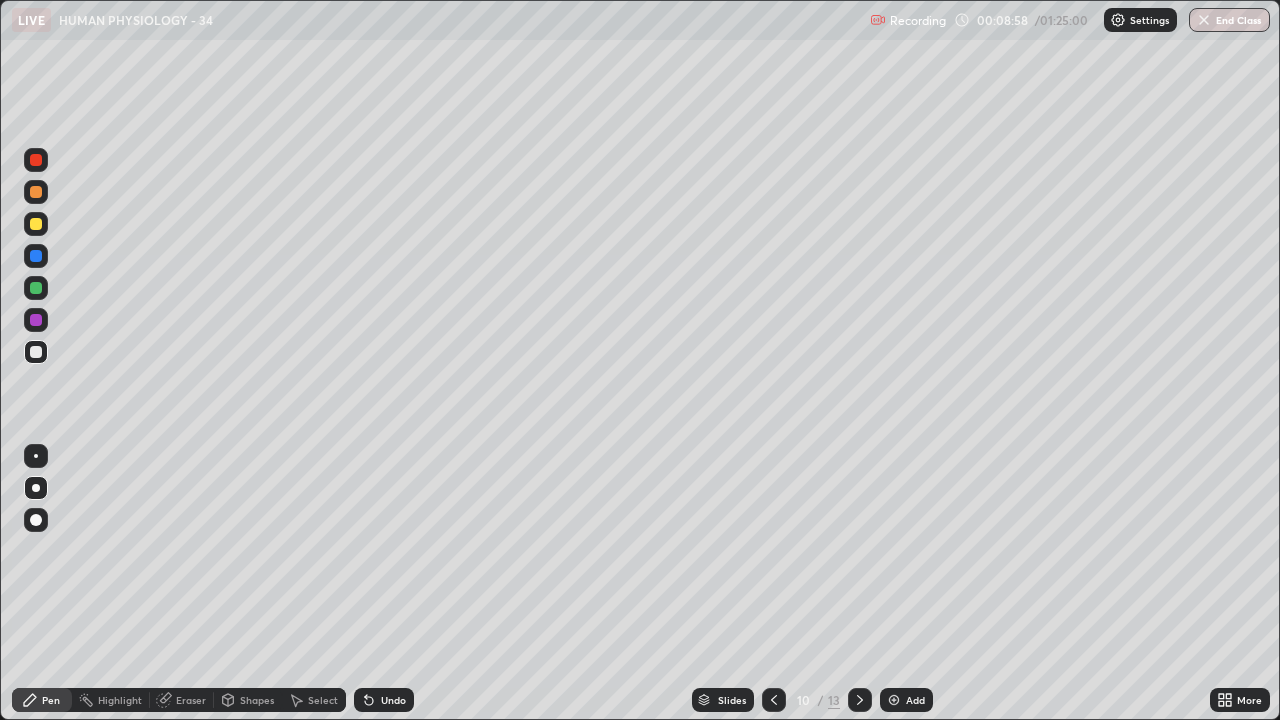 click at bounding box center [36, 520] 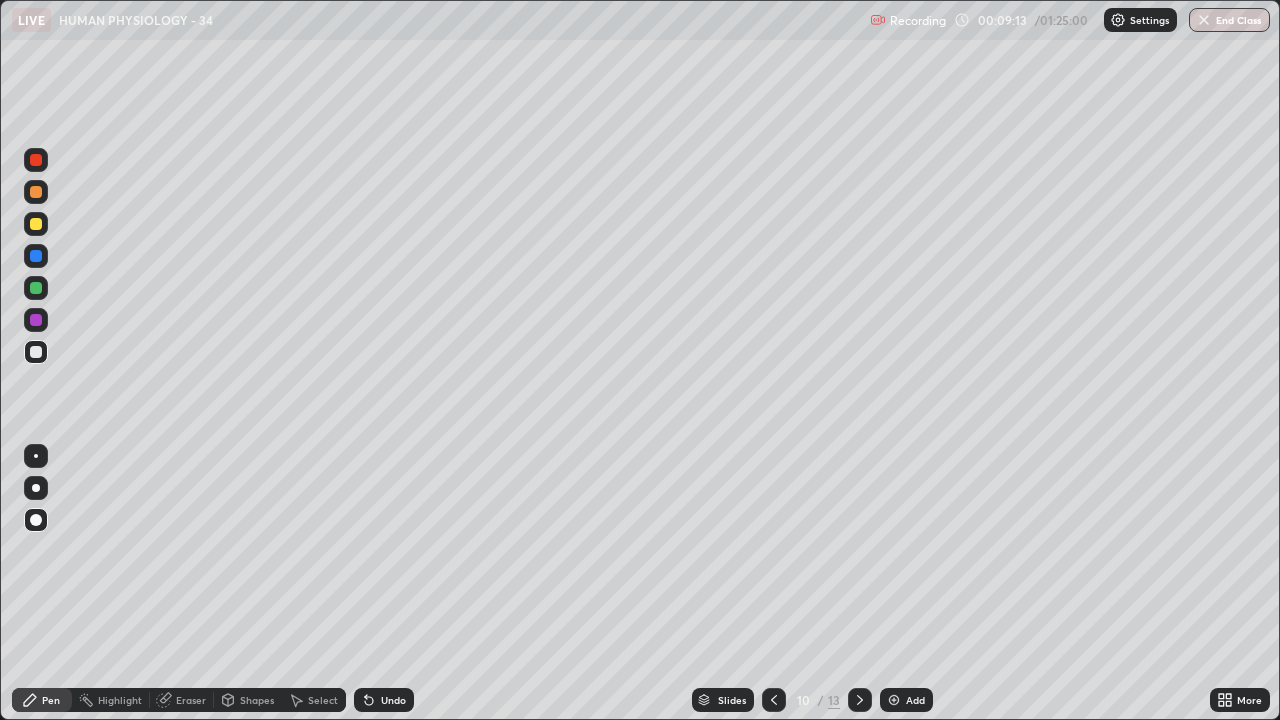 click at bounding box center [36, 488] 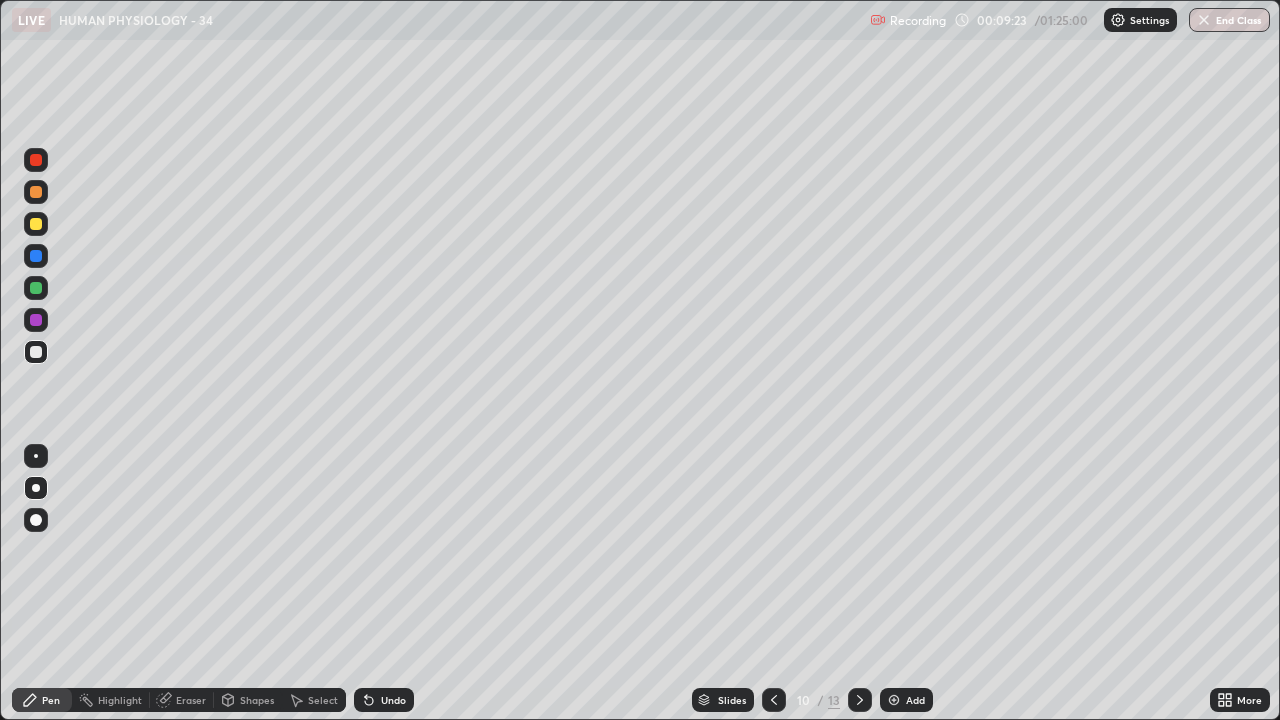 click at bounding box center (36, 320) 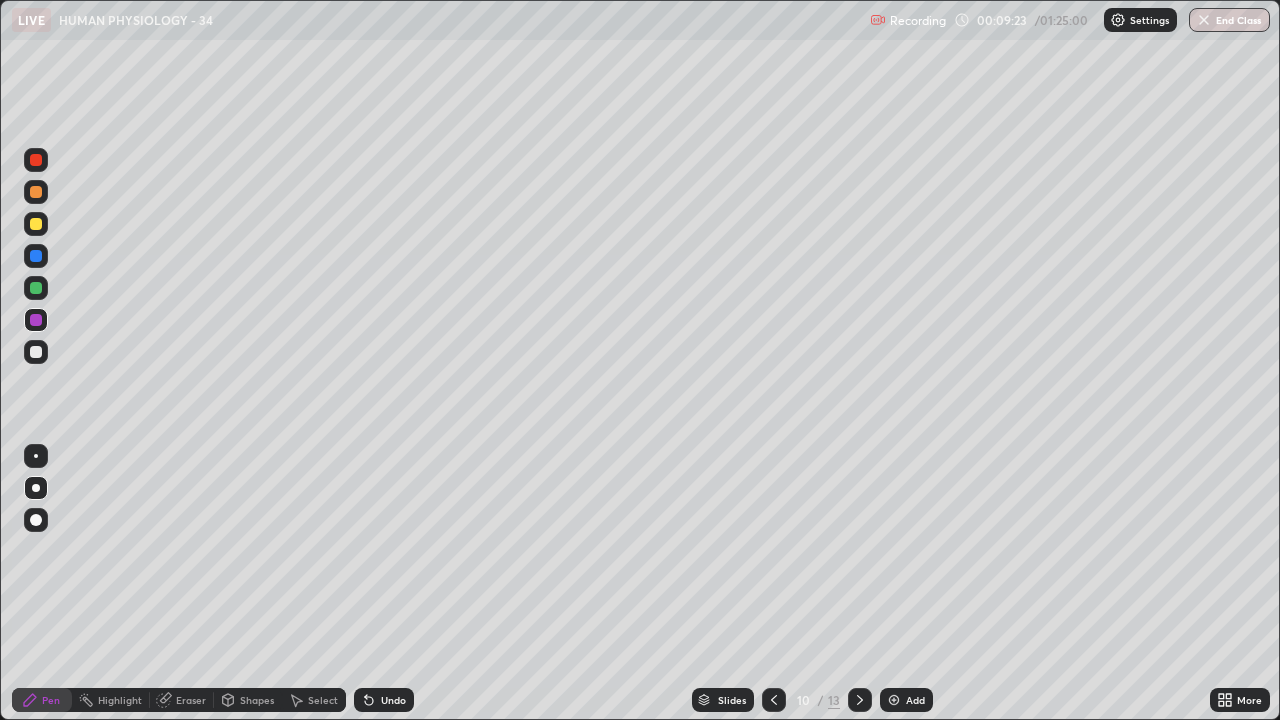 click at bounding box center (36, 456) 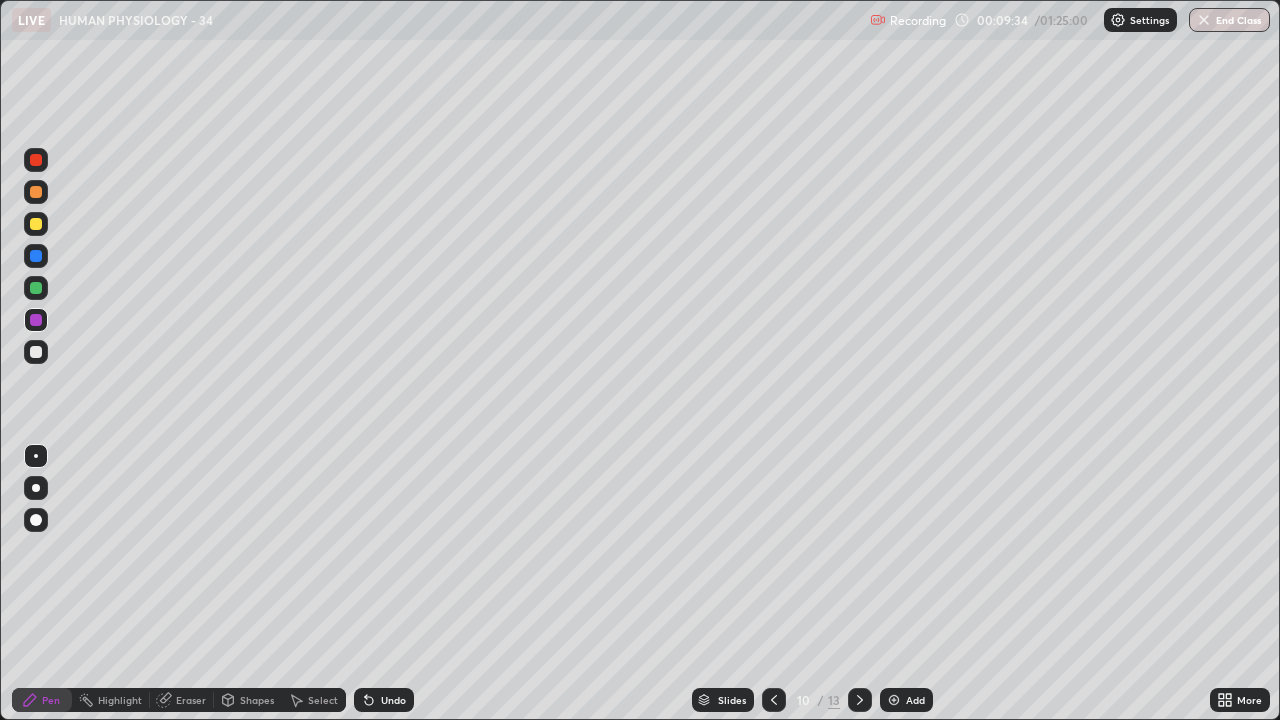 click at bounding box center [36, 160] 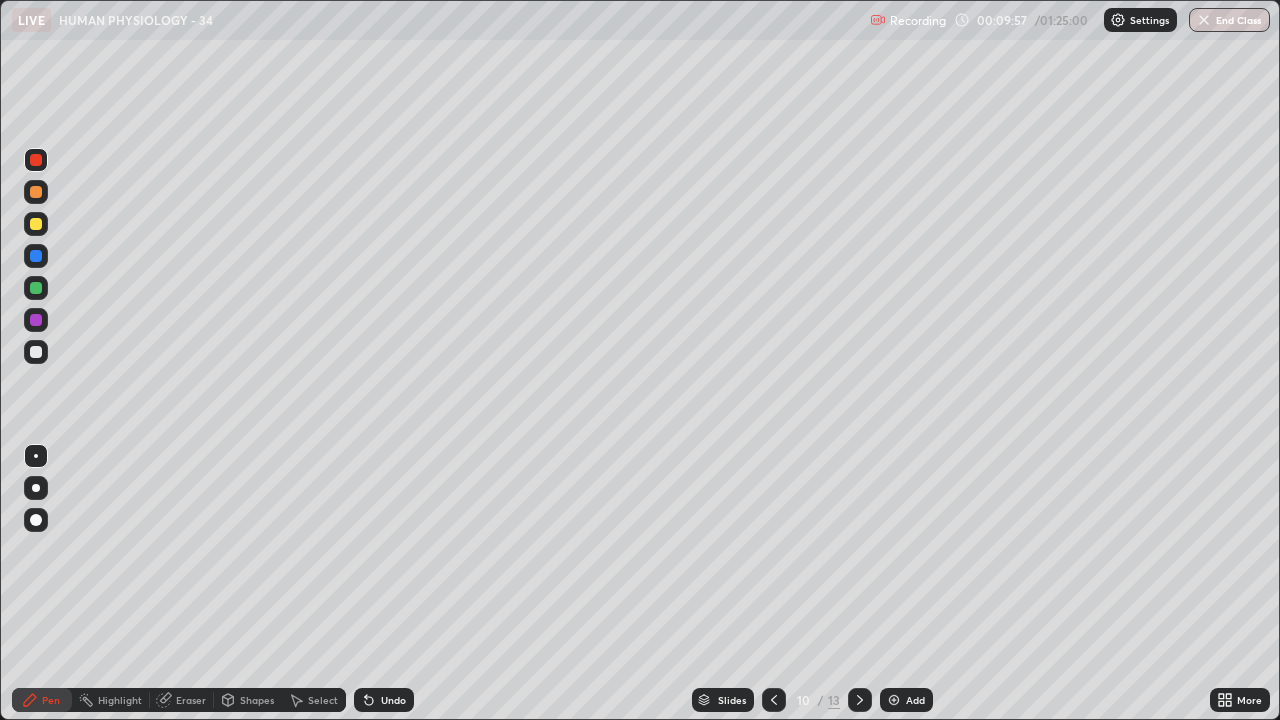 click at bounding box center [36, 256] 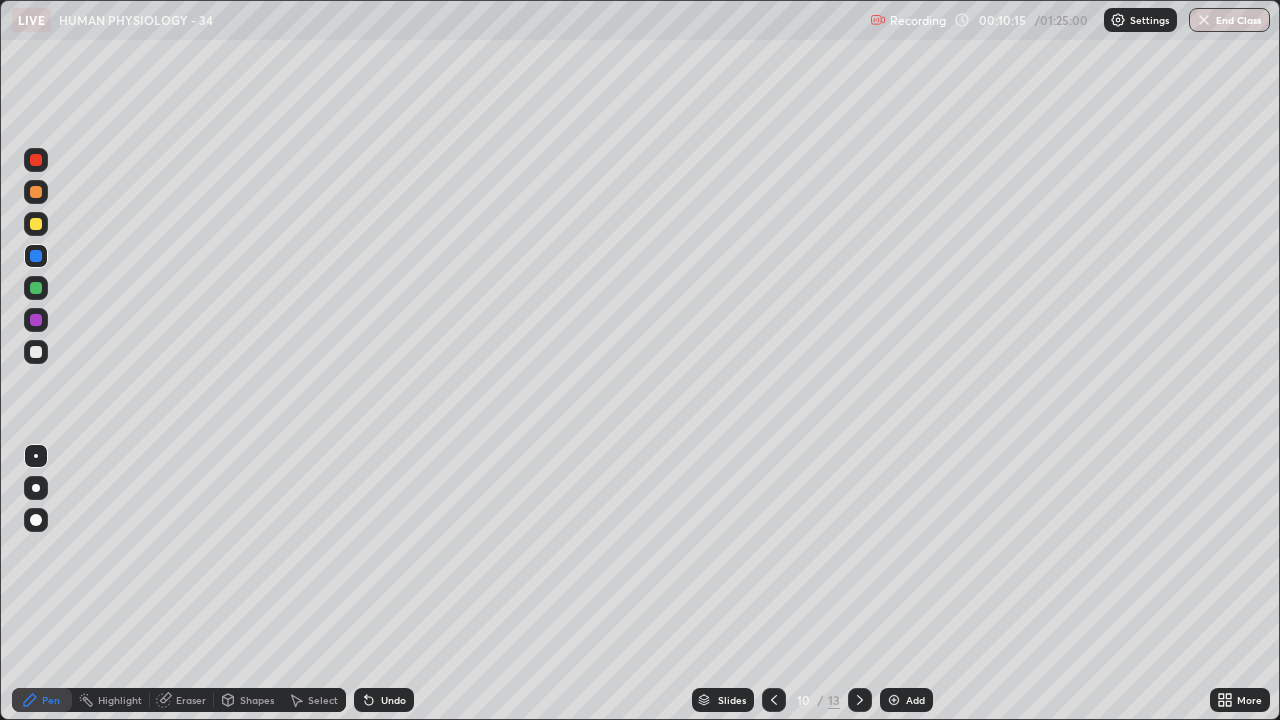 click on "Undo" at bounding box center [393, 700] 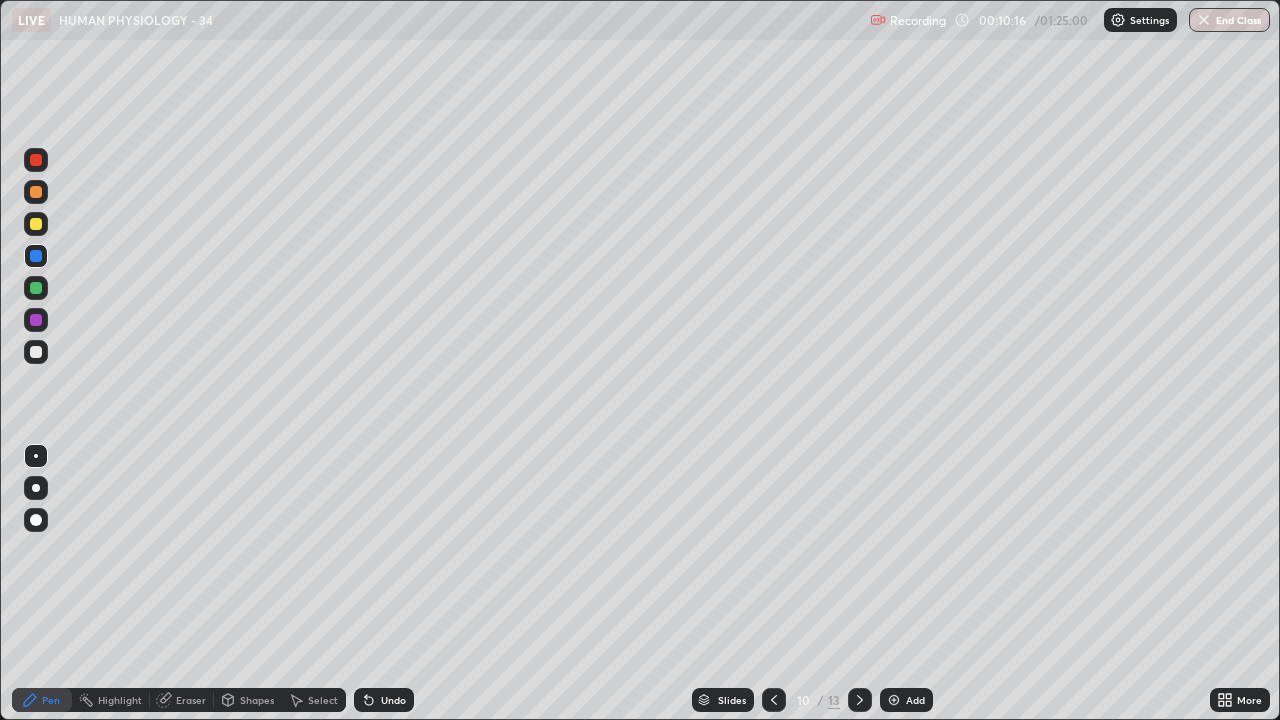 click on "Undo" at bounding box center (393, 700) 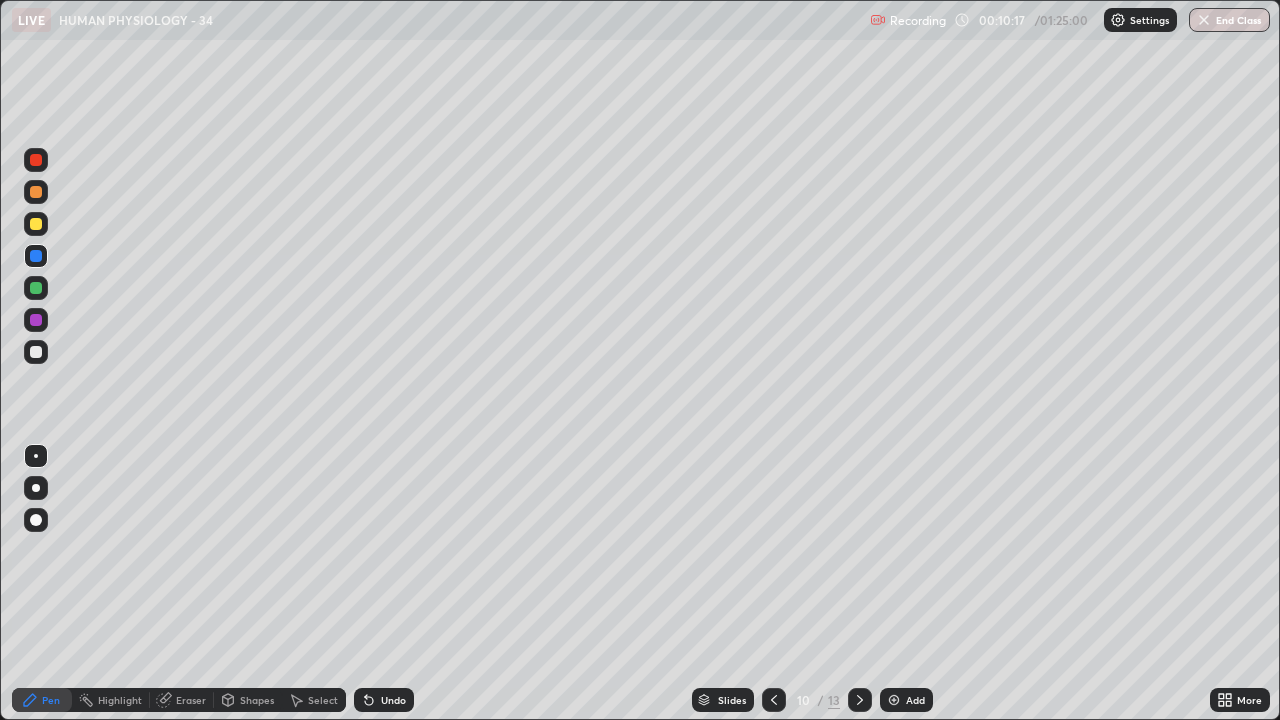 click on "Undo" at bounding box center (393, 700) 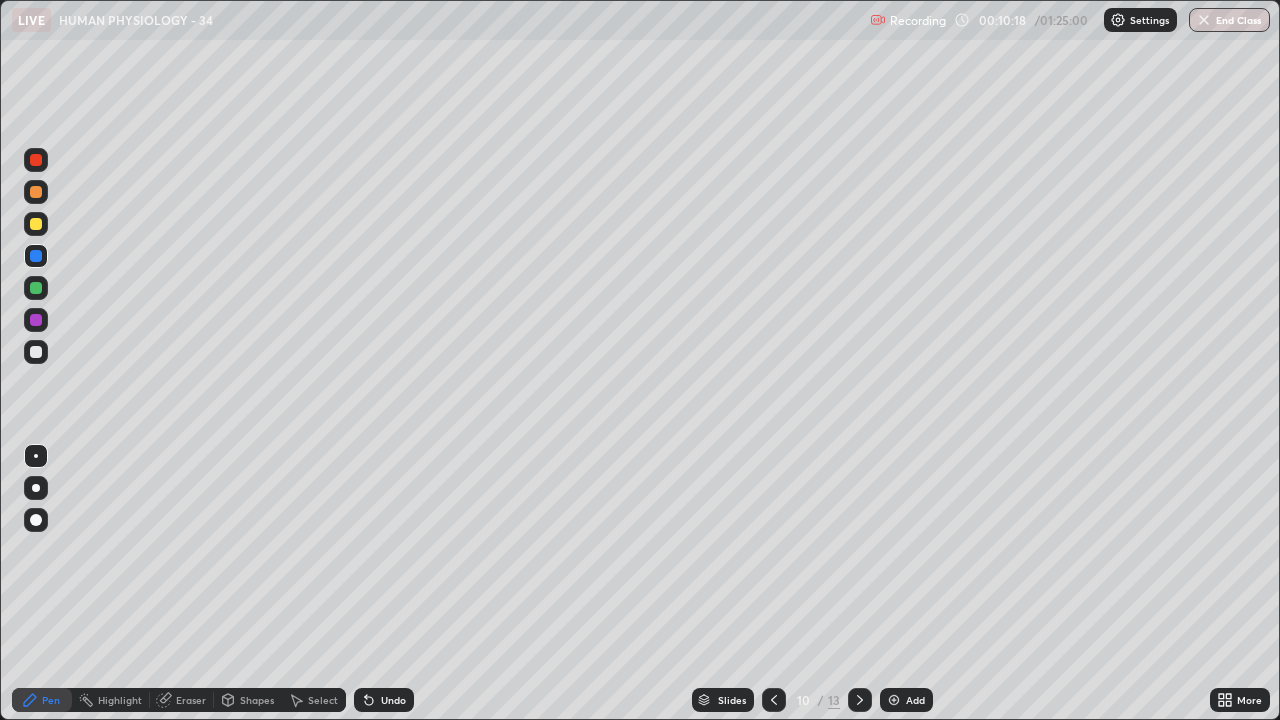click on "Undo" at bounding box center (393, 700) 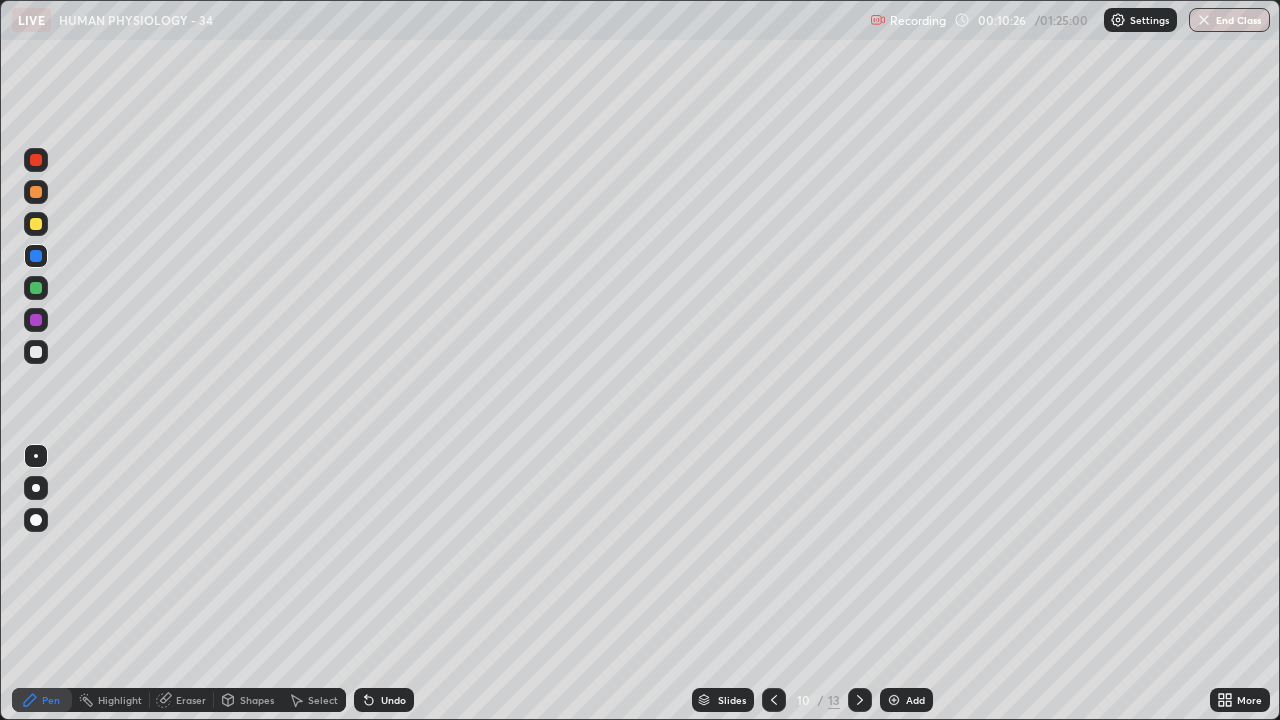 click at bounding box center [36, 192] 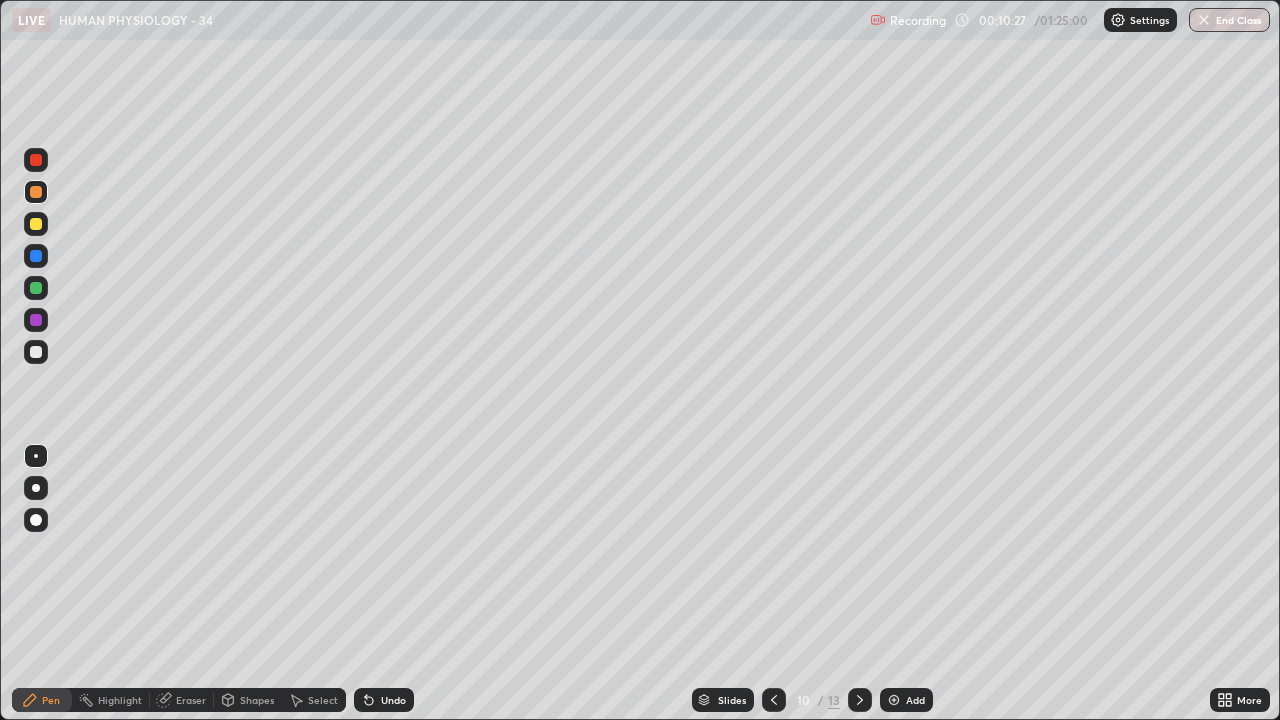 click at bounding box center [36, 520] 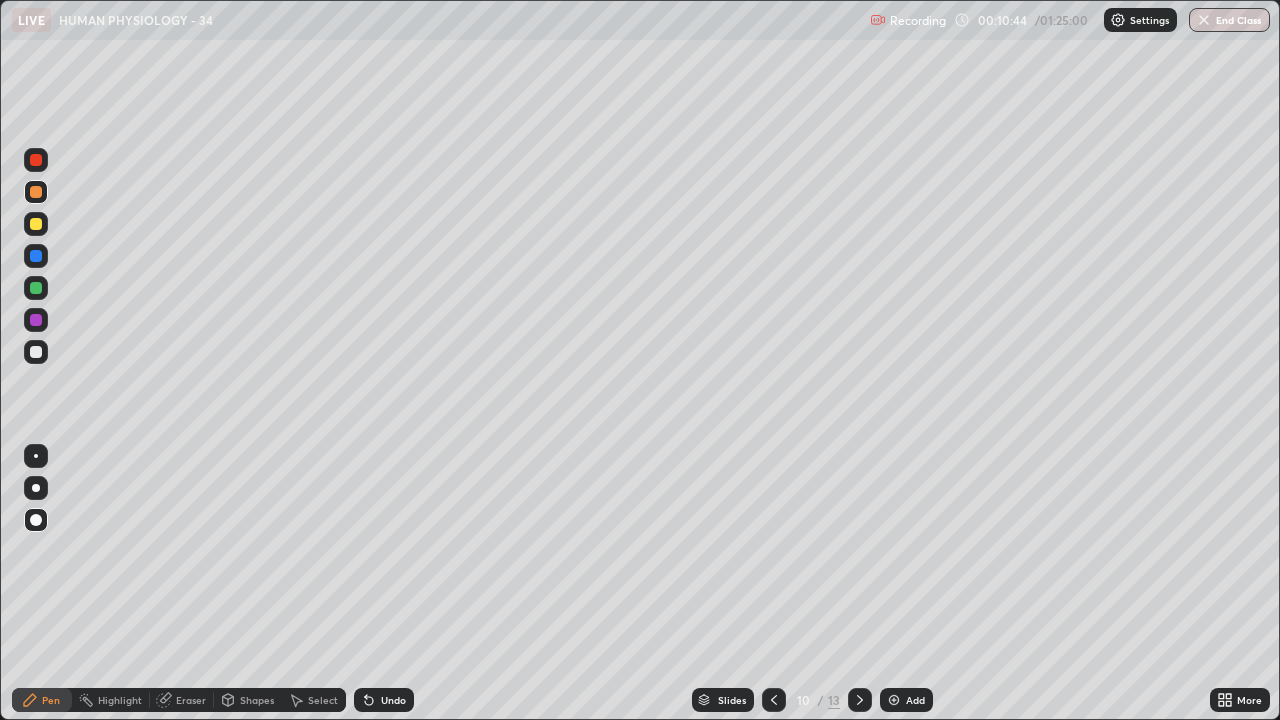 click at bounding box center (36, 256) 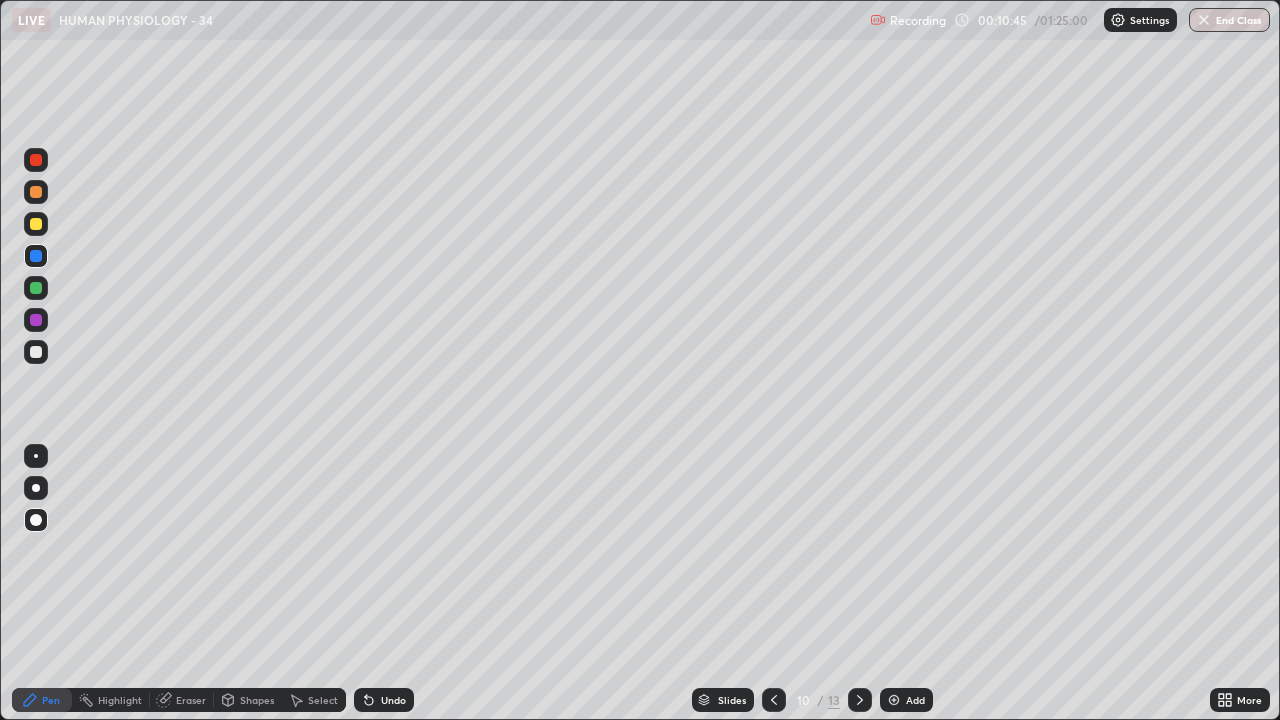 click at bounding box center [36, 456] 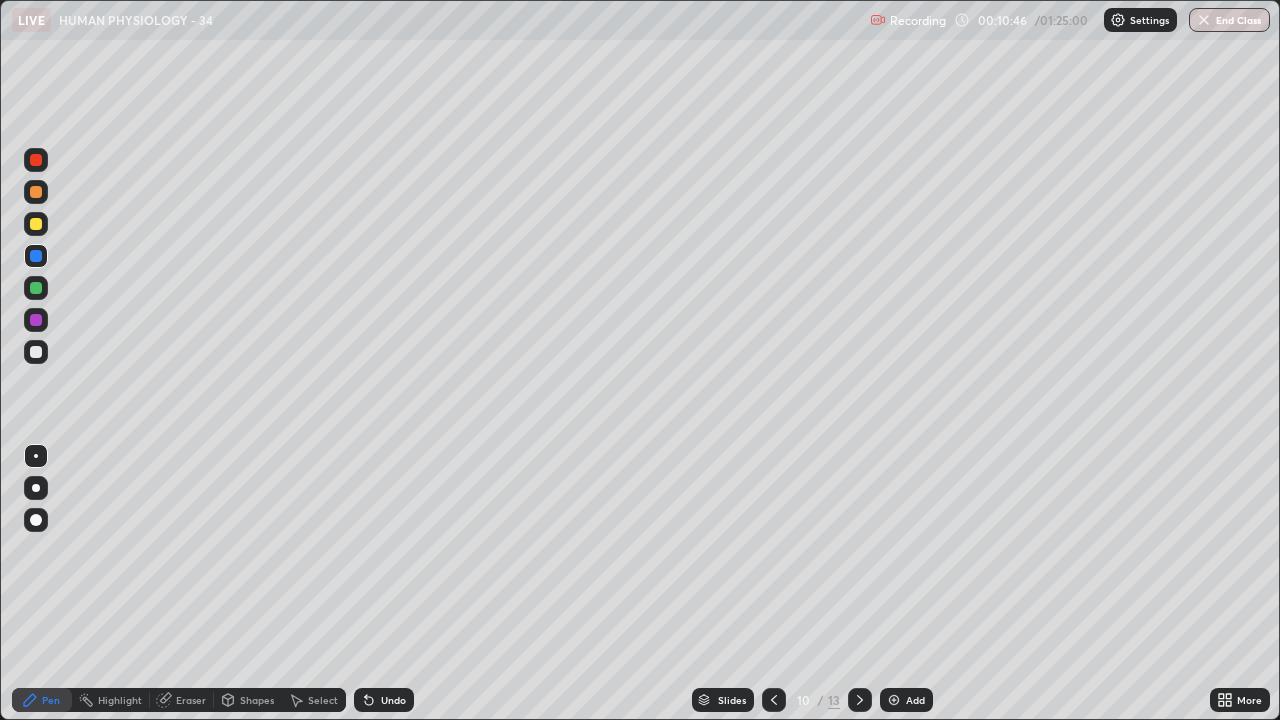 click at bounding box center [36, 352] 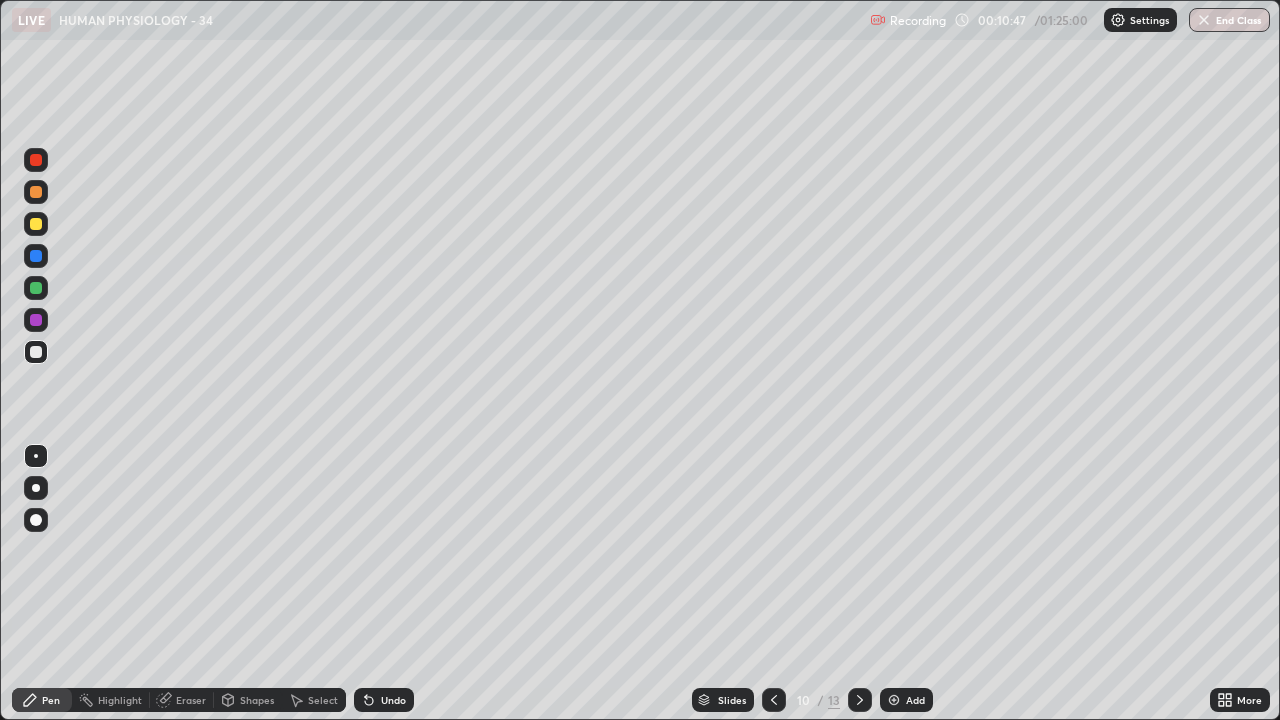 click at bounding box center (36, 488) 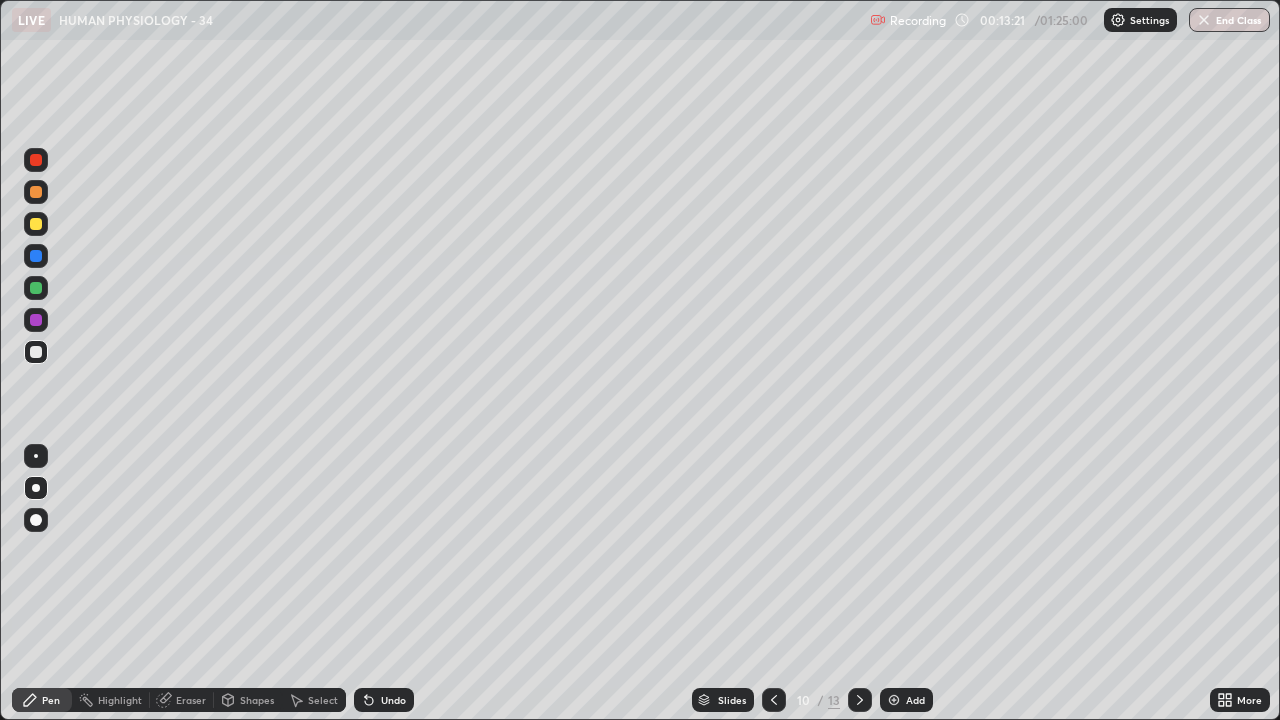 click 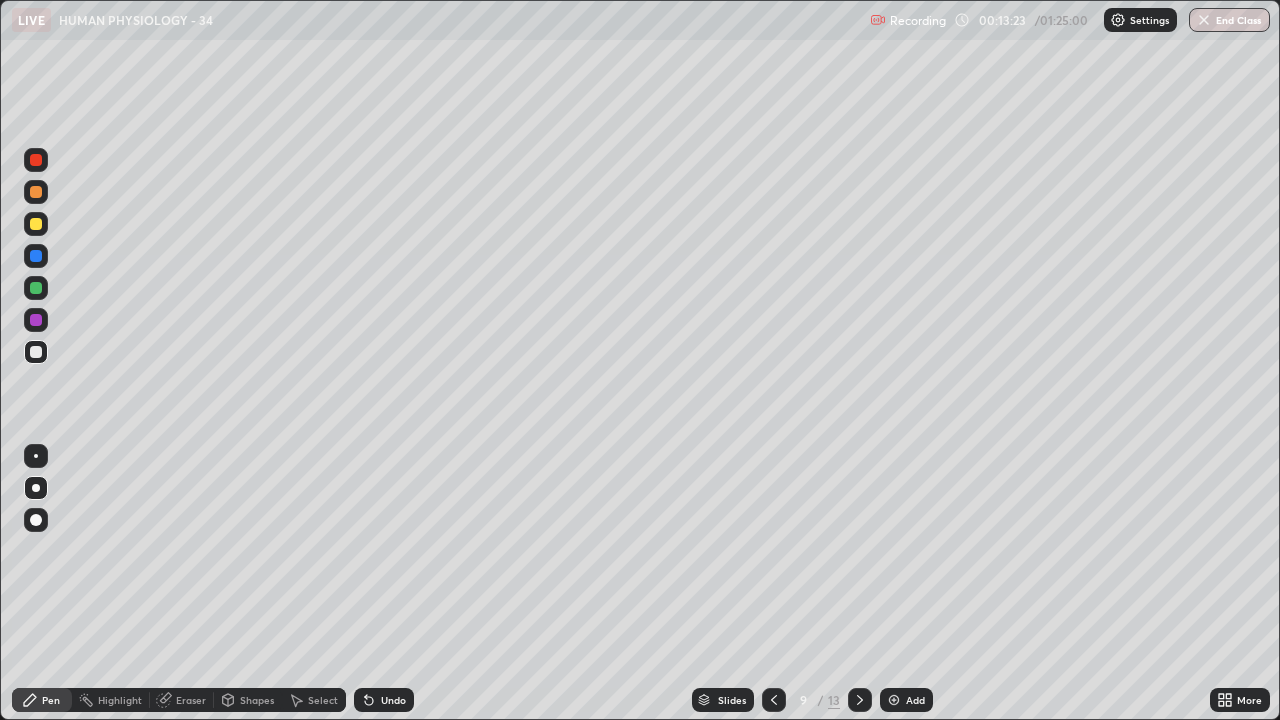 click 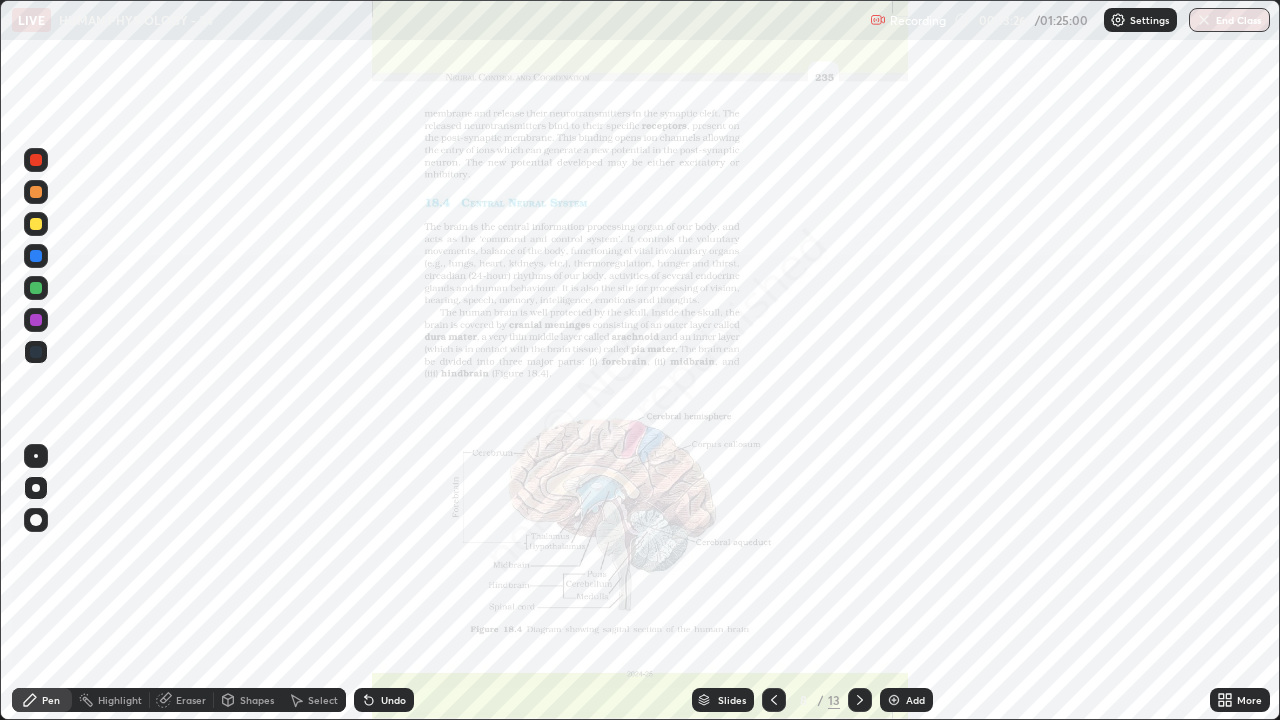 click on "More" at bounding box center (1249, 700) 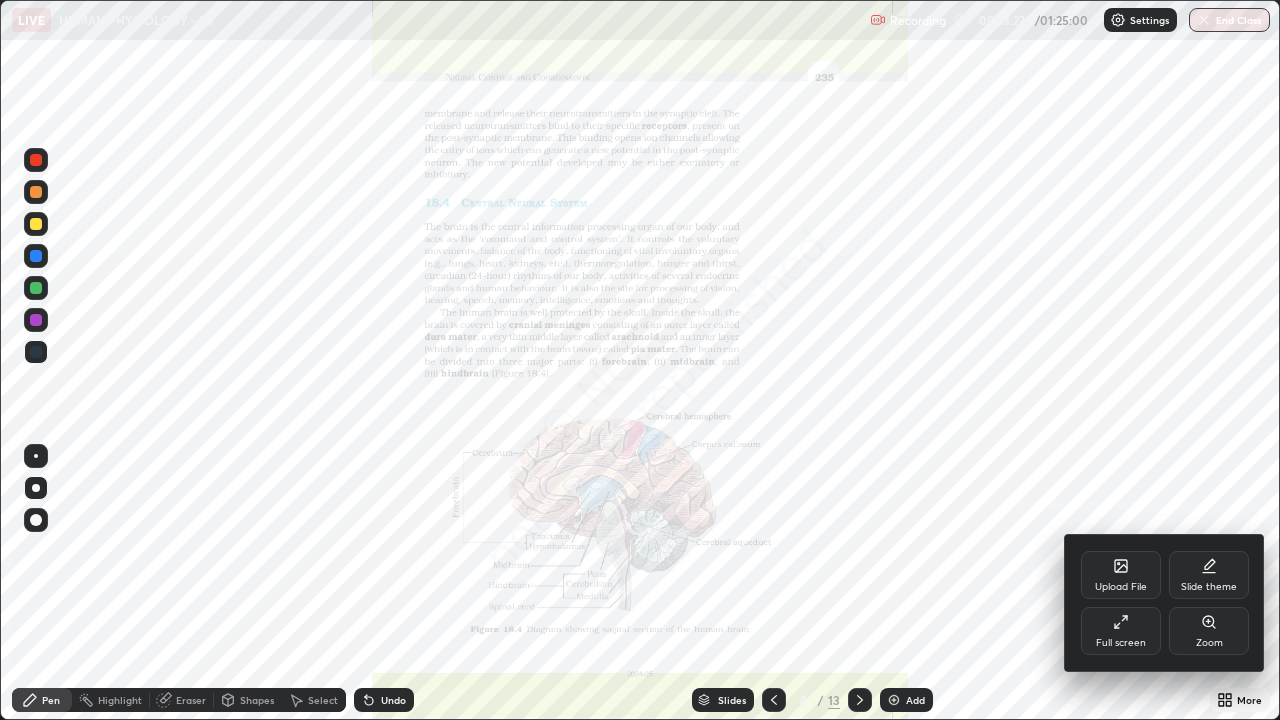 click 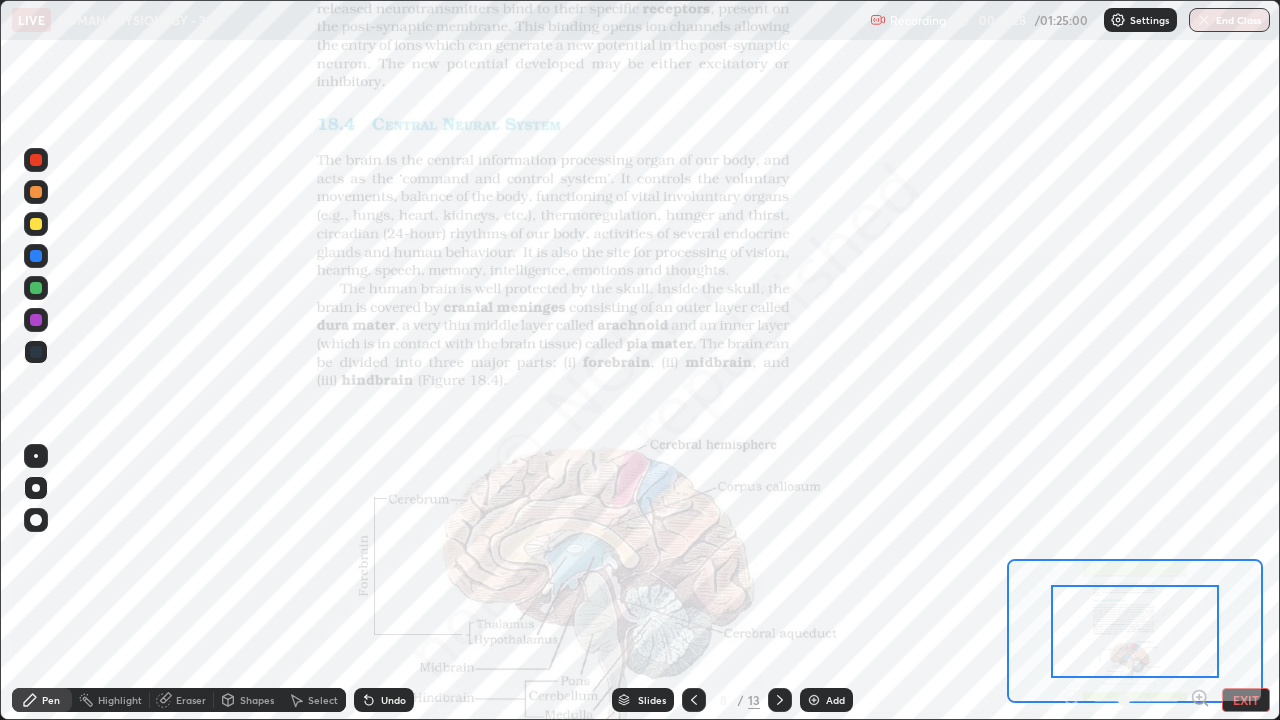click 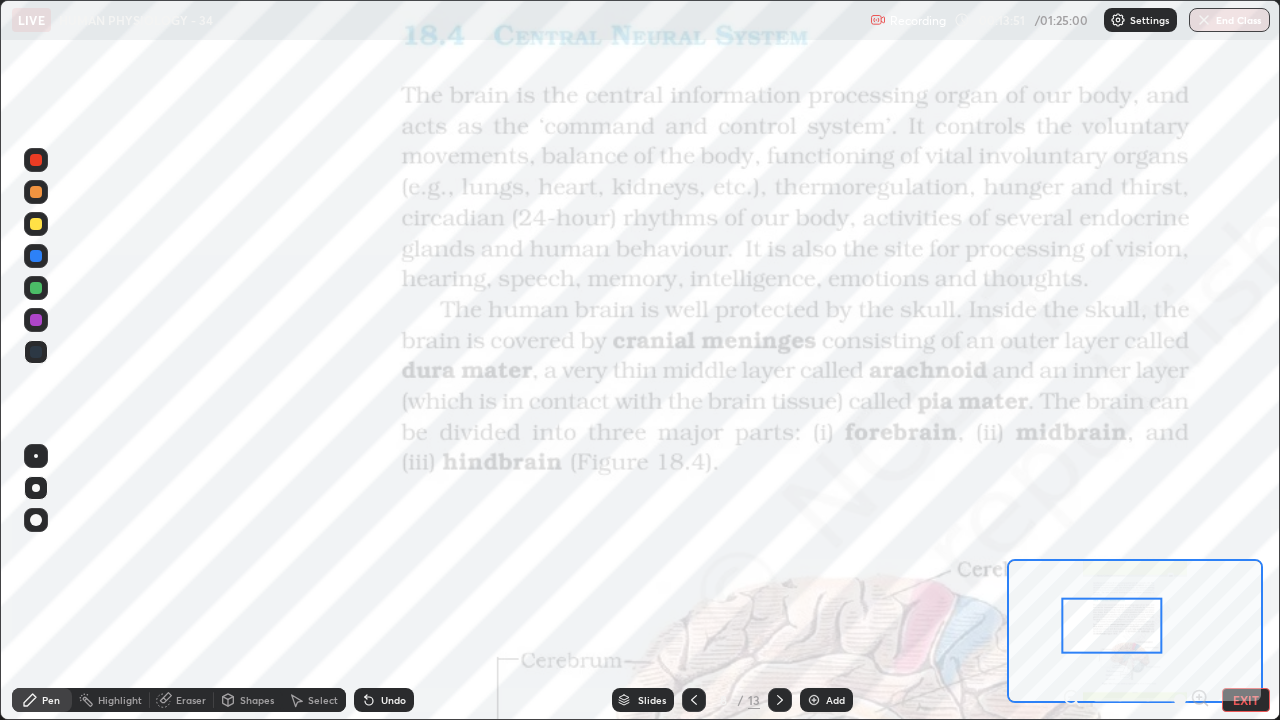 click at bounding box center [36, 192] 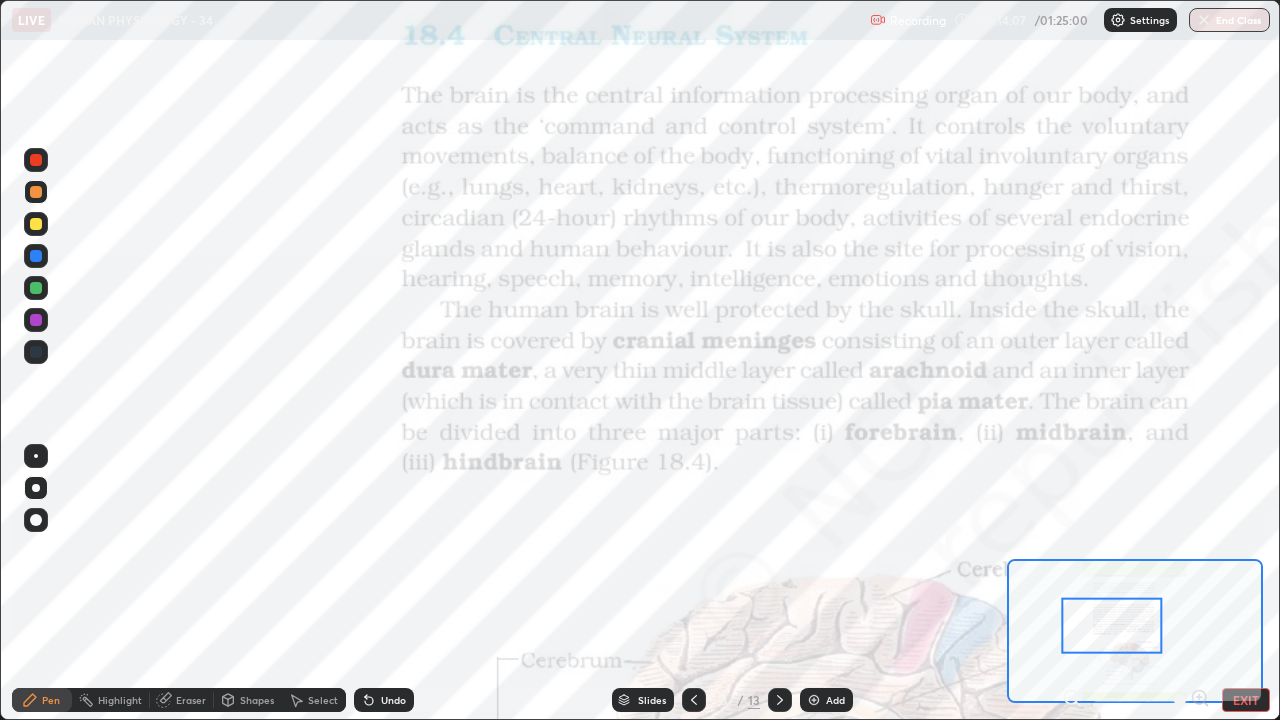 click at bounding box center [36, 192] 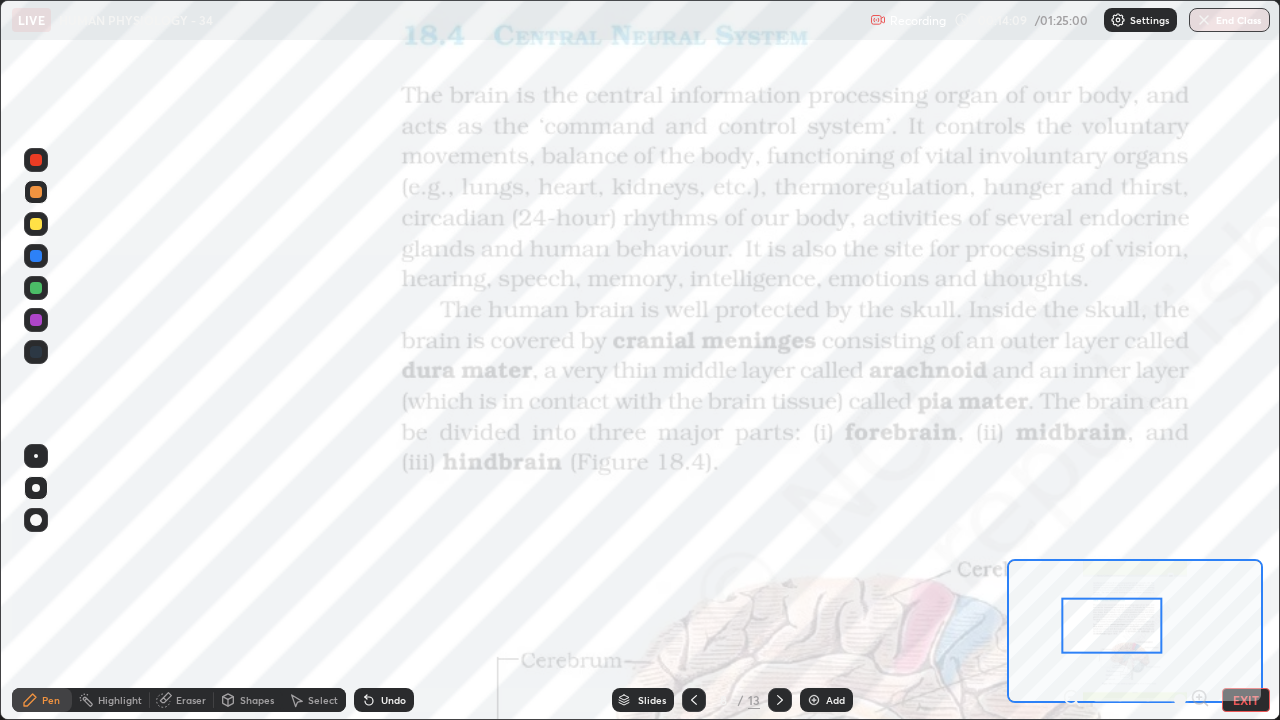 click at bounding box center (36, 456) 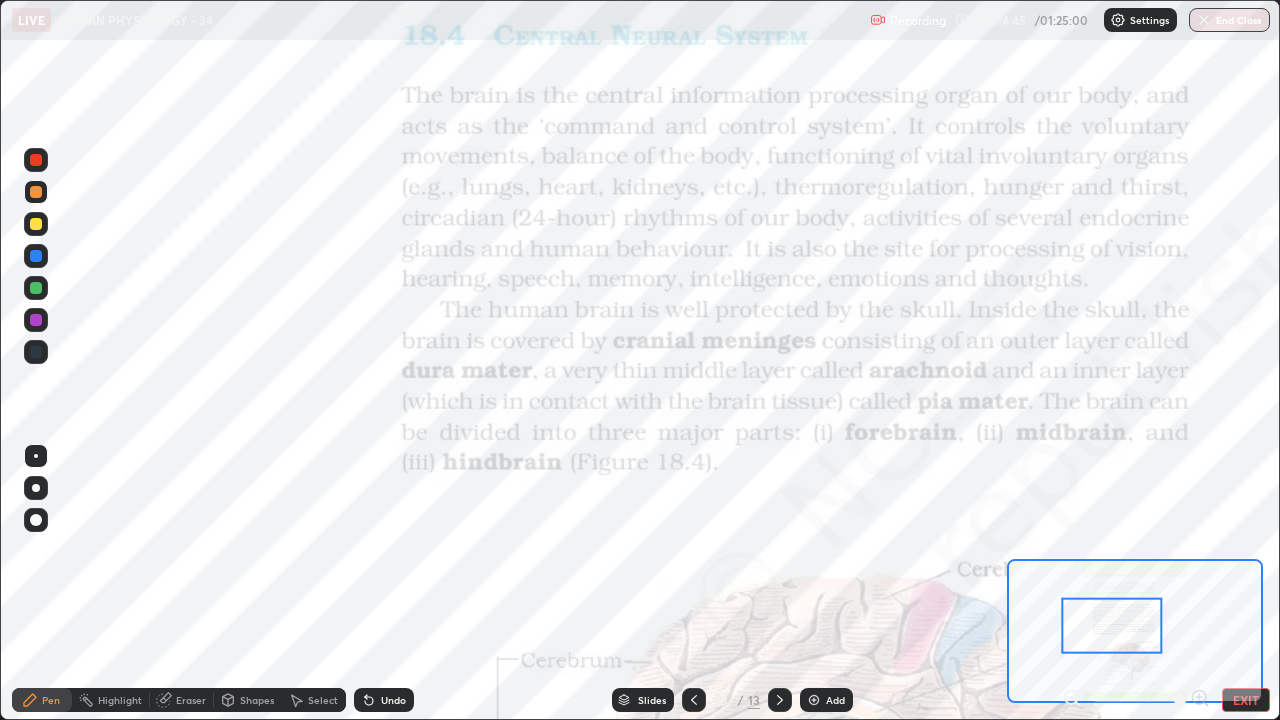 click at bounding box center (36, 288) 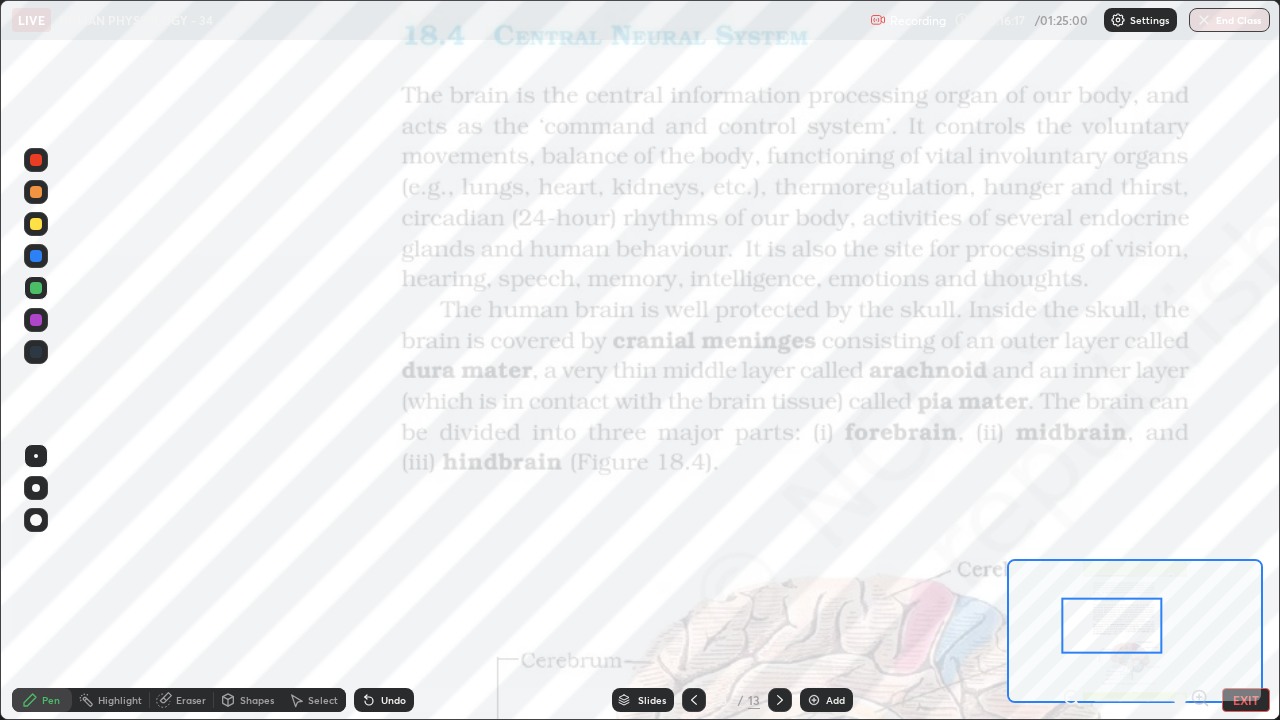click at bounding box center (36, 224) 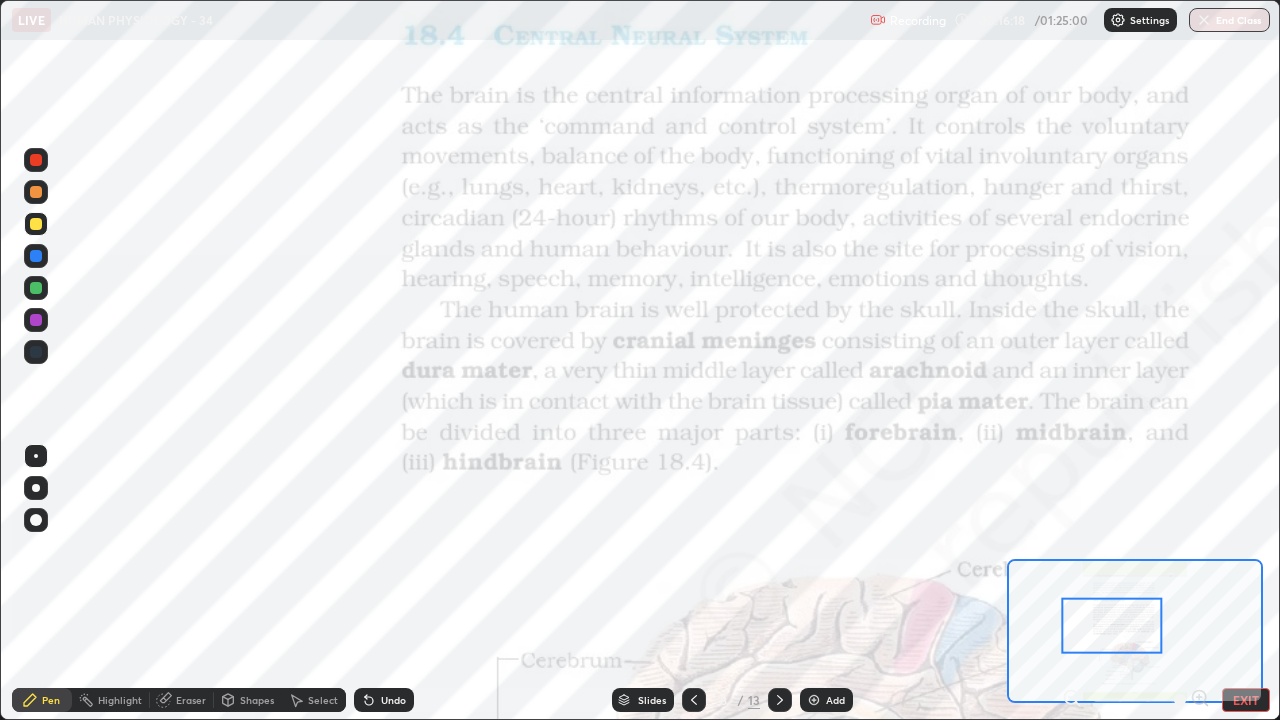 click at bounding box center [36, 288] 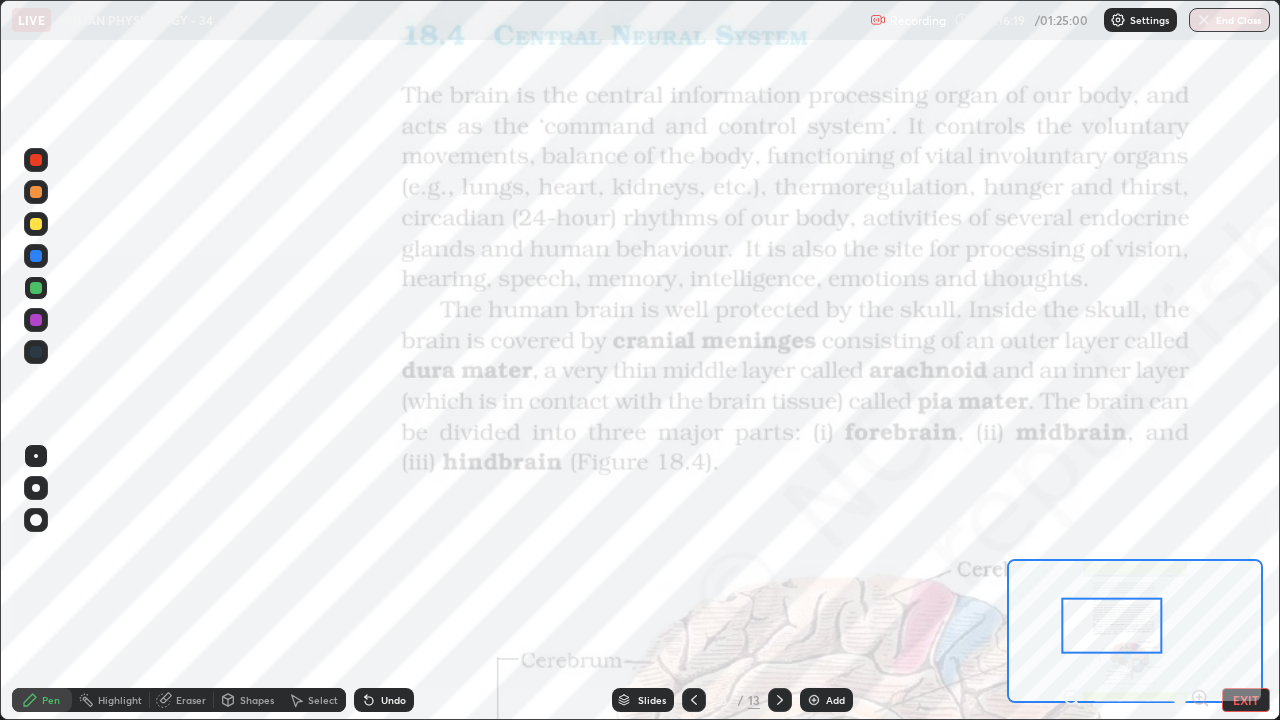 click at bounding box center [36, 192] 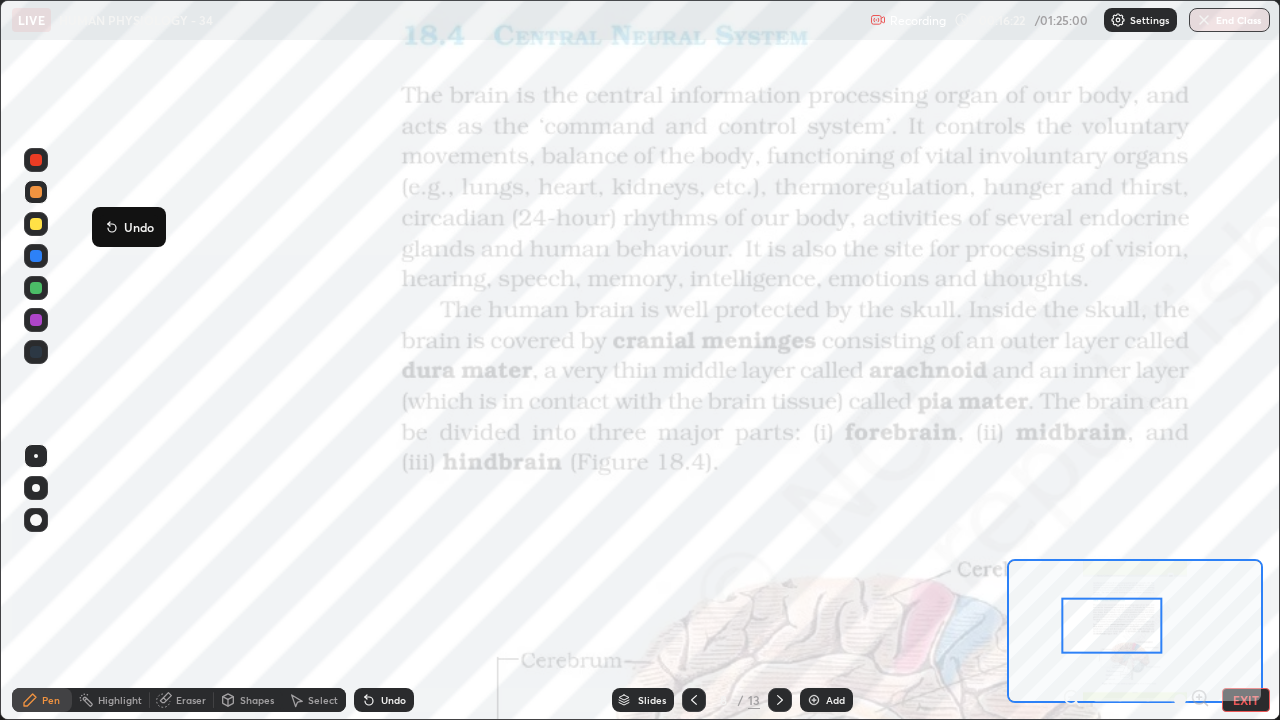 click on "Undo" at bounding box center [129, 227] 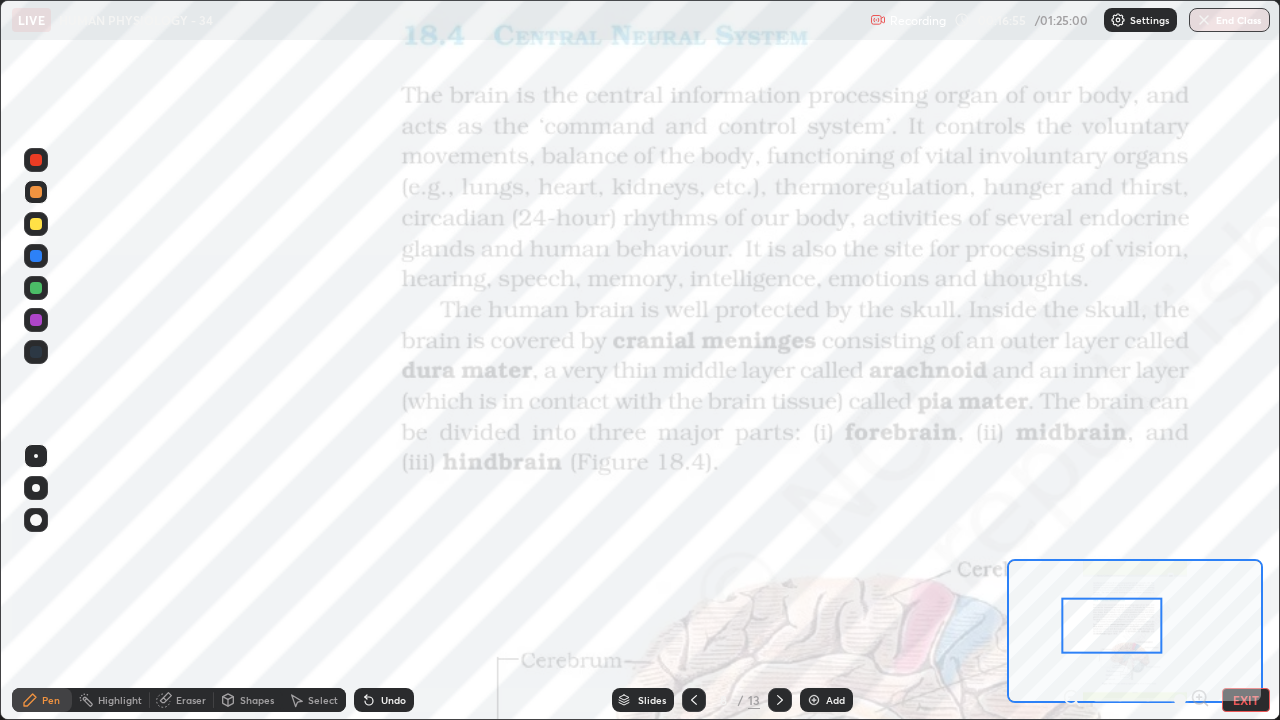 click at bounding box center [36, 224] 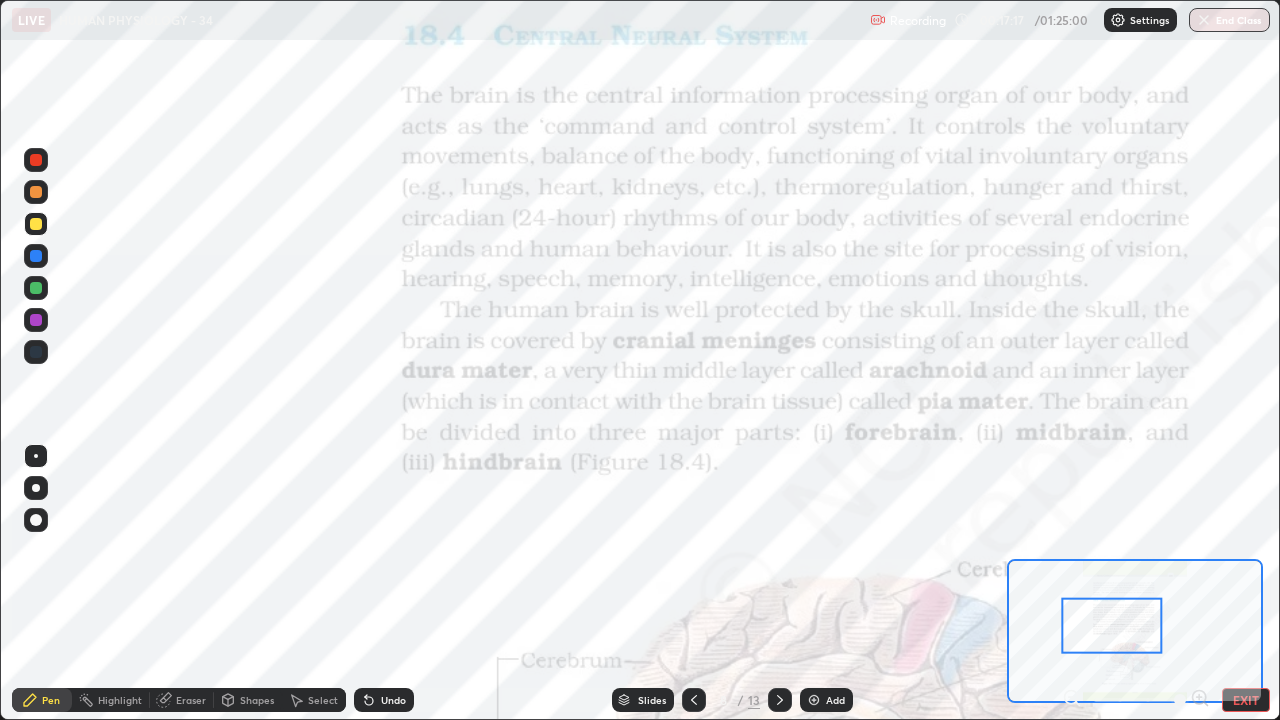 click on "Undo" at bounding box center [384, 700] 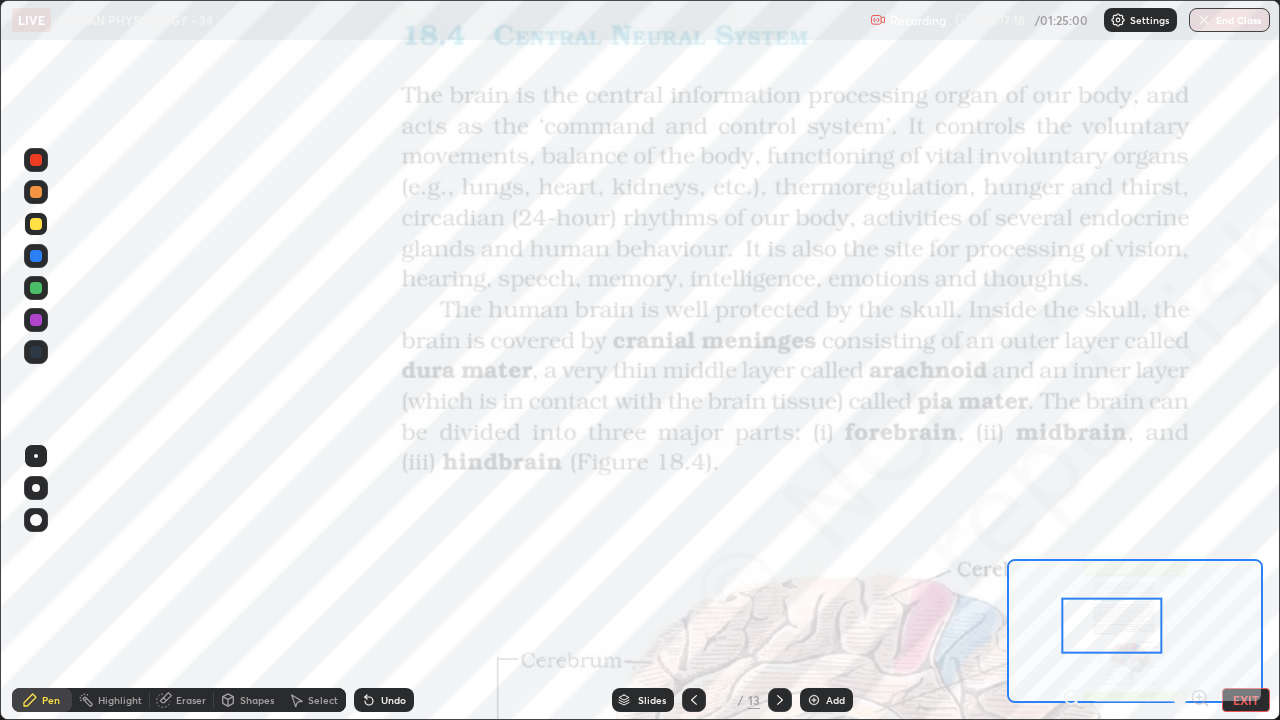 click on "Undo" at bounding box center [393, 700] 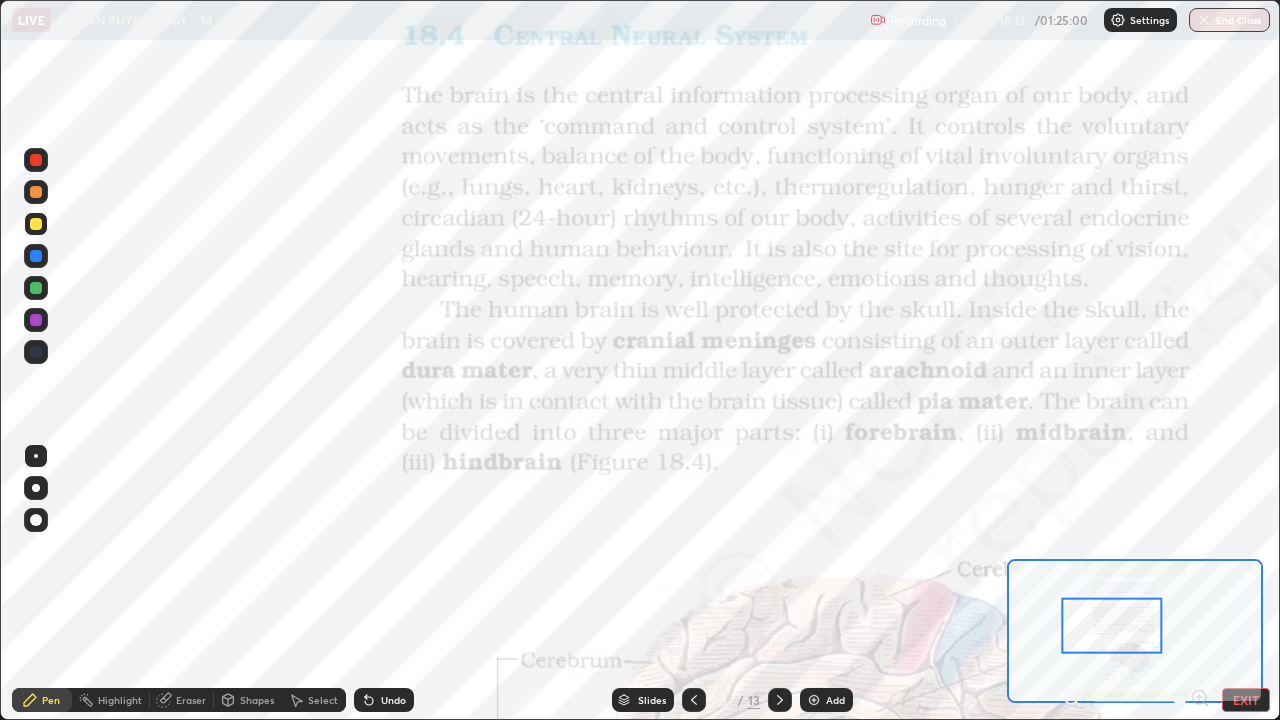 click on "Undo" at bounding box center [384, 700] 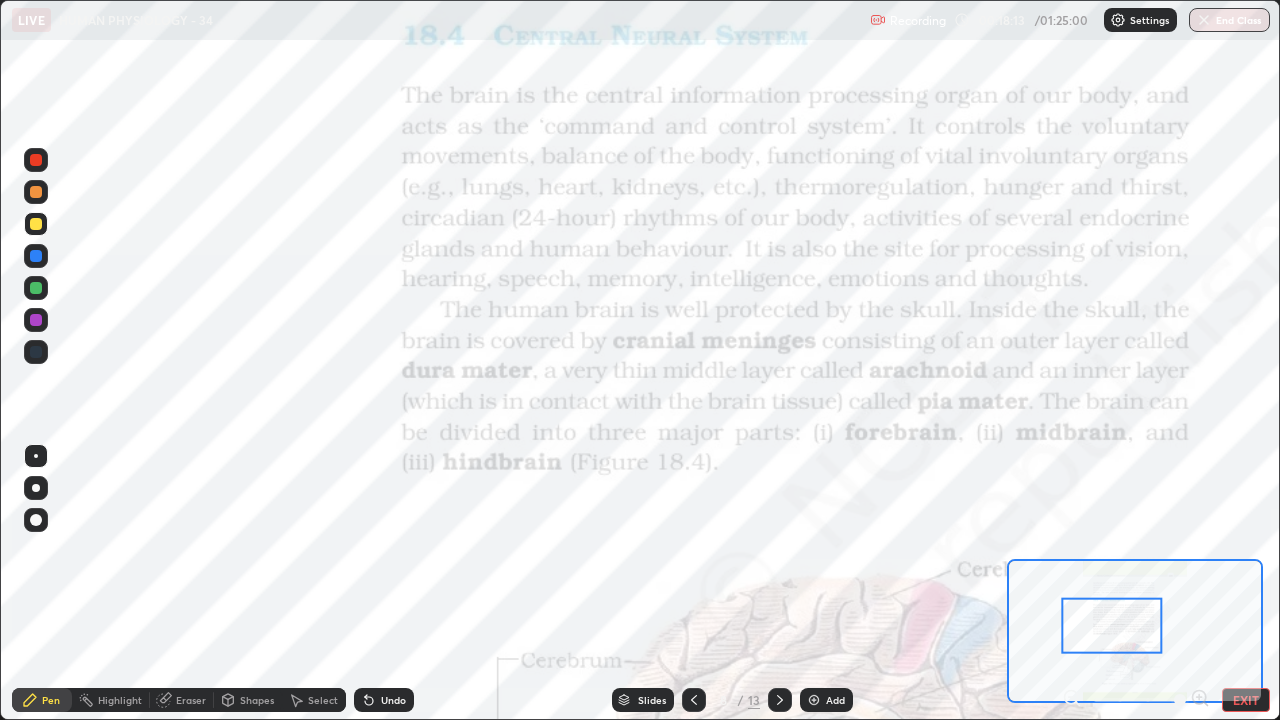 click on "Undo" at bounding box center (384, 700) 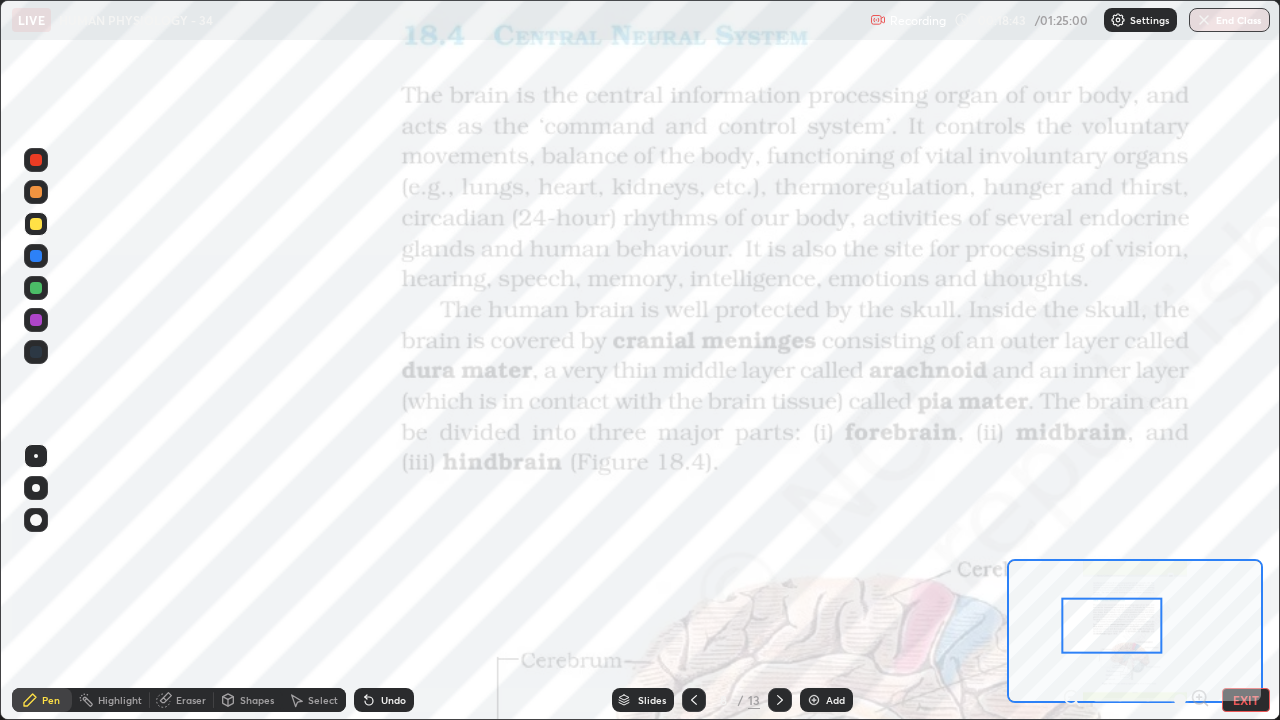 click on "Eraser" at bounding box center [182, 700] 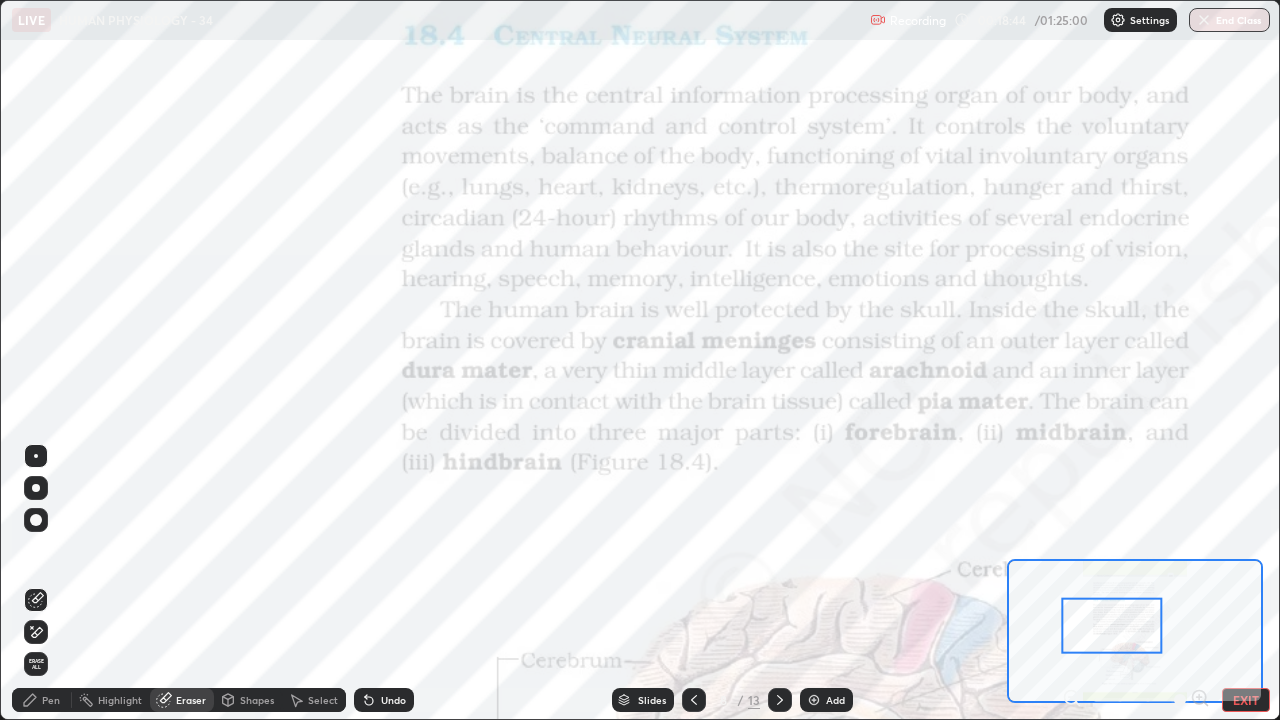click on "Eraser" at bounding box center [182, 700] 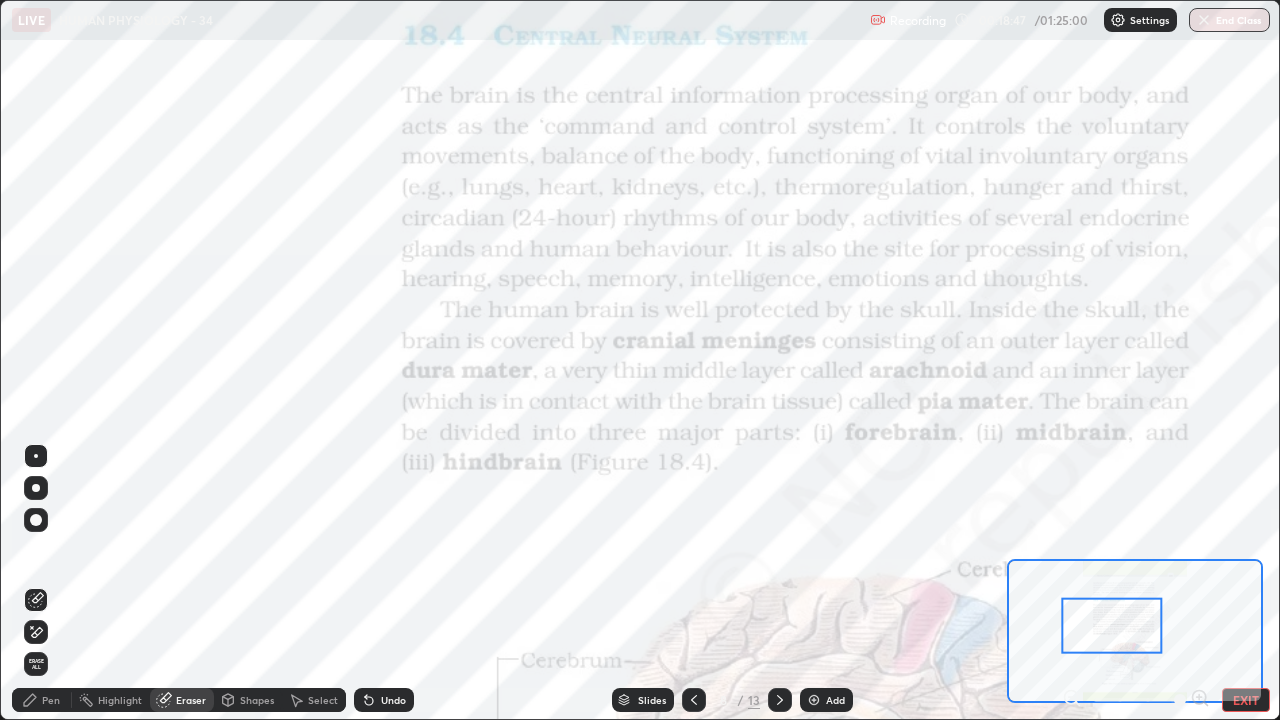 click on "Pen" at bounding box center [51, 700] 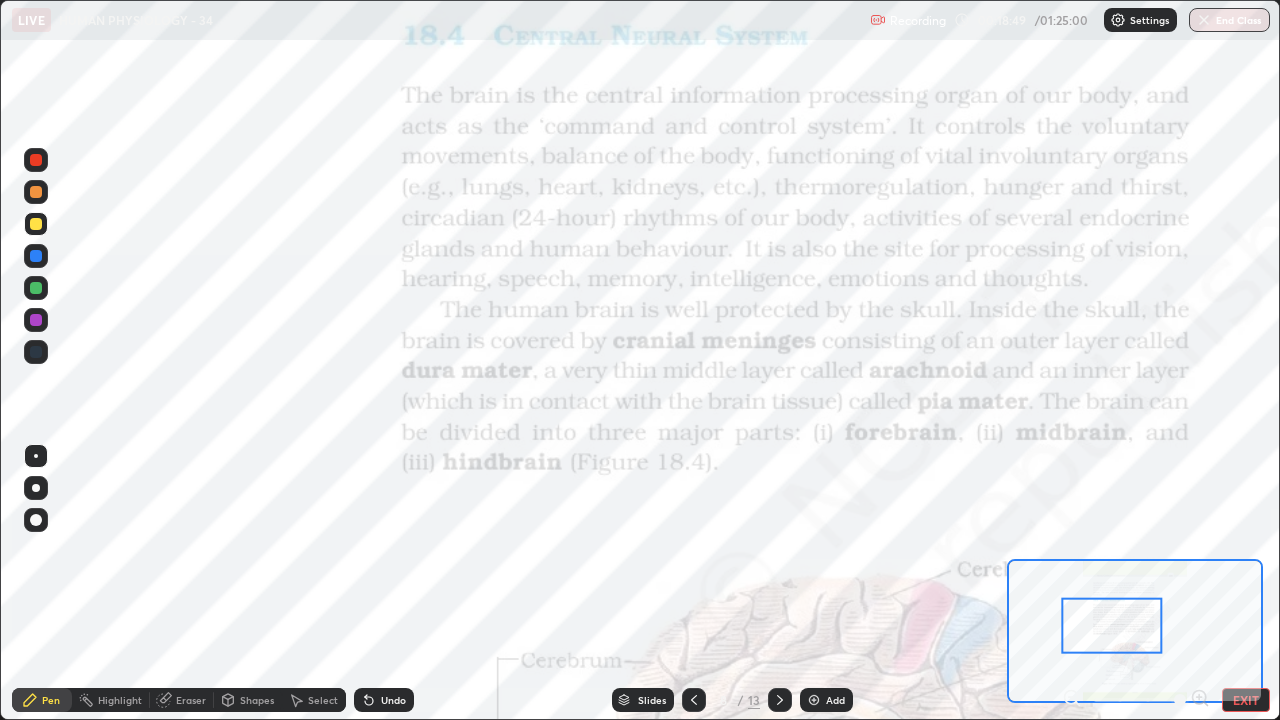 click at bounding box center [36, 192] 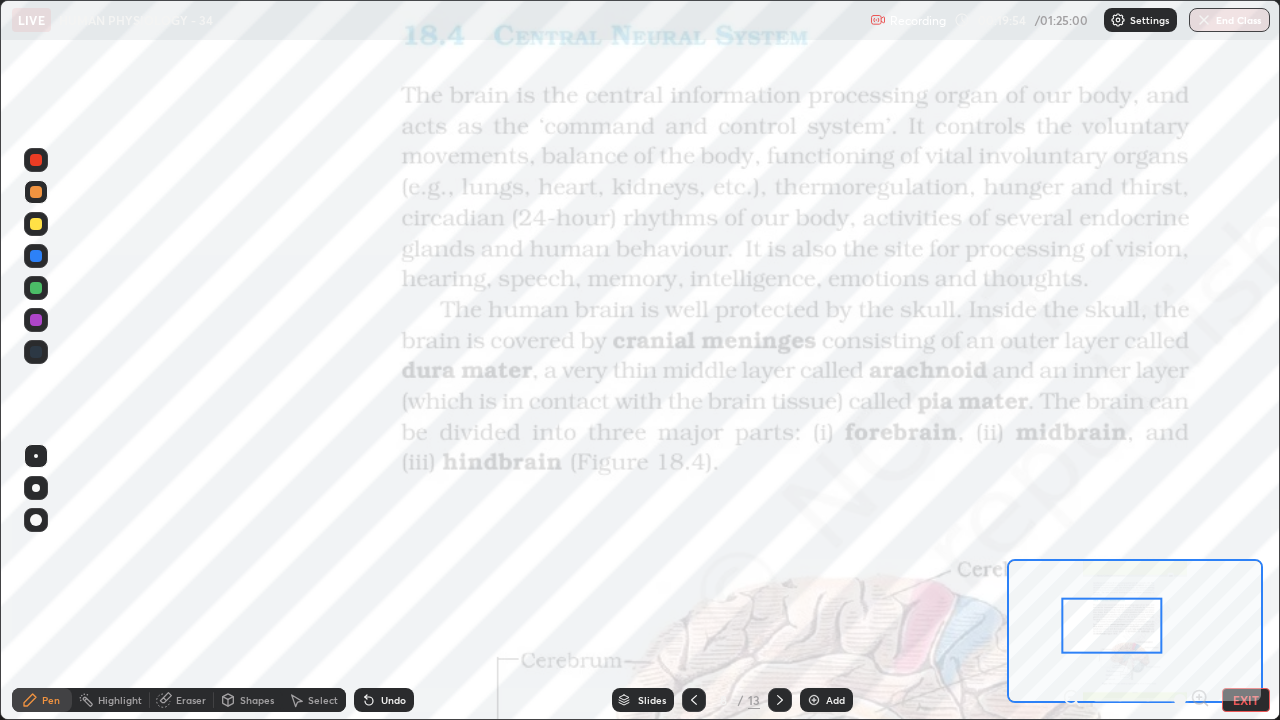 click on "Eraser" at bounding box center [191, 700] 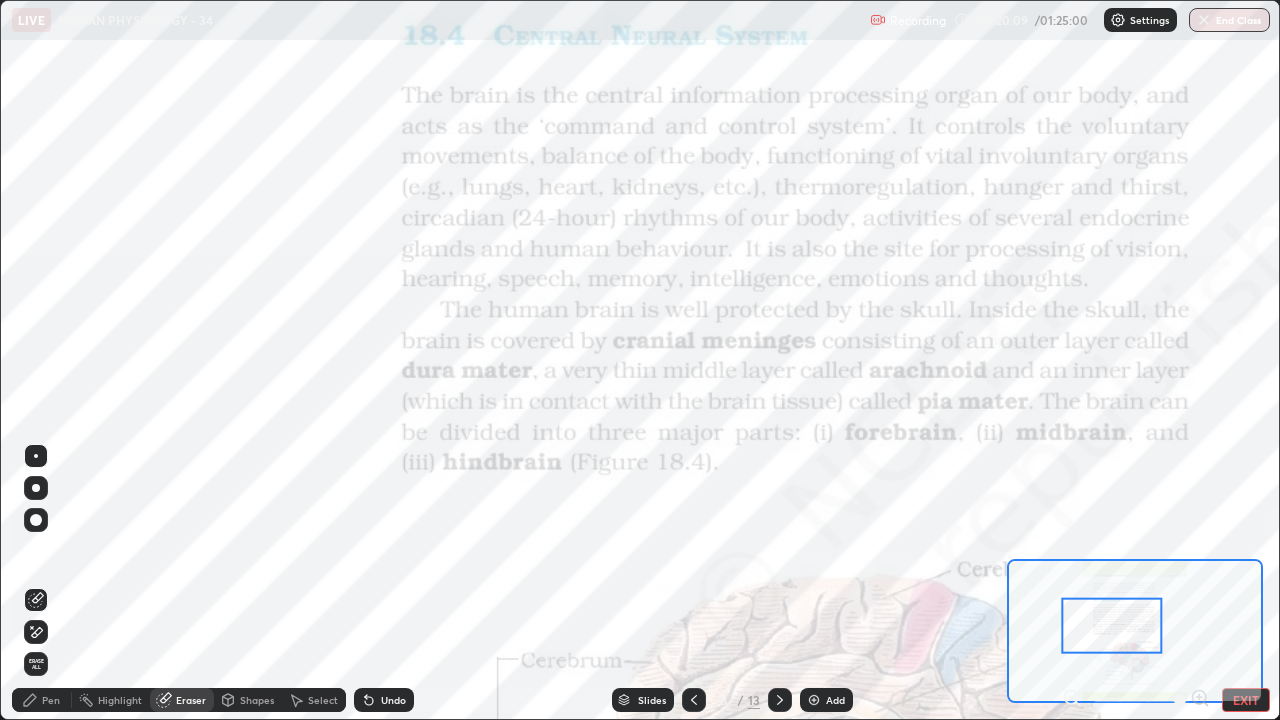click on "Pen" at bounding box center [42, 700] 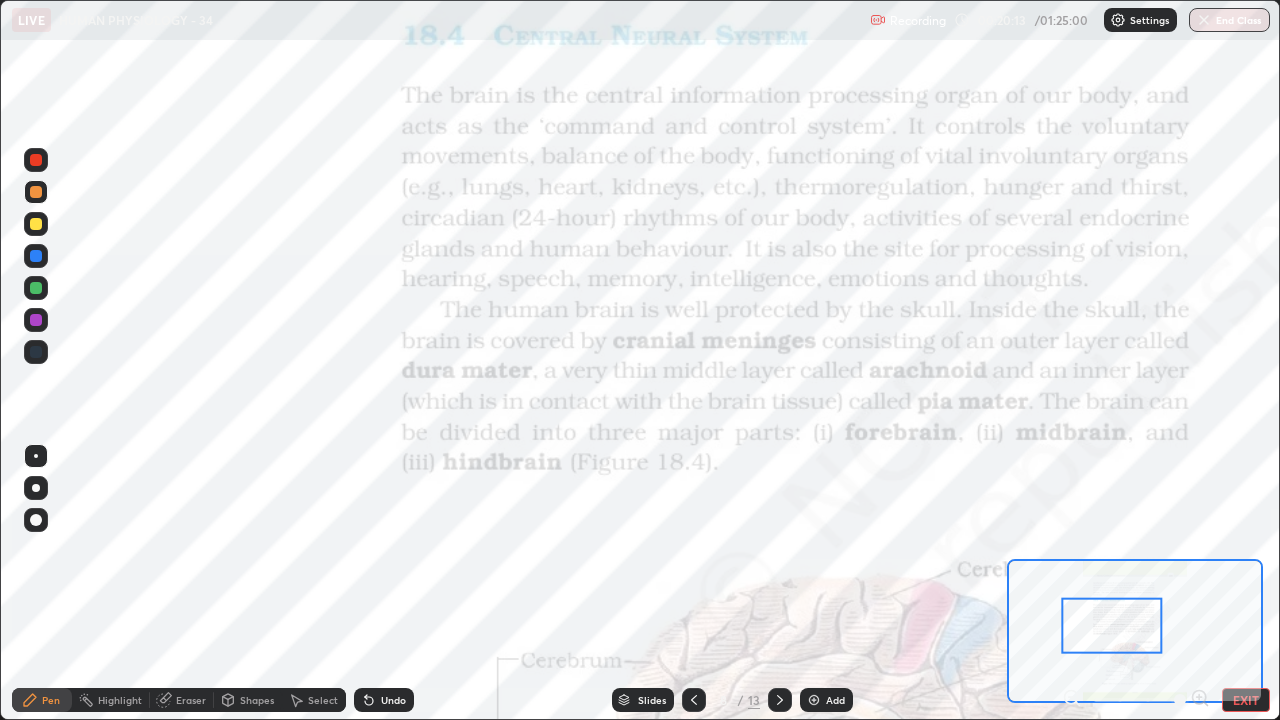 click at bounding box center [36, 288] 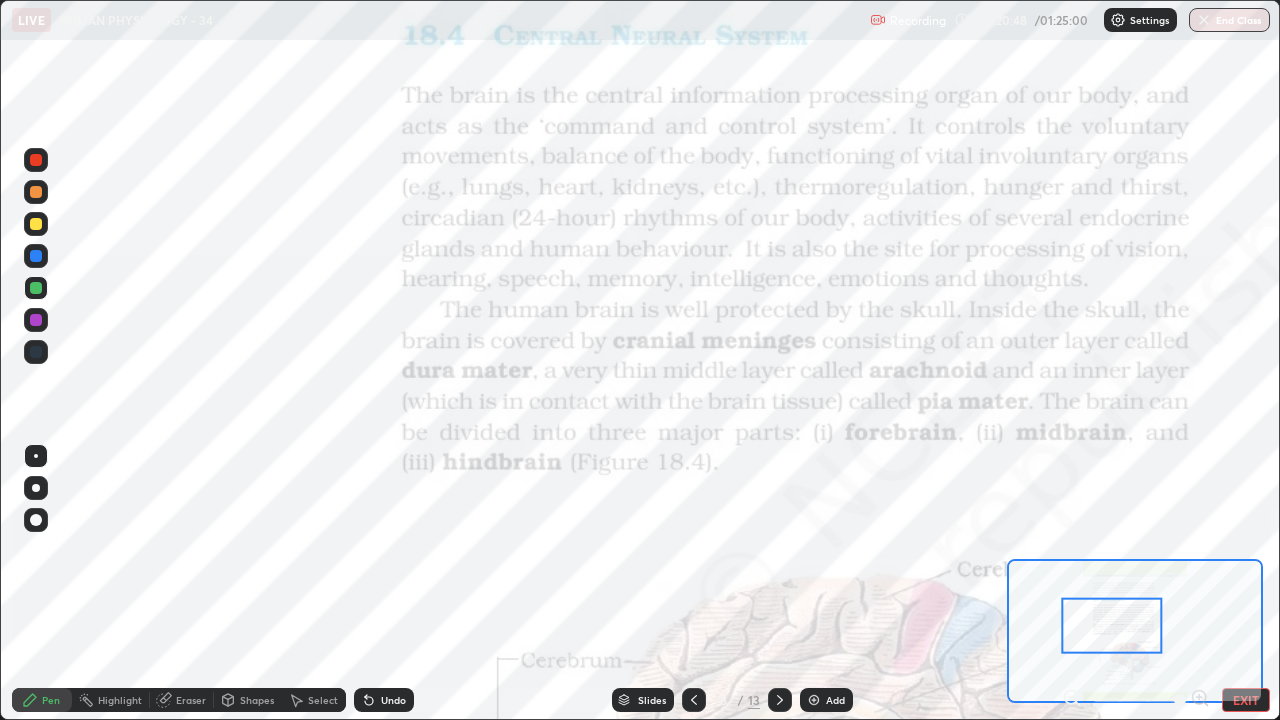 click on "Eraser" at bounding box center [191, 700] 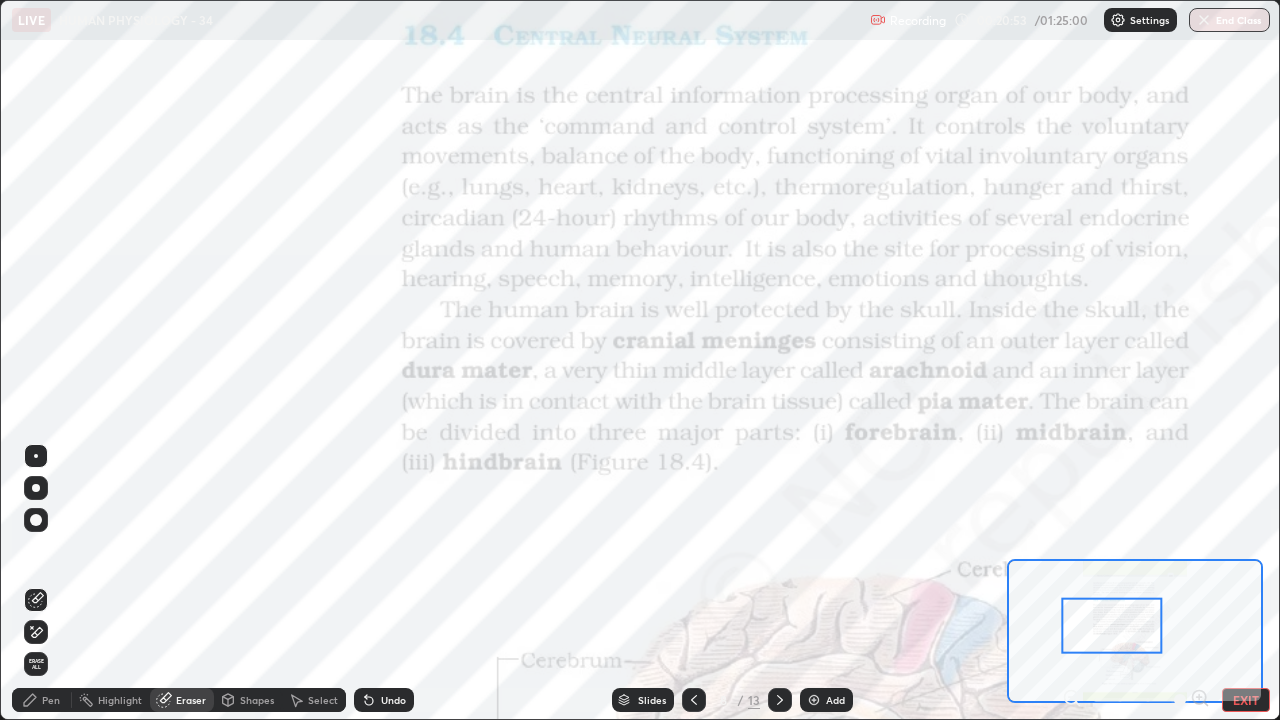 click on "Pen" at bounding box center (42, 700) 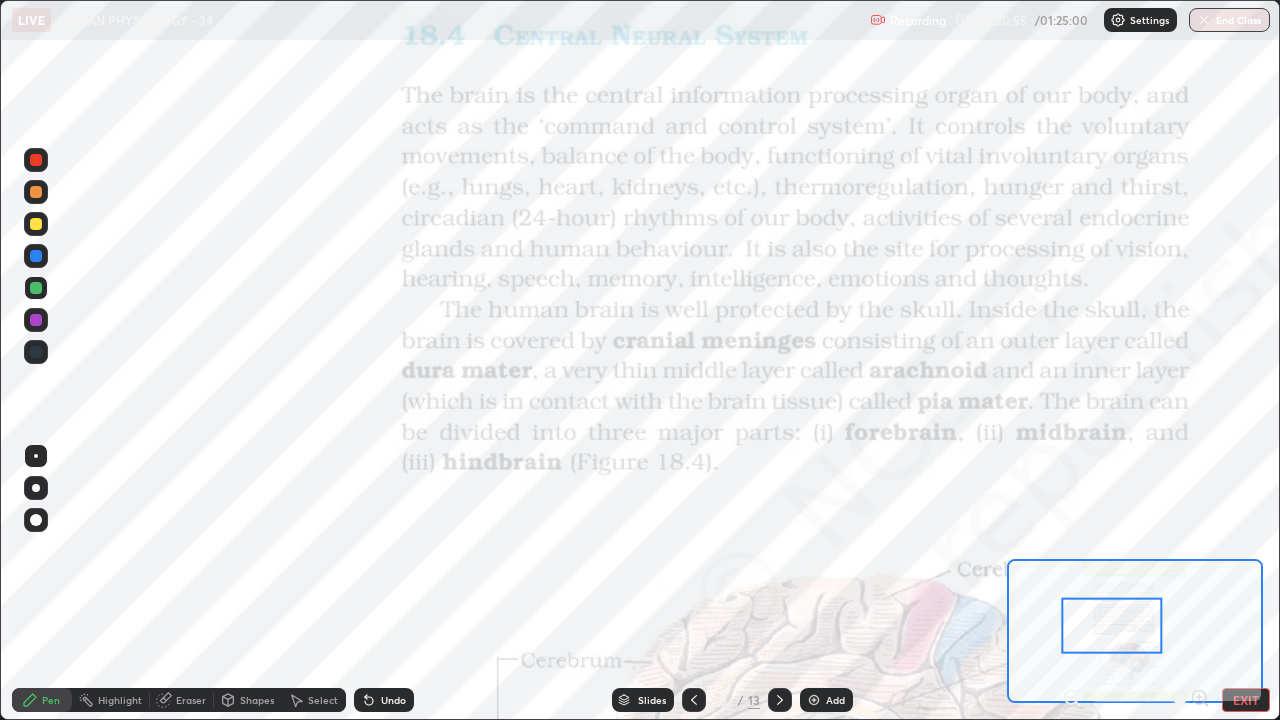 click at bounding box center (36, 320) 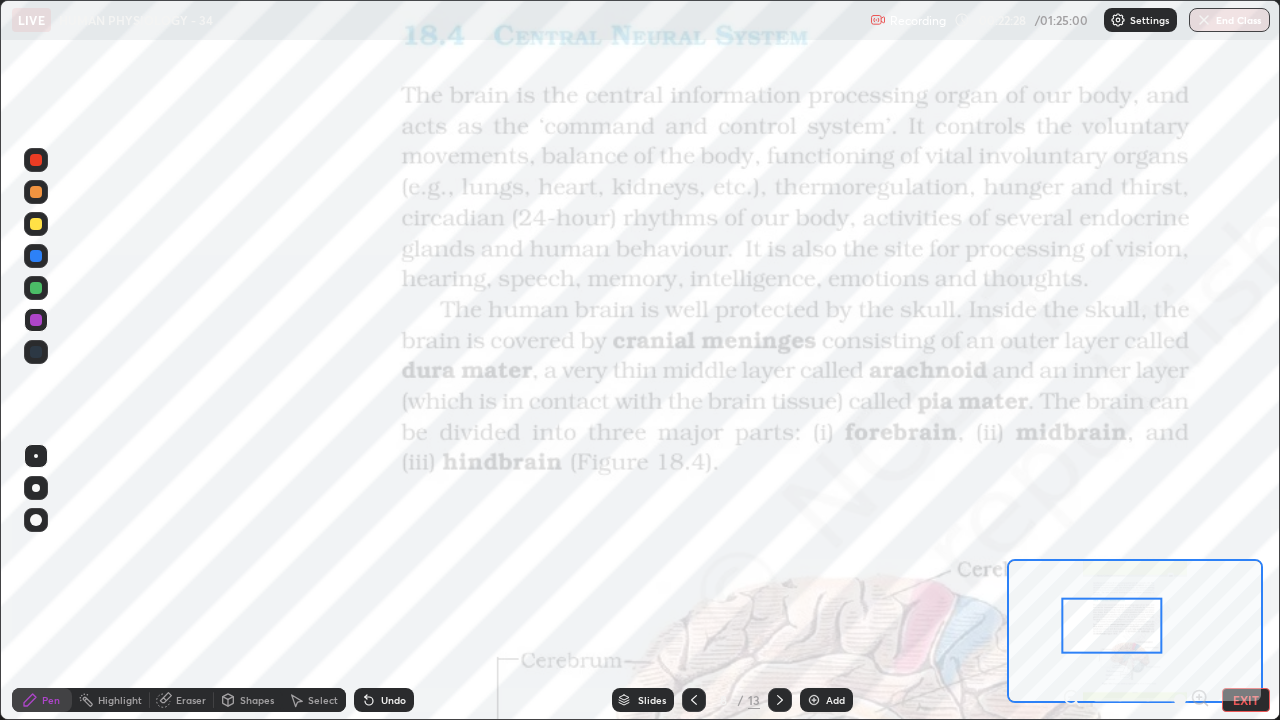 click at bounding box center (36, 256) 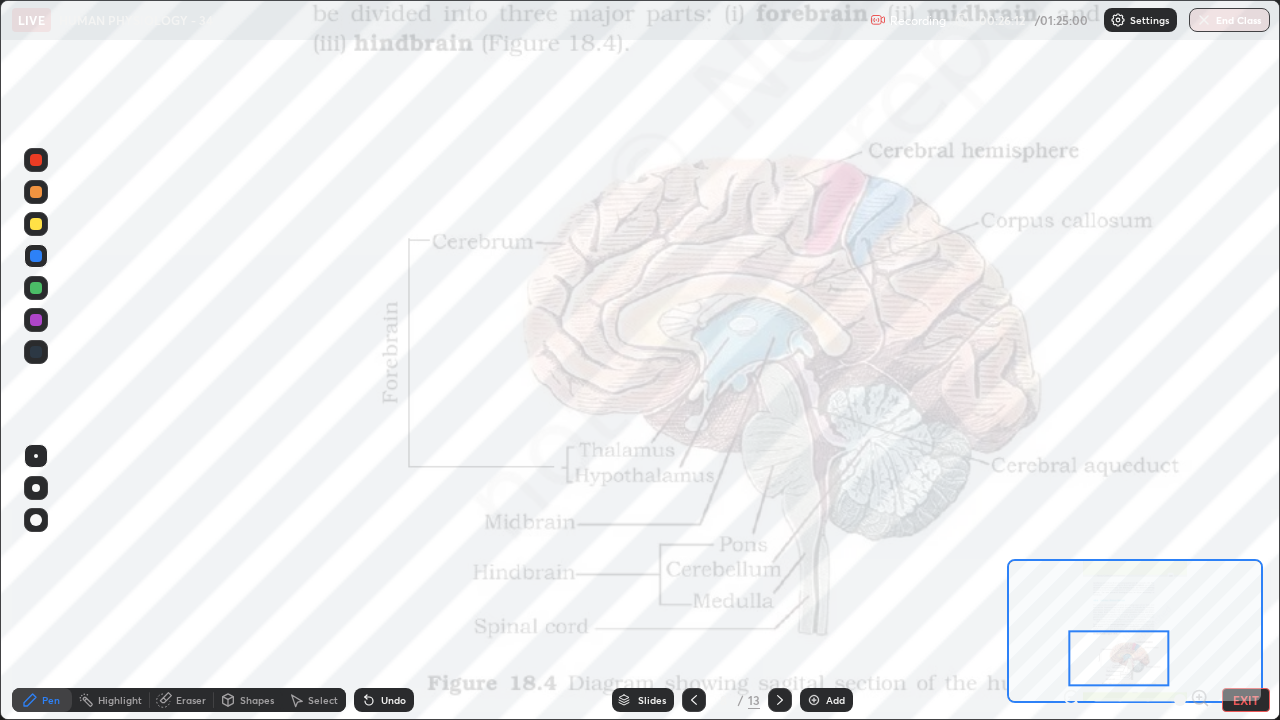 click at bounding box center [36, 224] 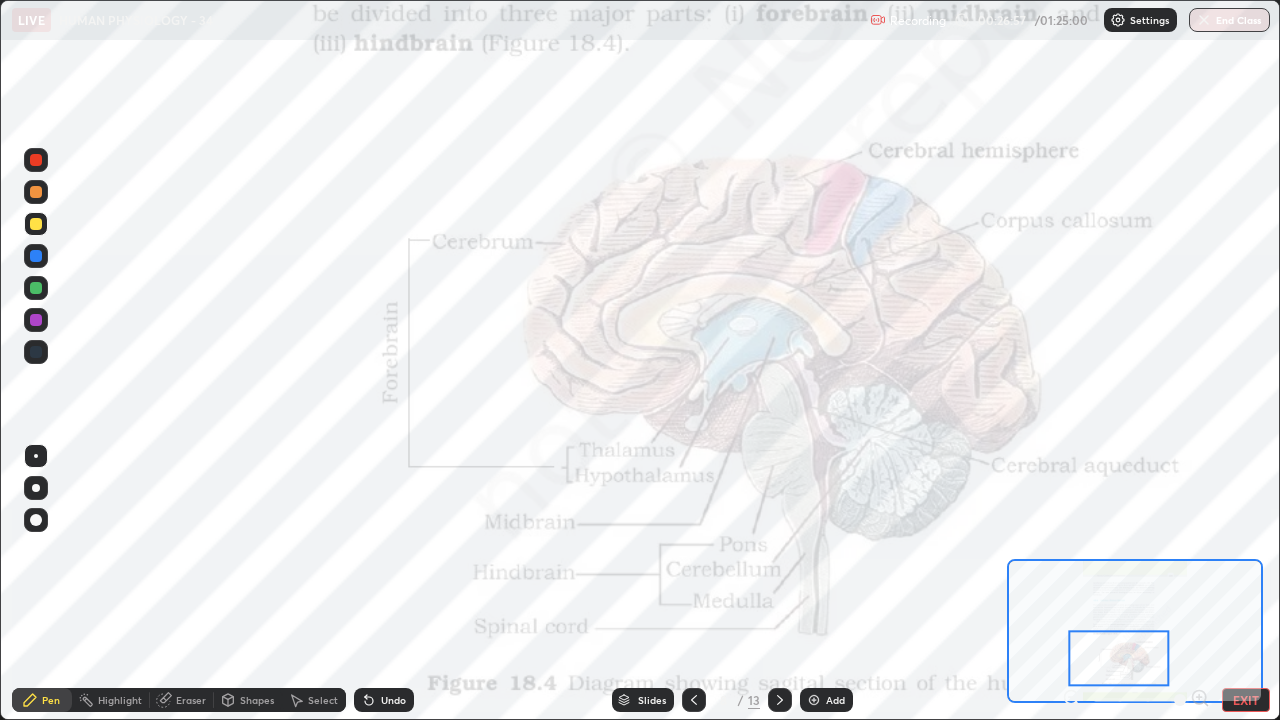 click on "EXIT" at bounding box center [1246, 700] 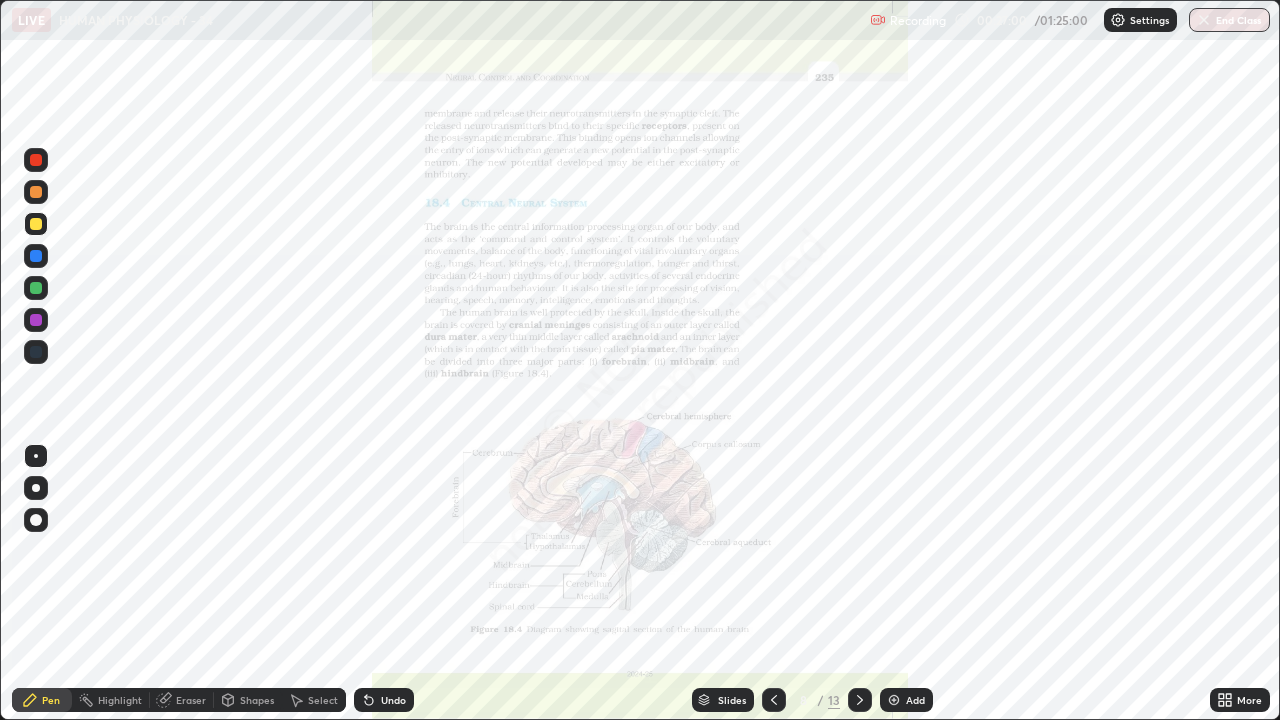 click on "13" at bounding box center (834, 700) 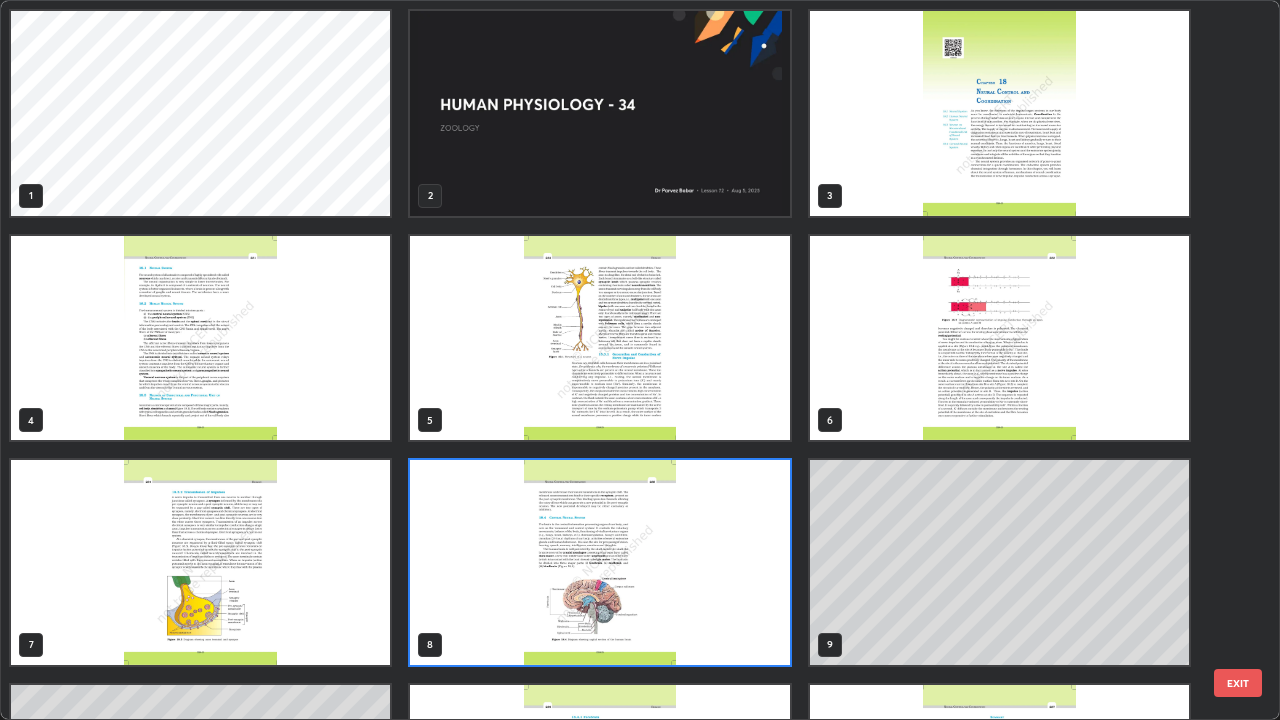 scroll, scrollTop: 7, scrollLeft: 11, axis: both 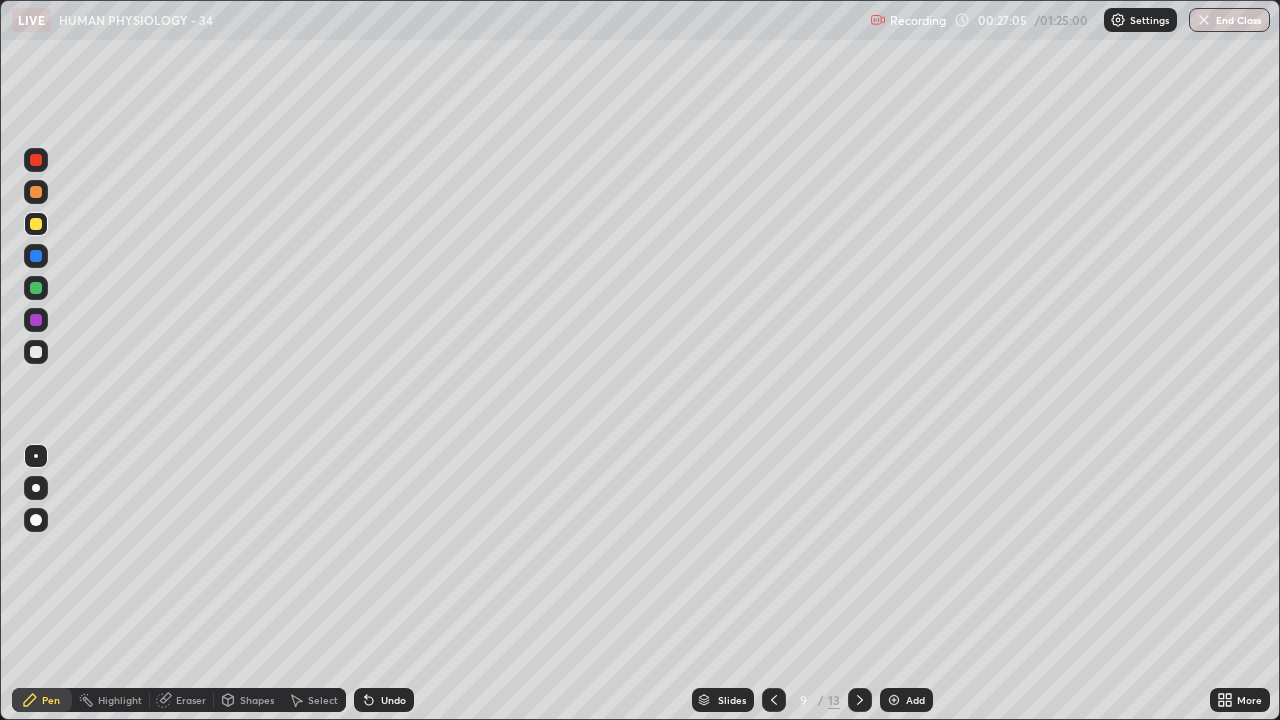 click 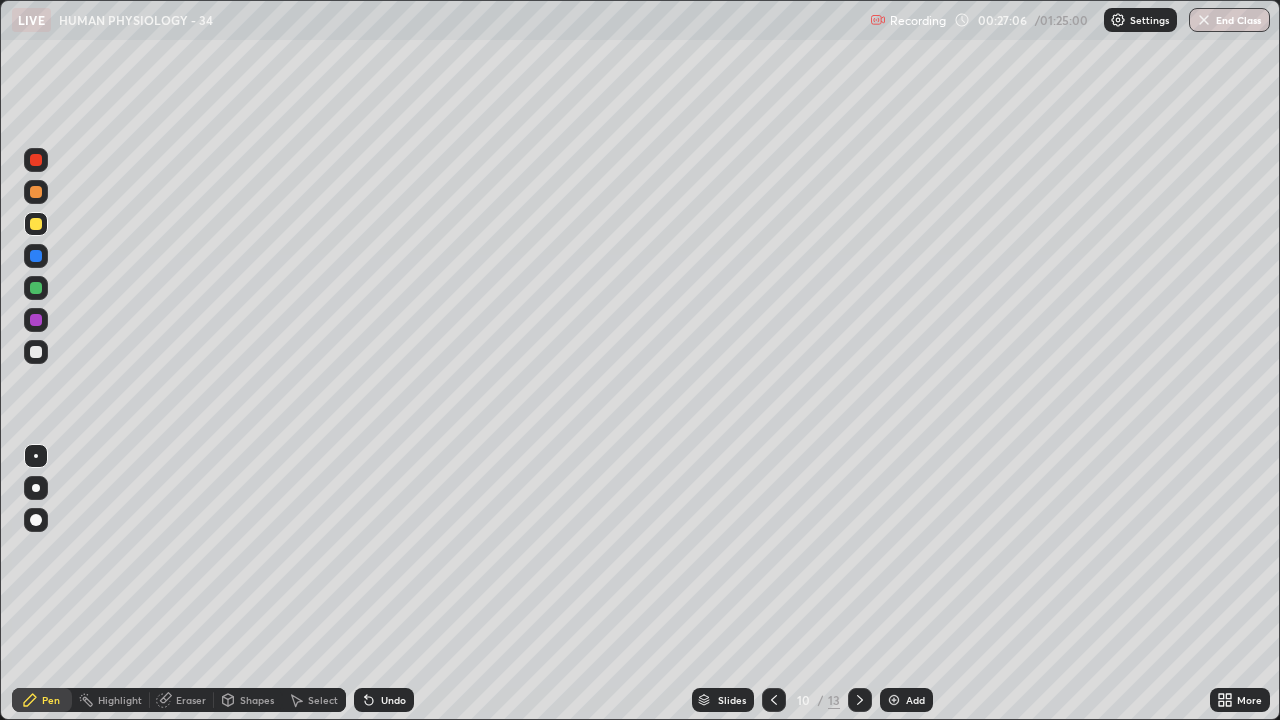 click 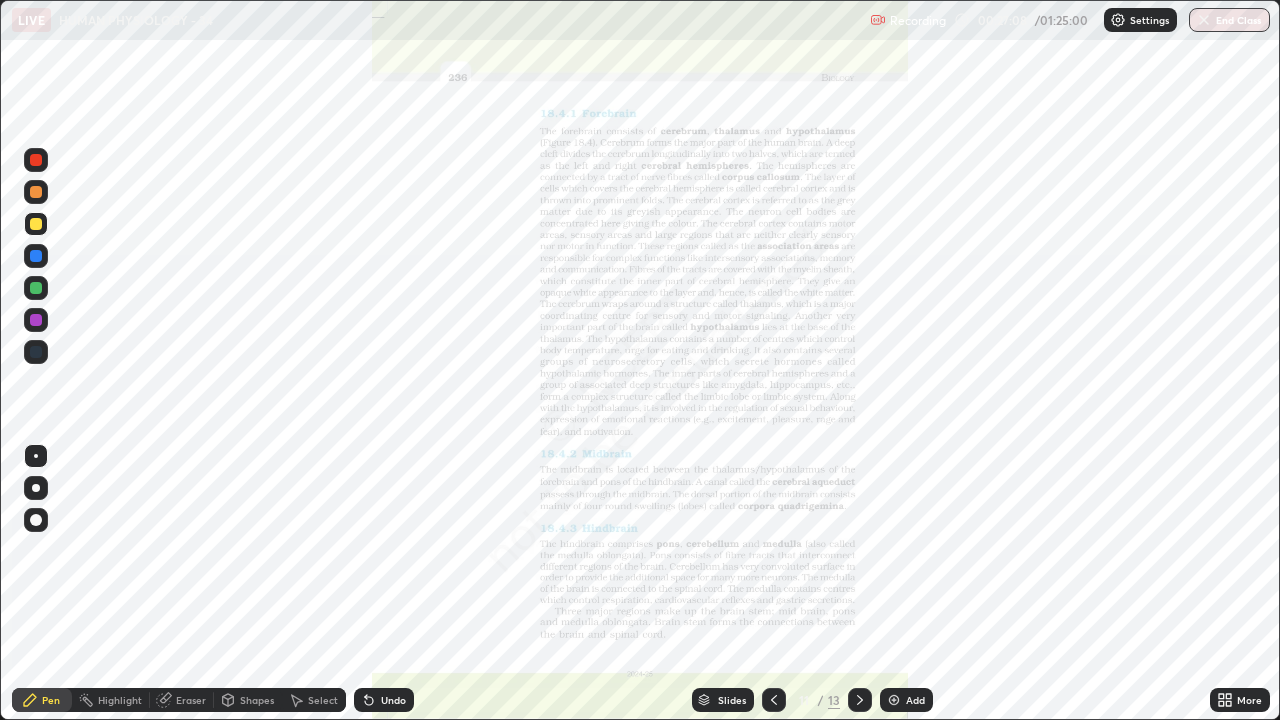 click 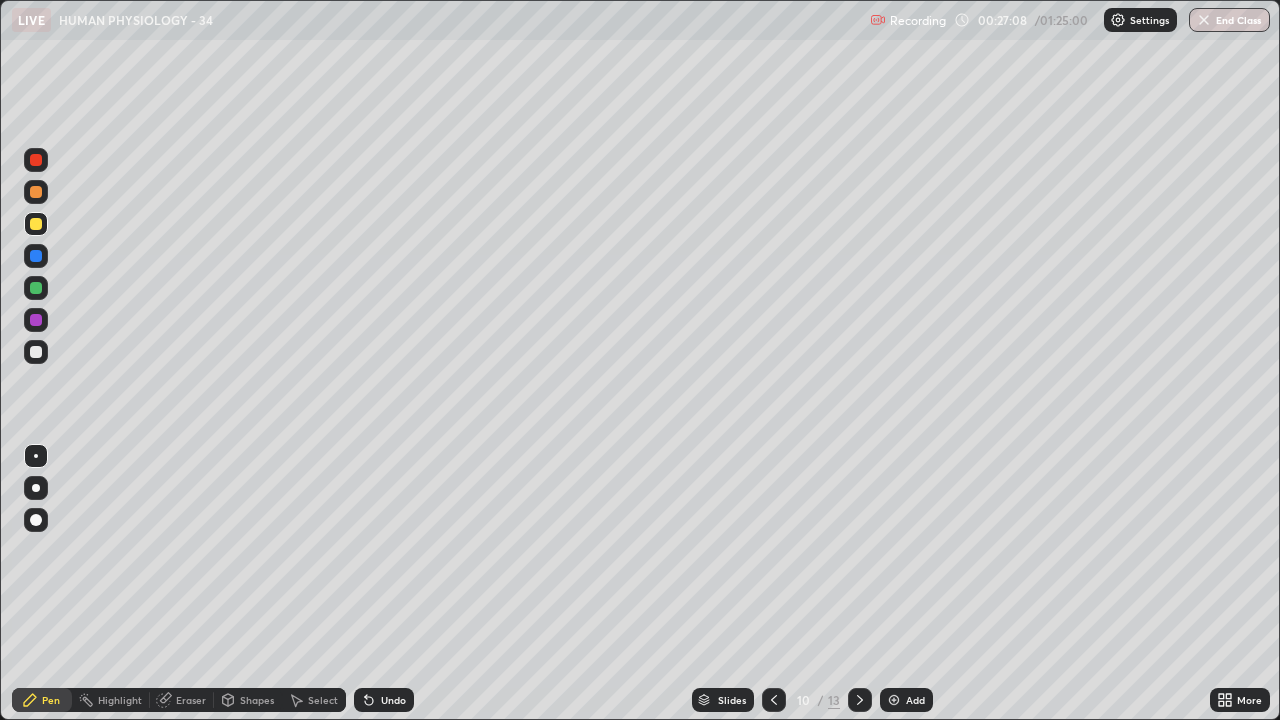 click 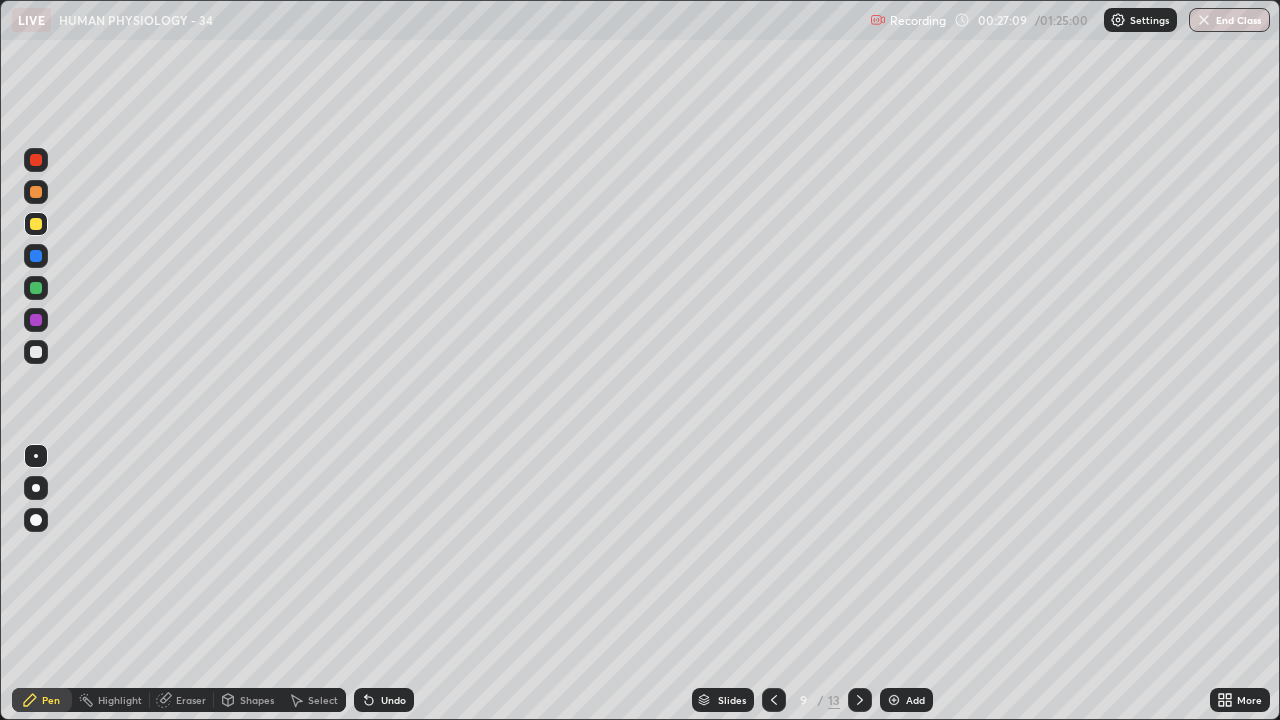 click 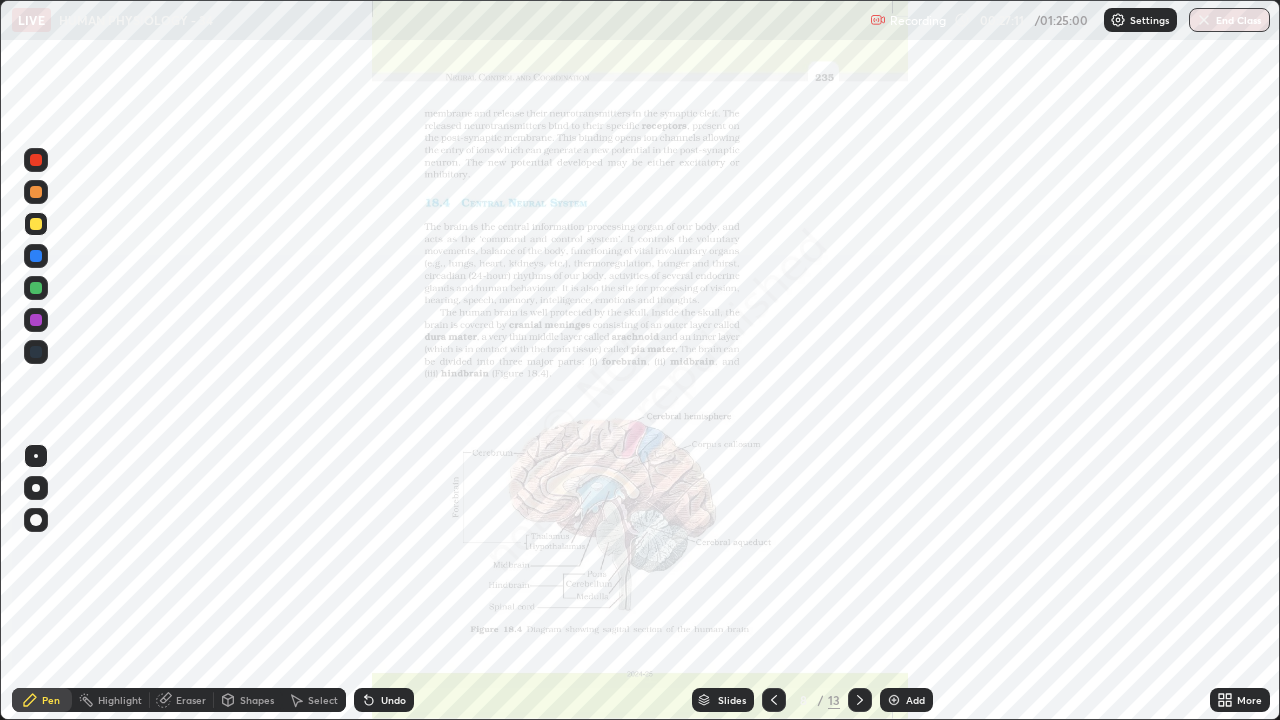 click 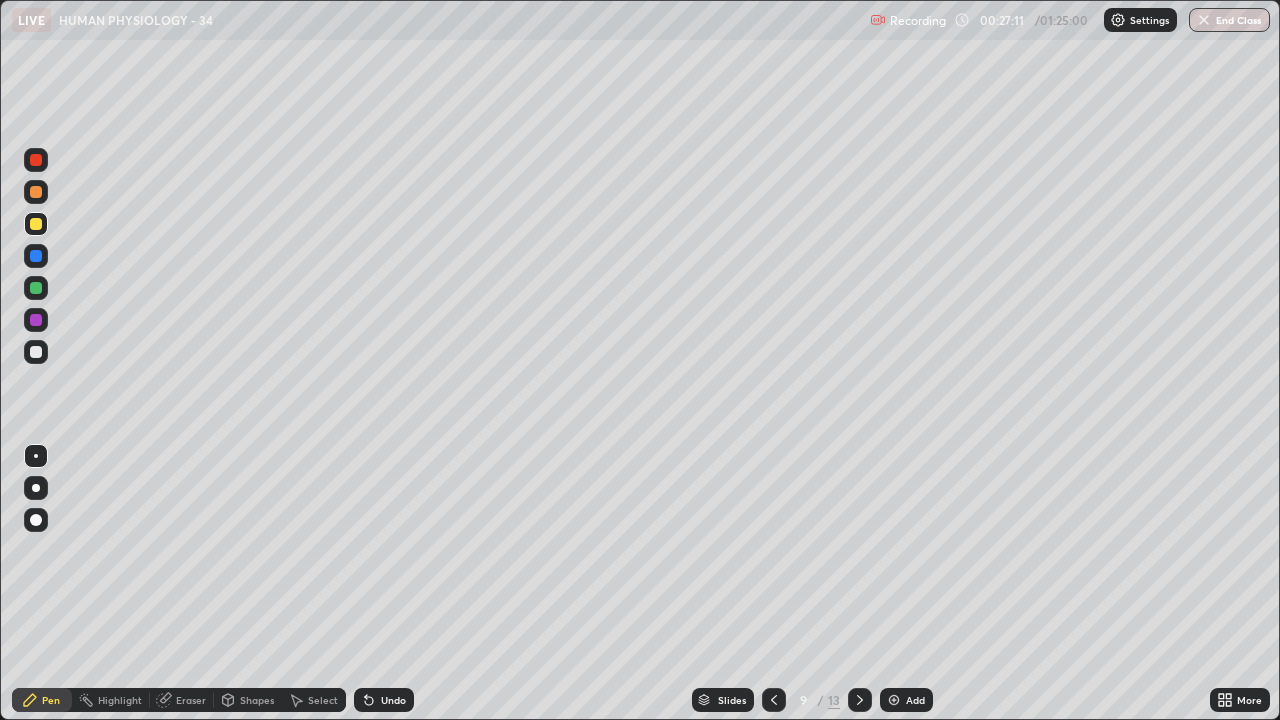 click 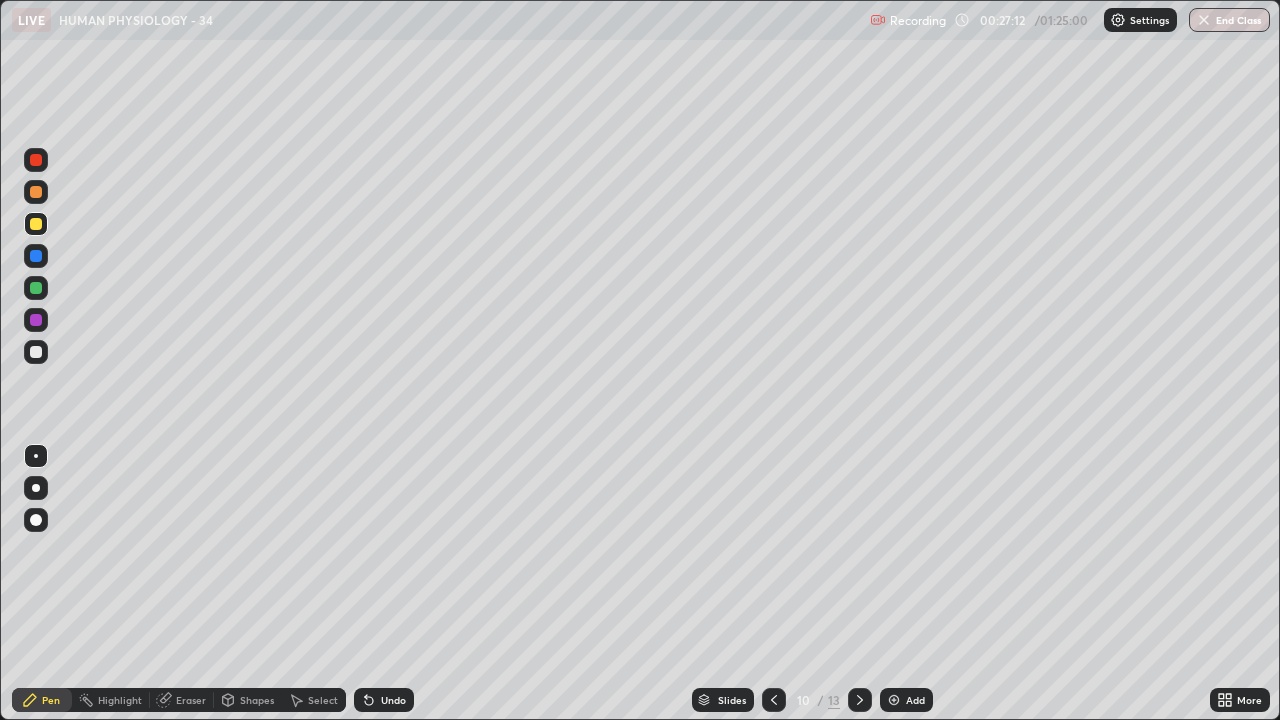 click 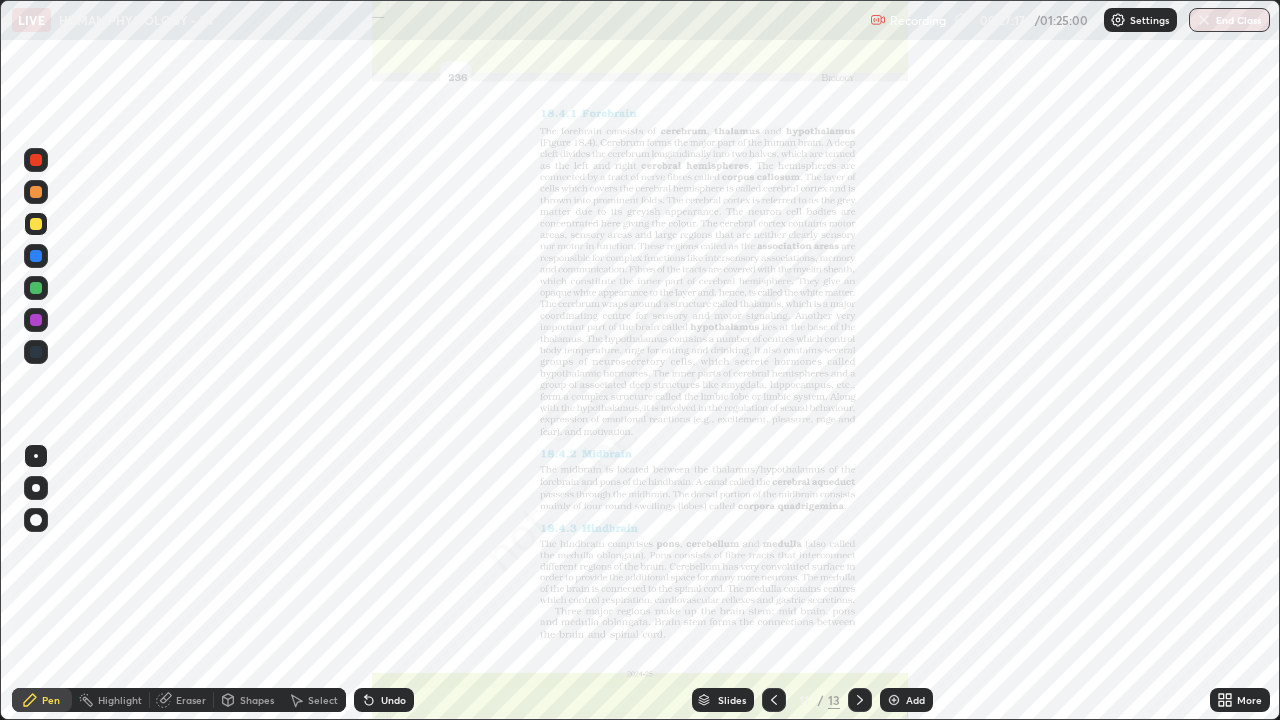 click 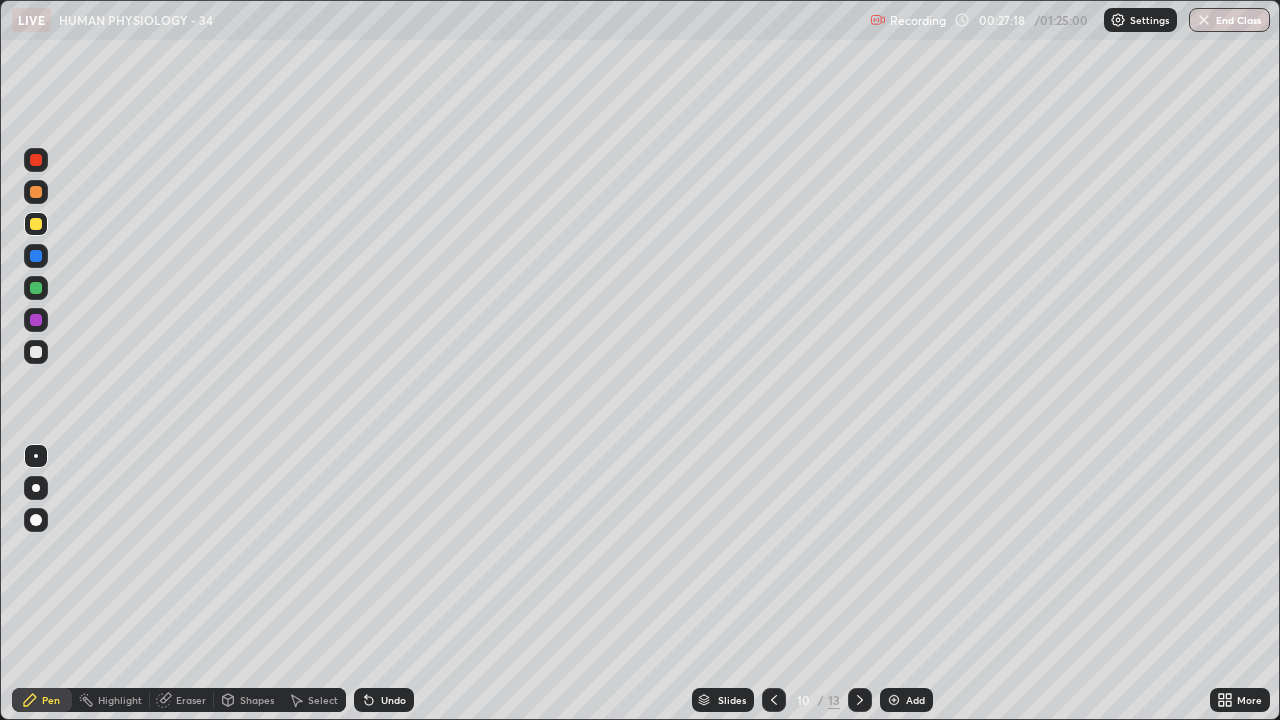click on "Add" at bounding box center [915, 700] 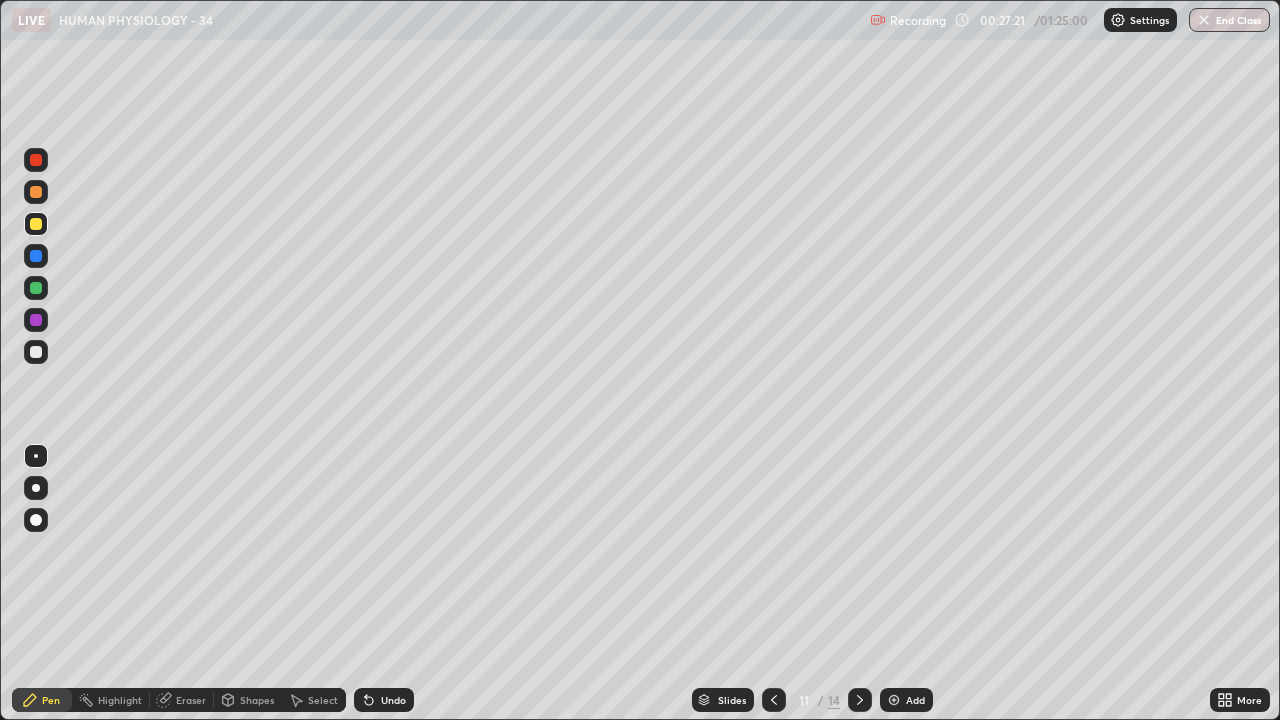 click at bounding box center (36, 352) 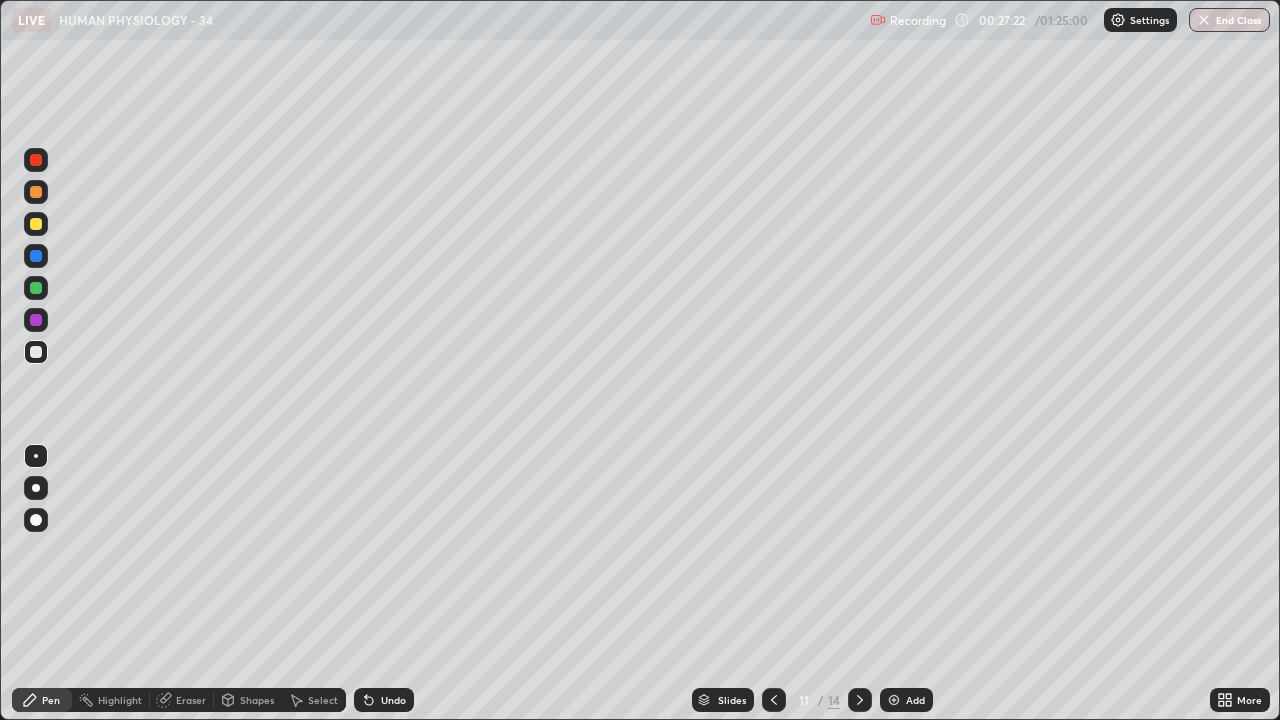 click at bounding box center [36, 488] 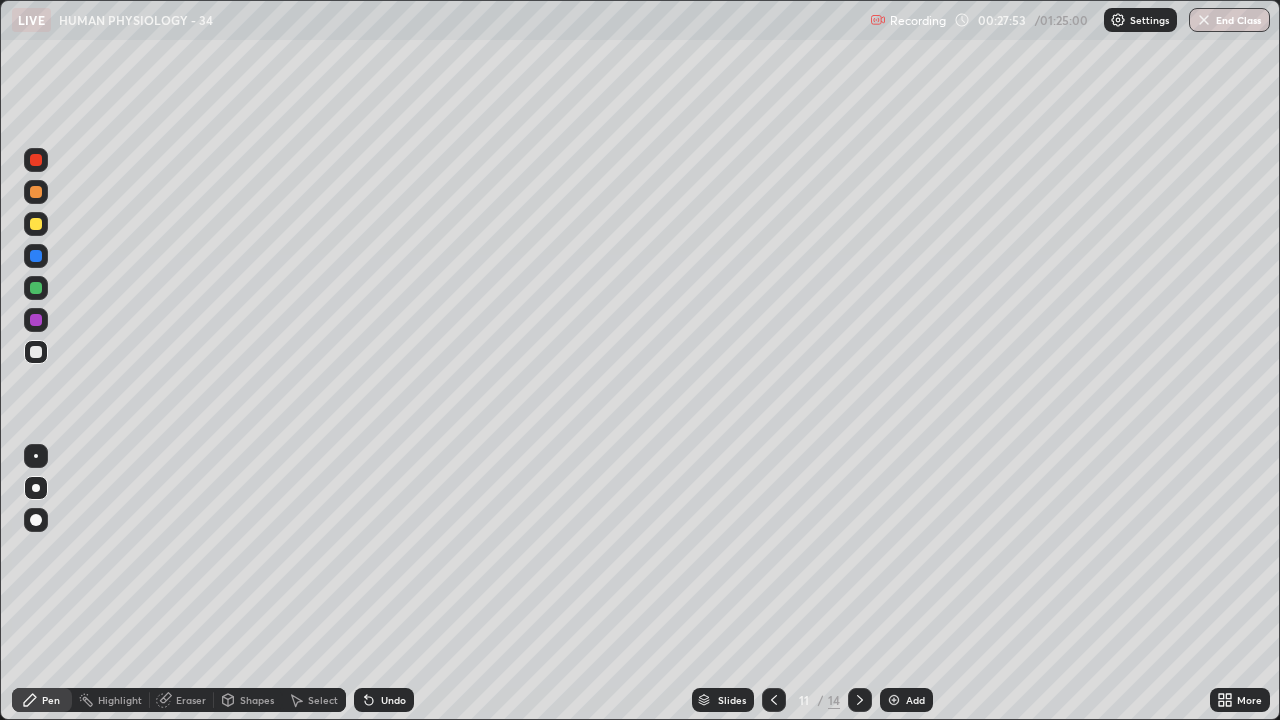 click at bounding box center [36, 224] 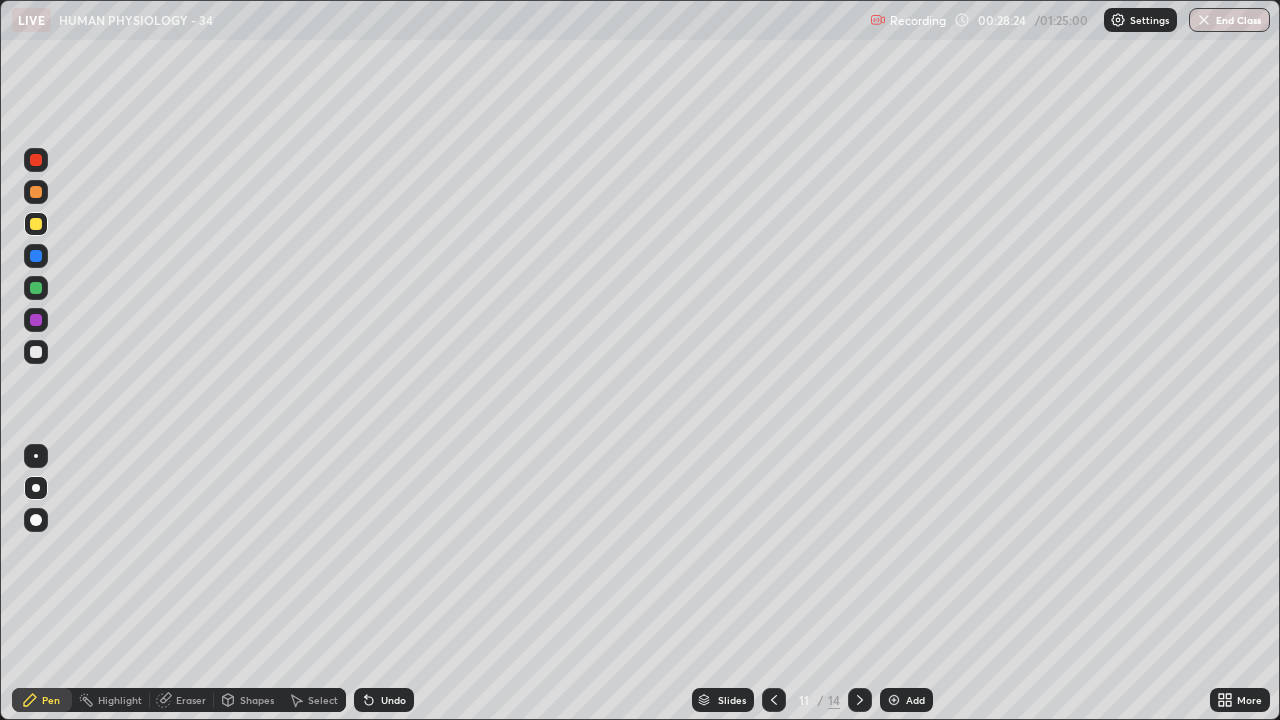 click at bounding box center (36, 352) 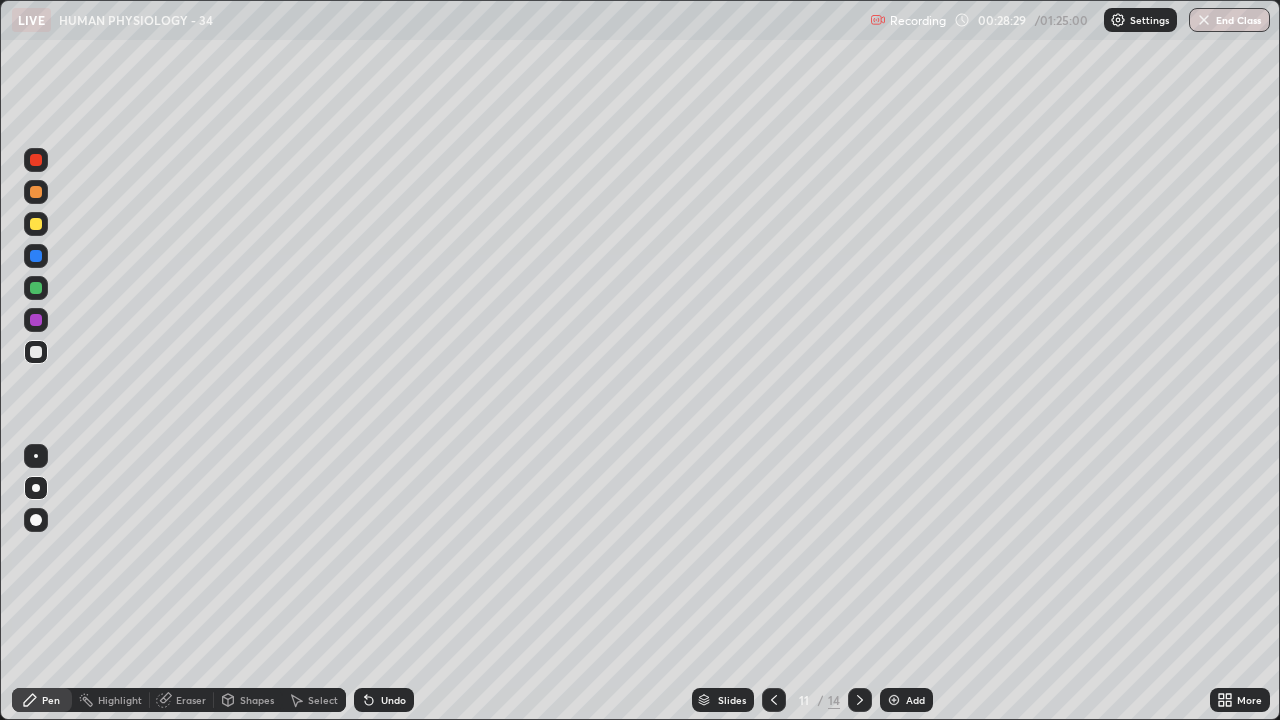 click at bounding box center [36, 192] 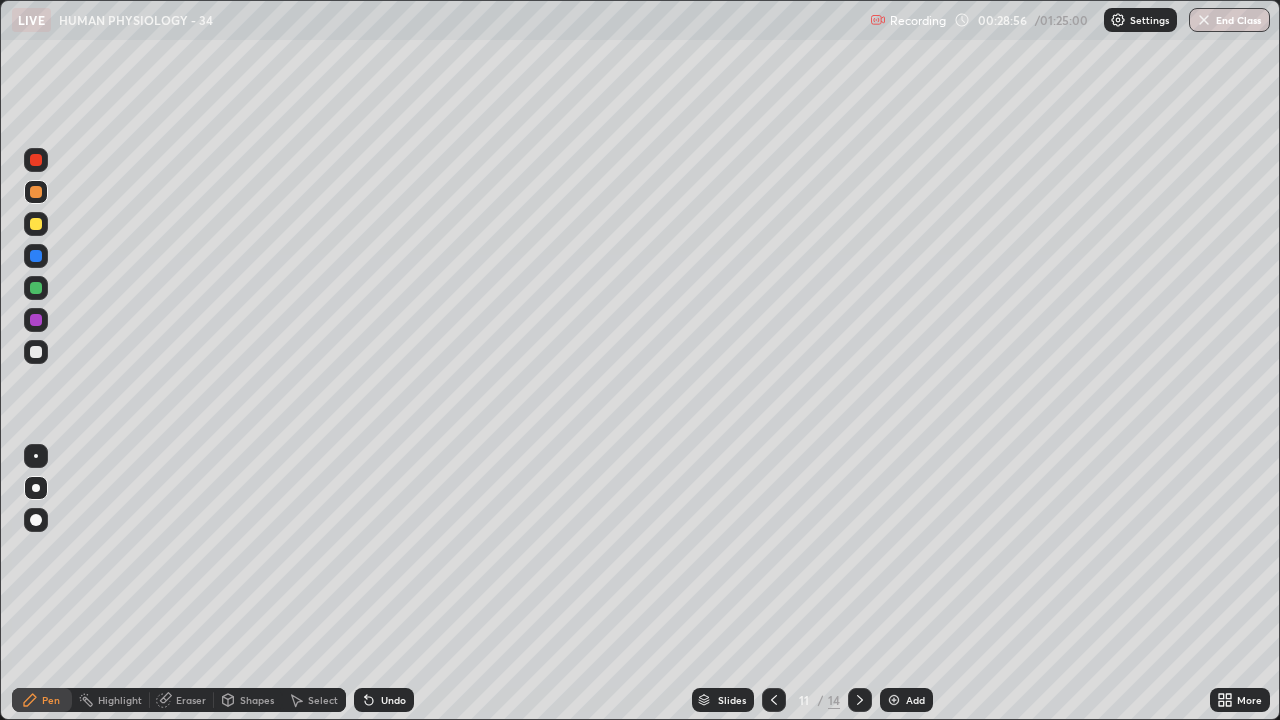 click at bounding box center [36, 352] 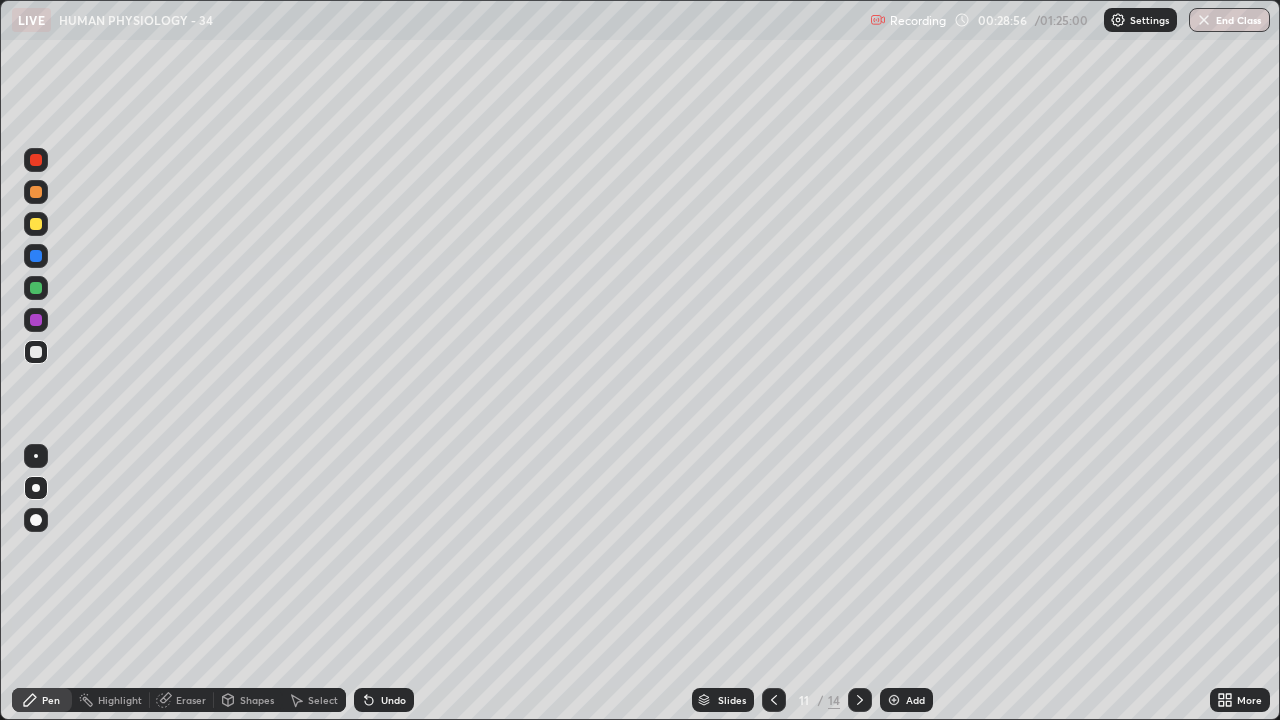 click at bounding box center (36, 456) 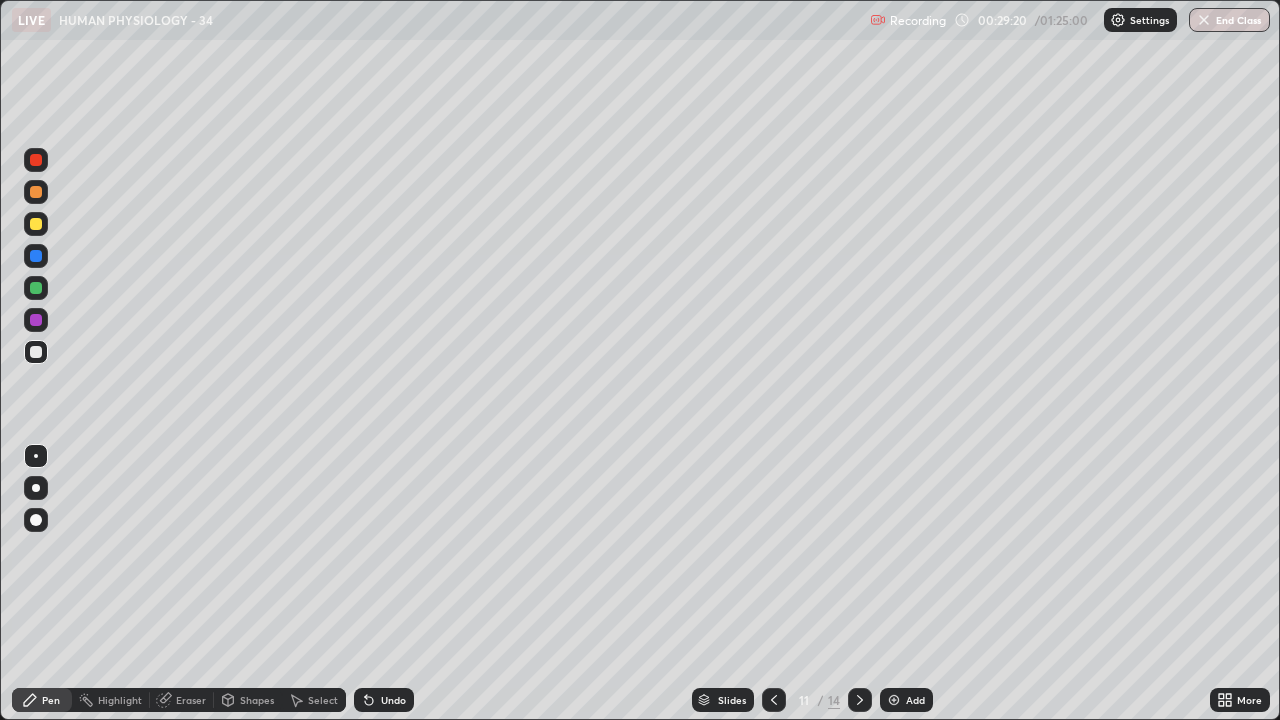 click on "Undo" at bounding box center (384, 700) 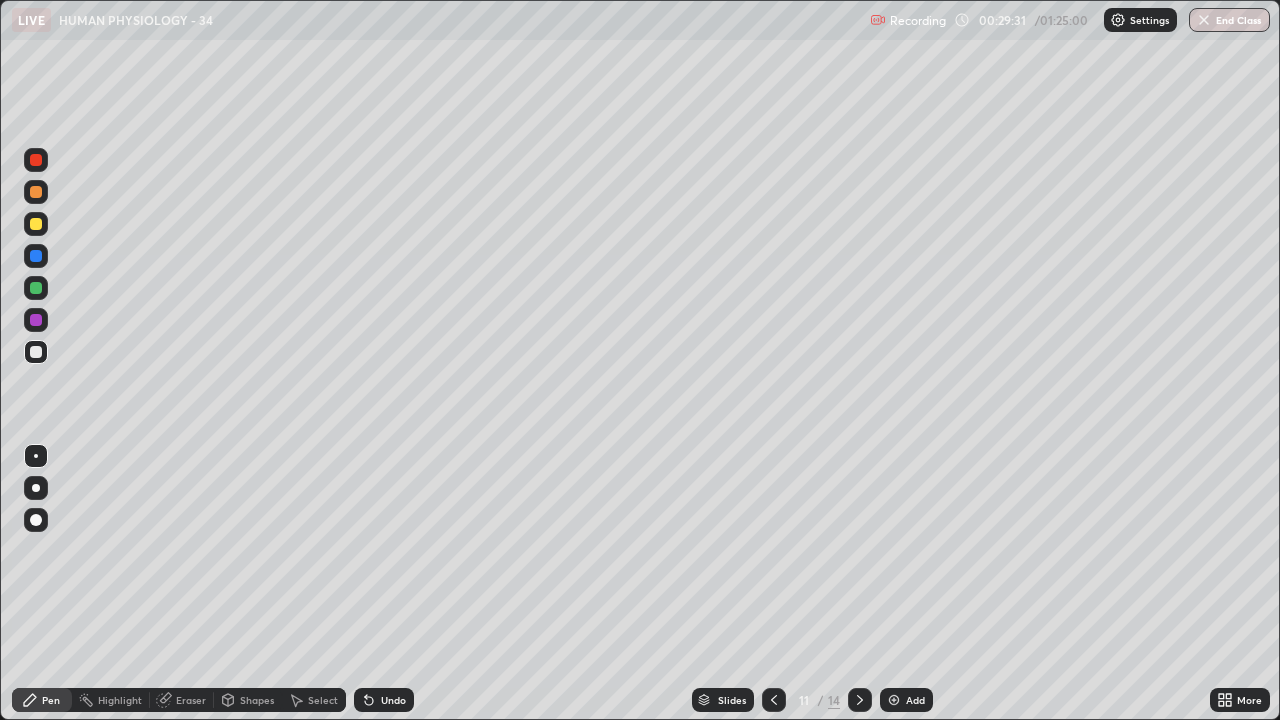 click at bounding box center [36, 224] 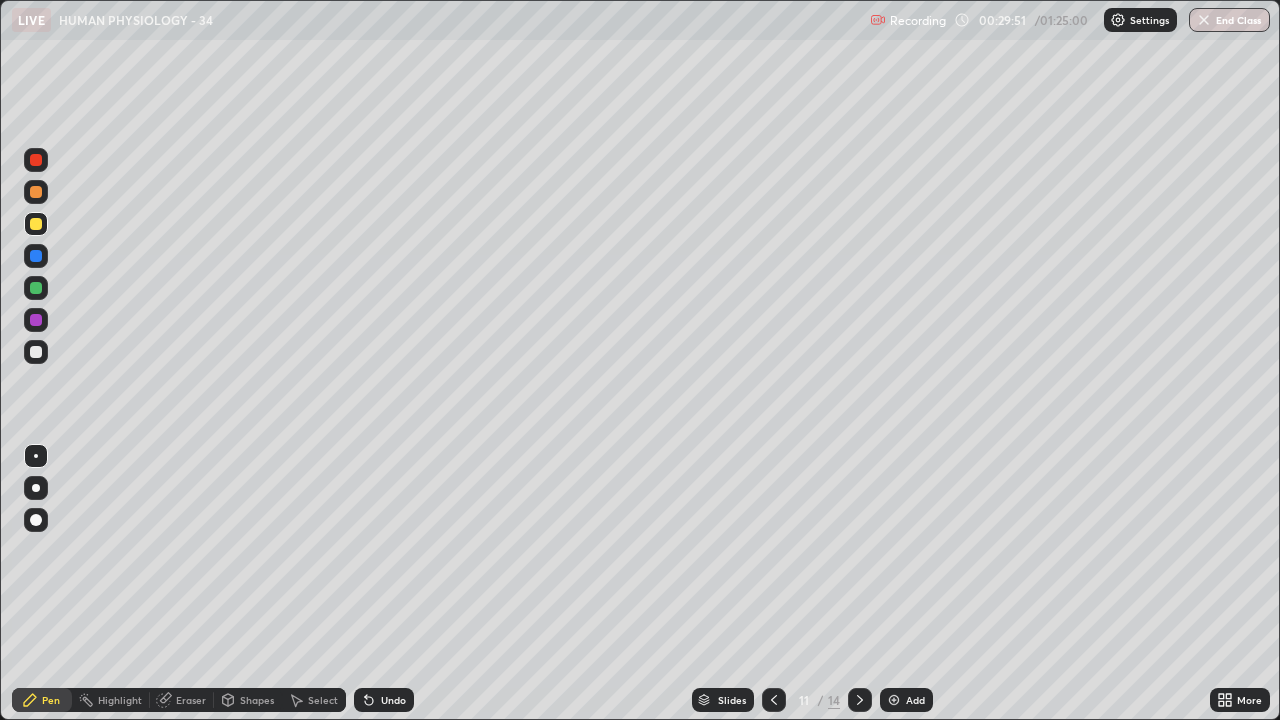 click at bounding box center (36, 256) 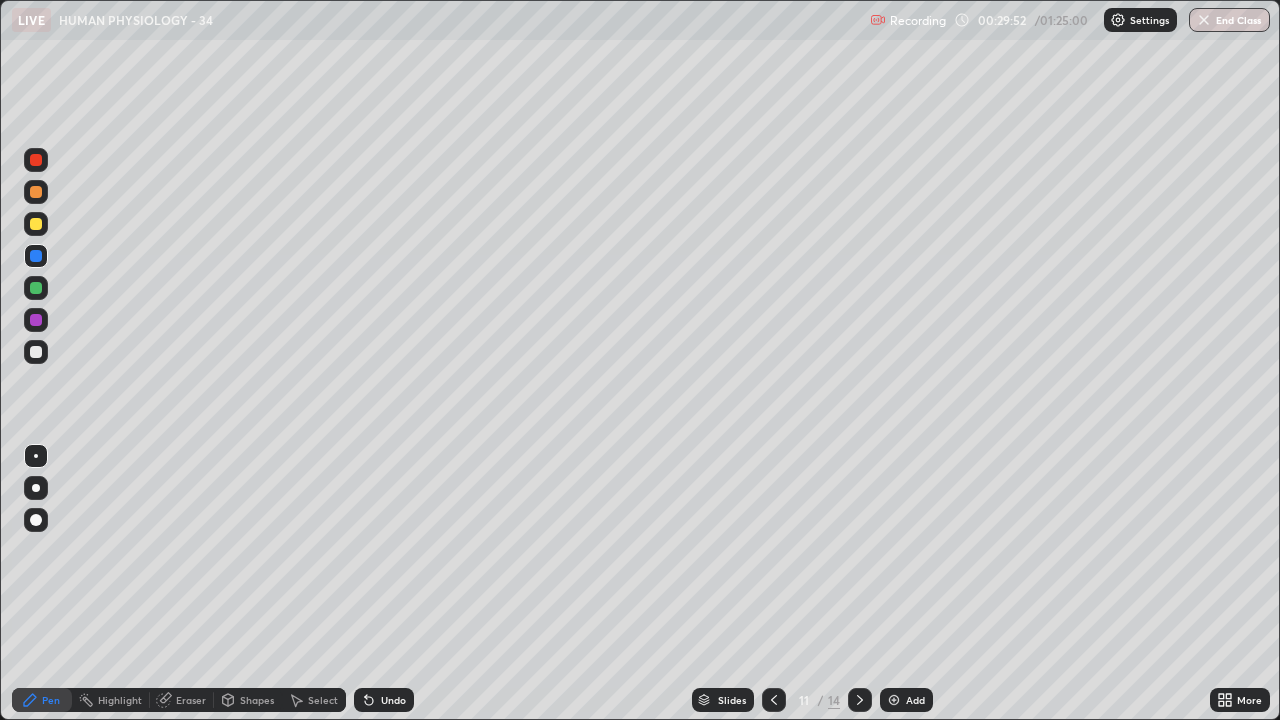 click at bounding box center [36, 520] 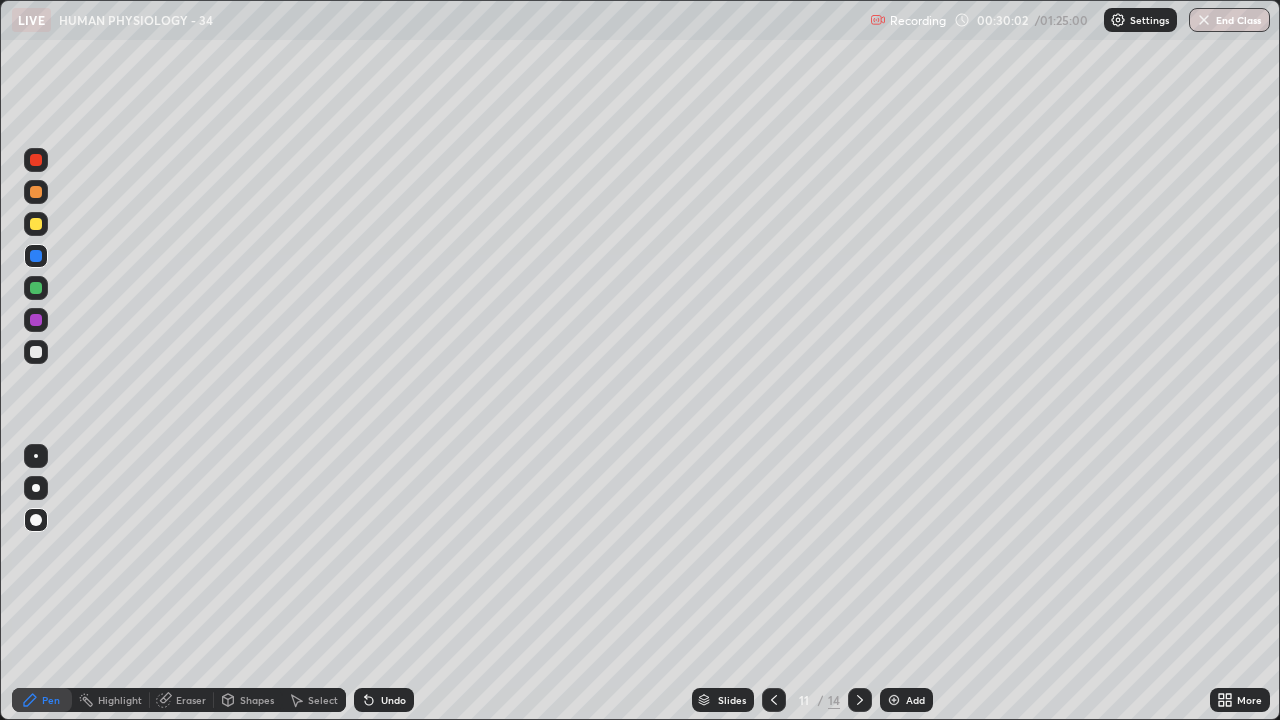 click at bounding box center (36, 456) 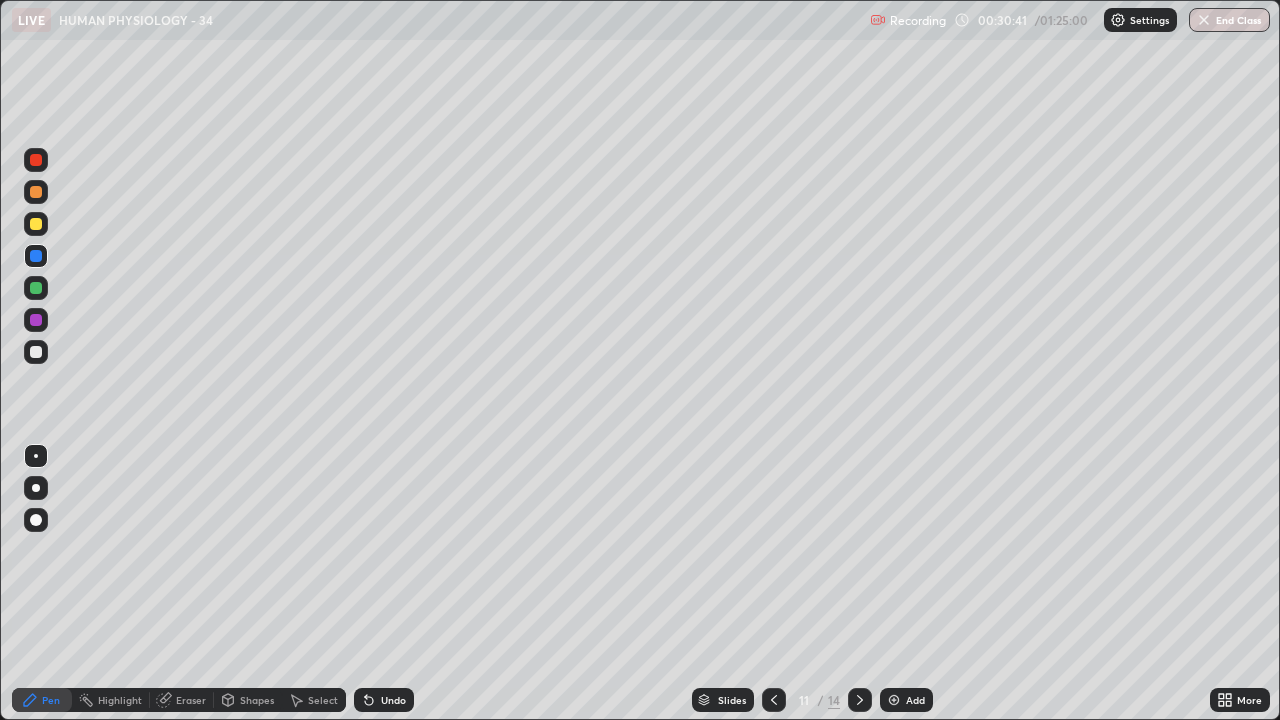 click on "Undo" at bounding box center (393, 700) 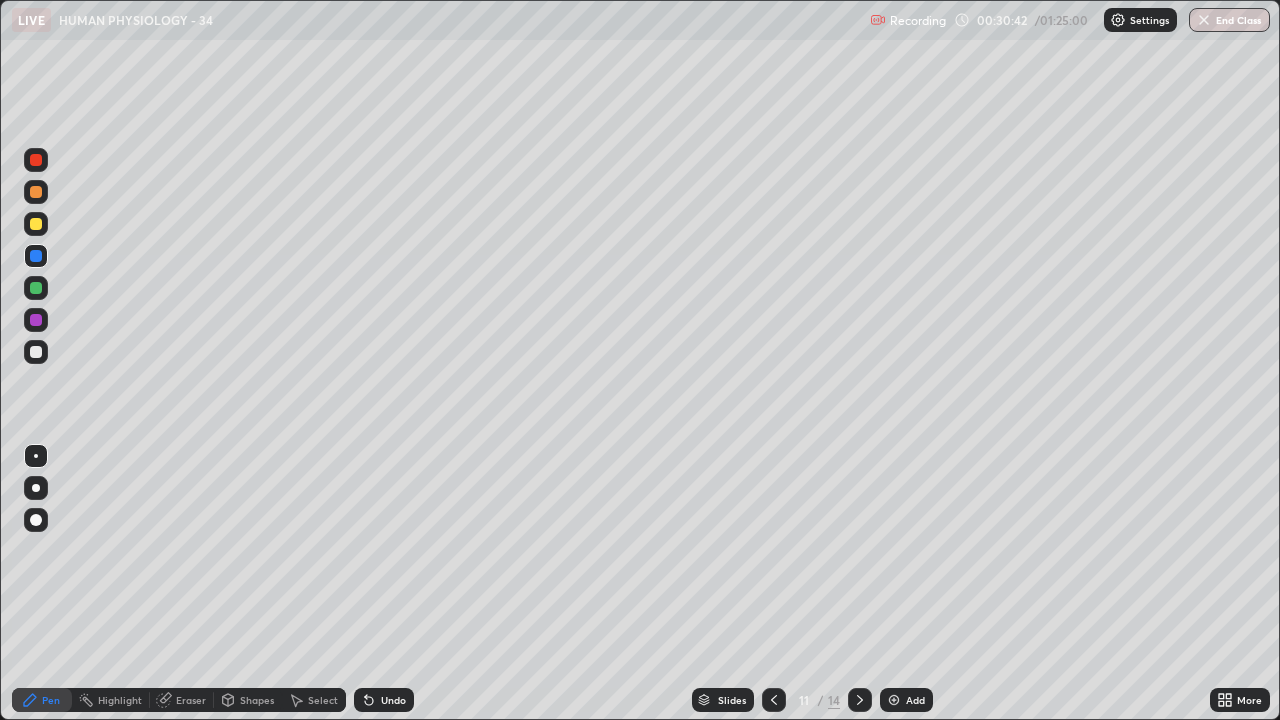 click on "Undo" at bounding box center (393, 700) 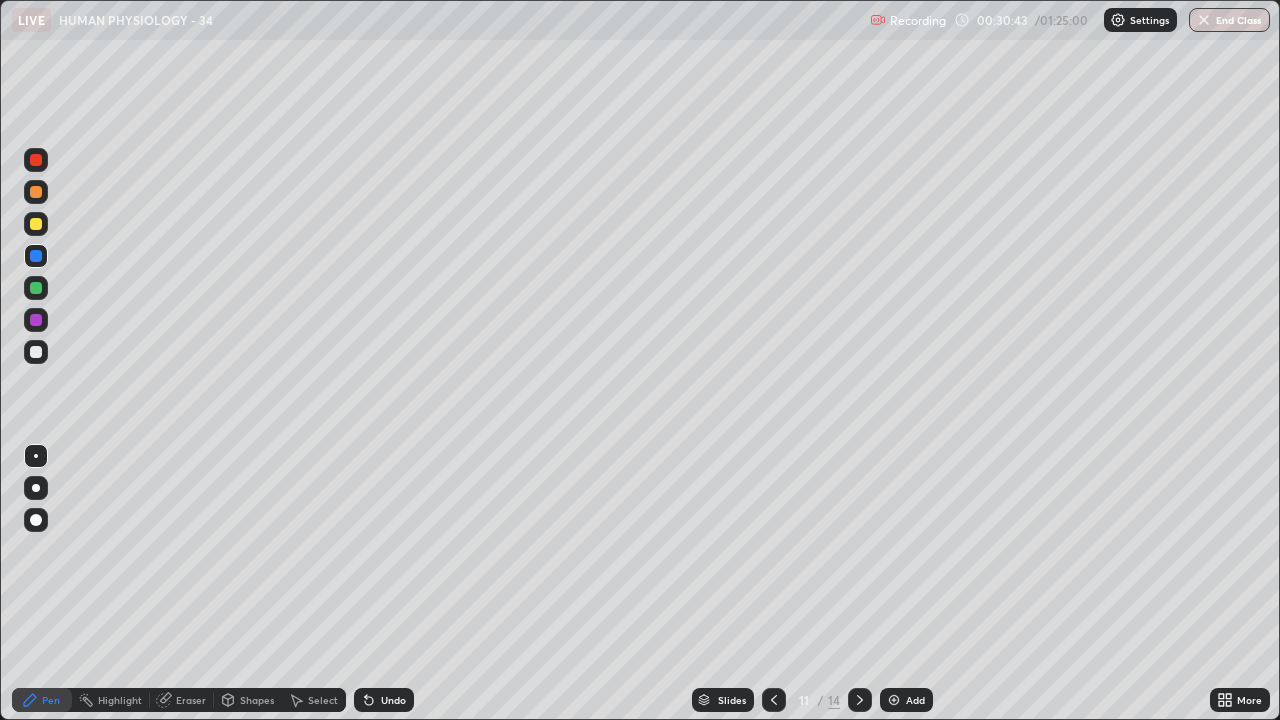 click on "Undo" at bounding box center [384, 700] 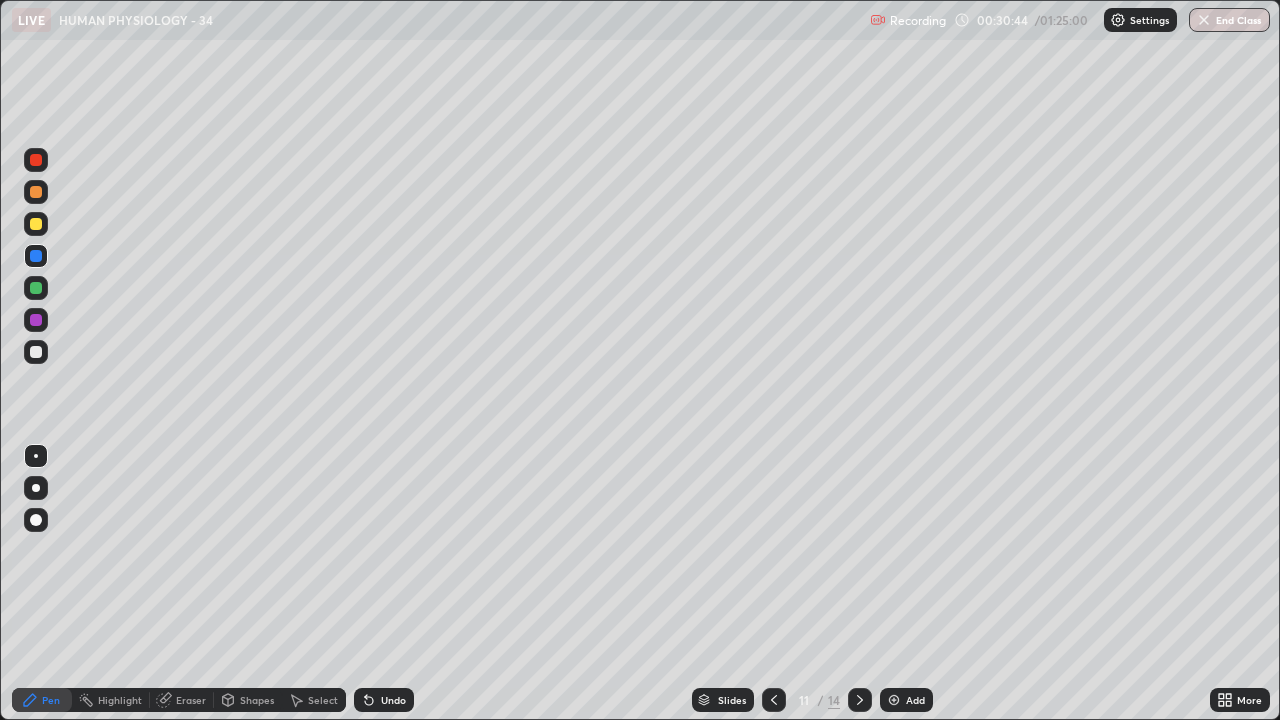 click on "Undo" at bounding box center (384, 700) 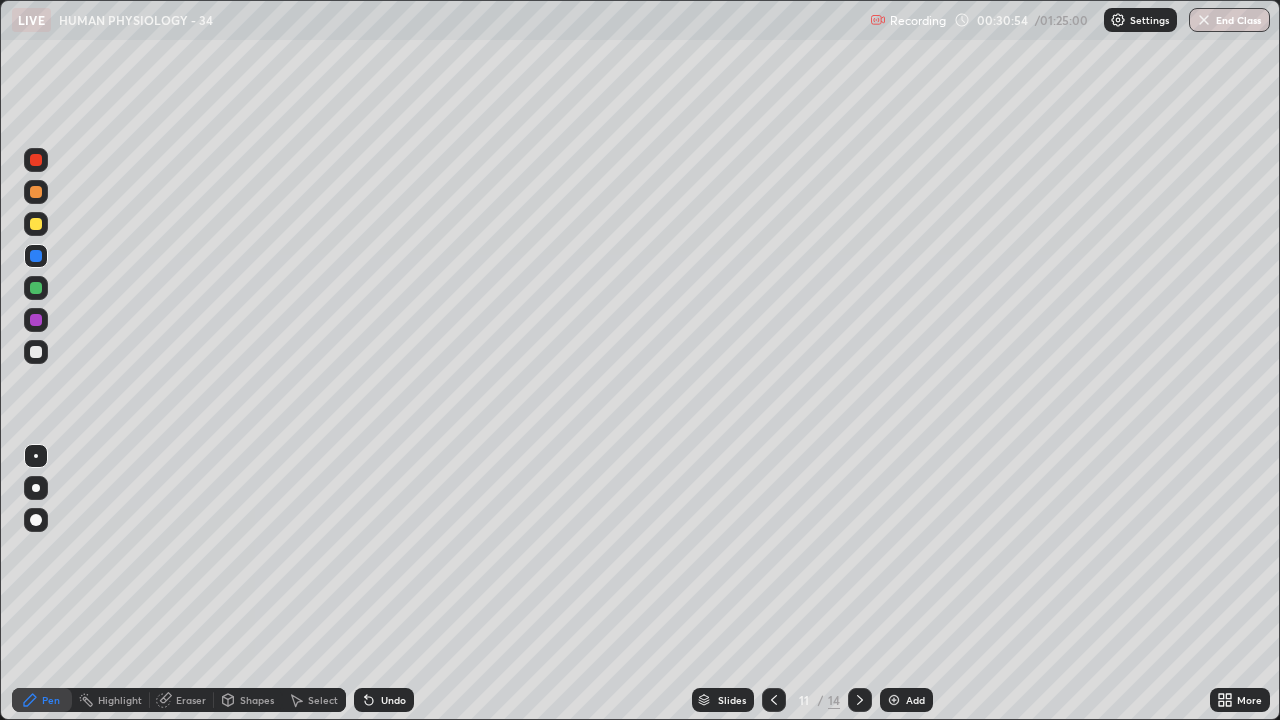 click at bounding box center (36, 224) 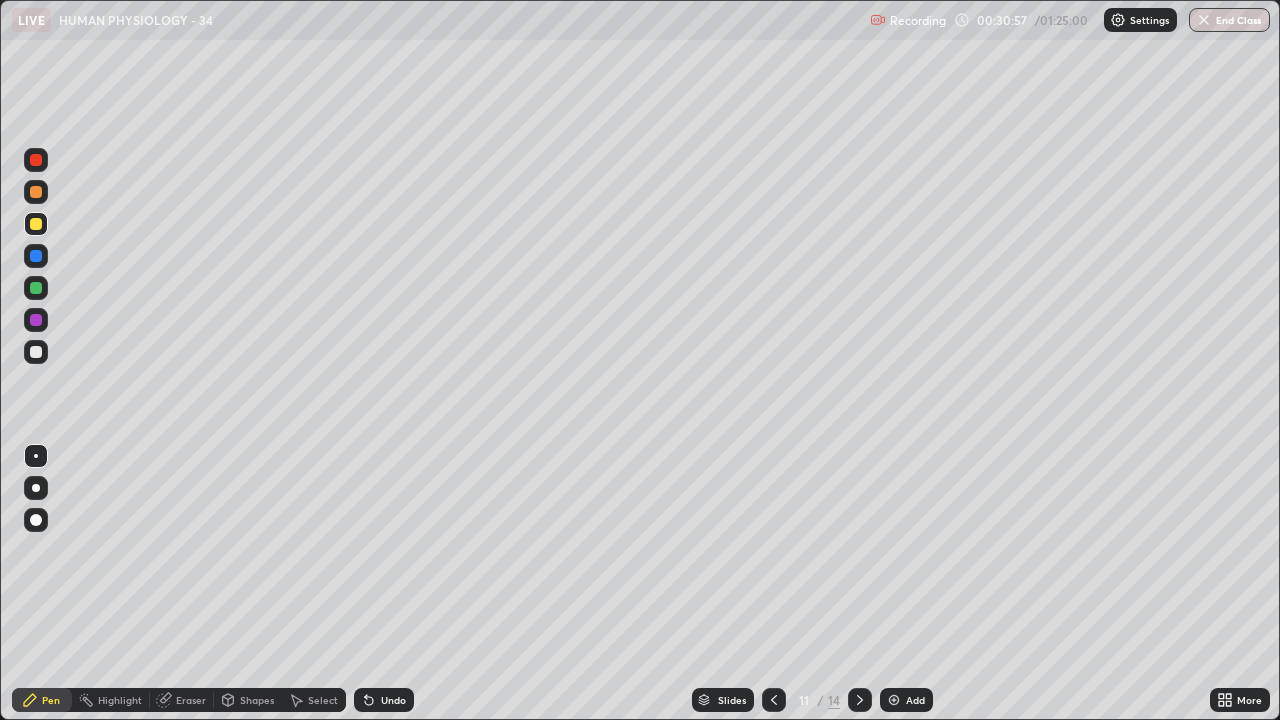 click at bounding box center [36, 488] 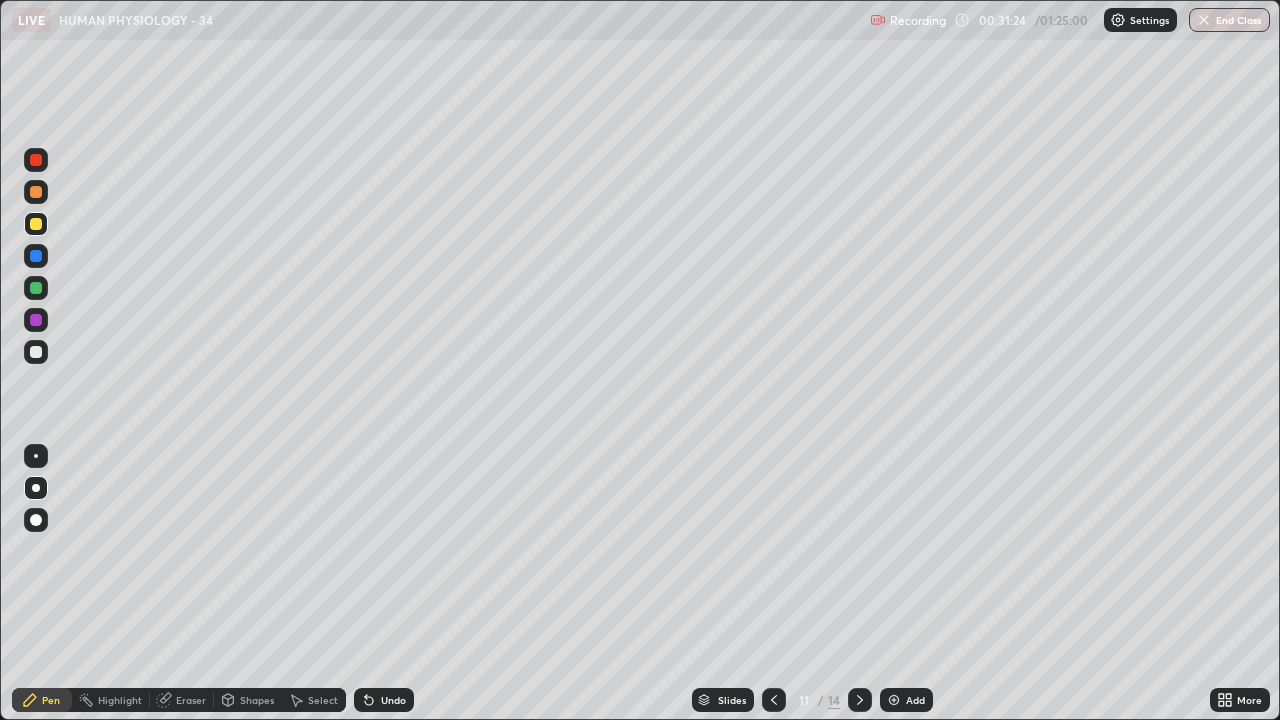click at bounding box center [36, 192] 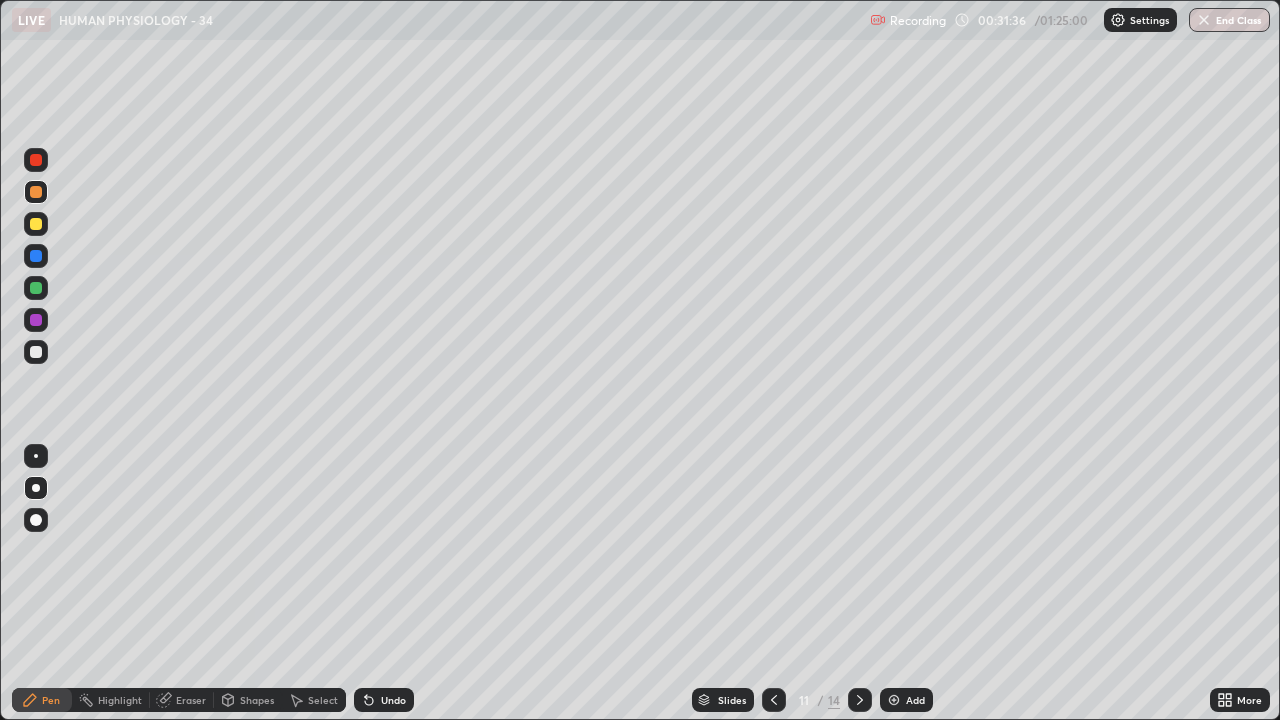 click at bounding box center (36, 456) 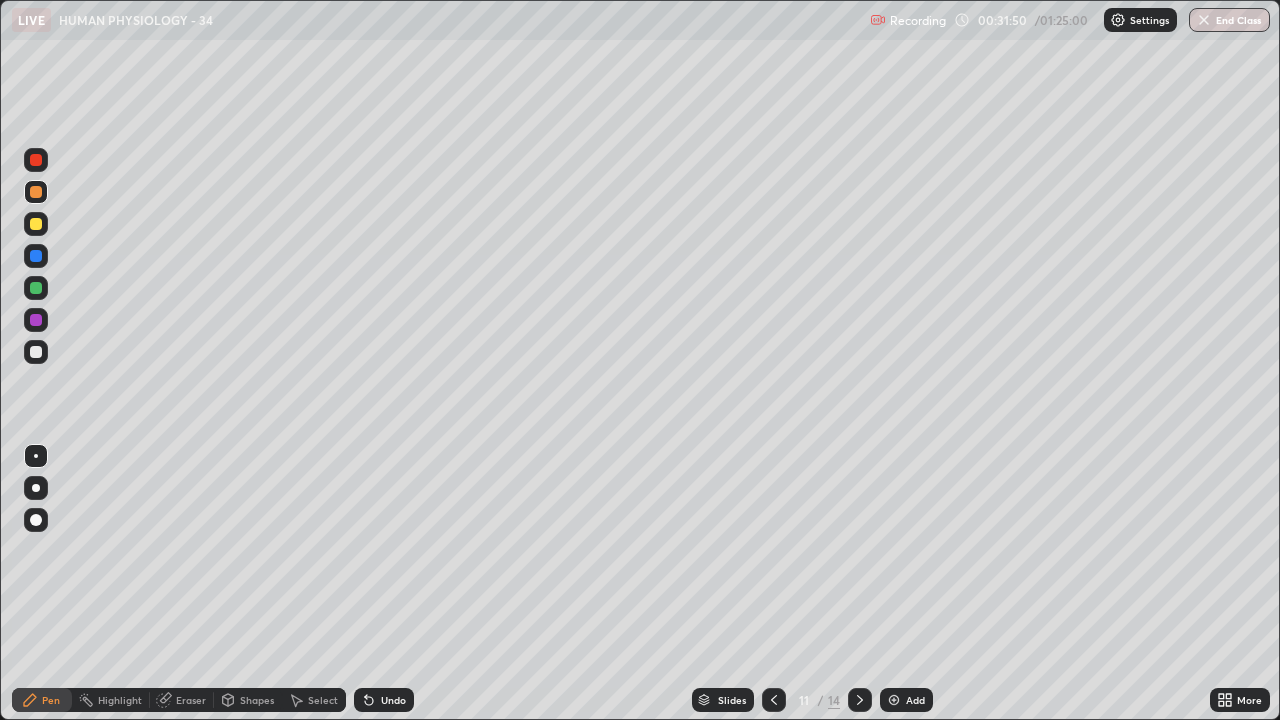 click on "Undo" at bounding box center (393, 700) 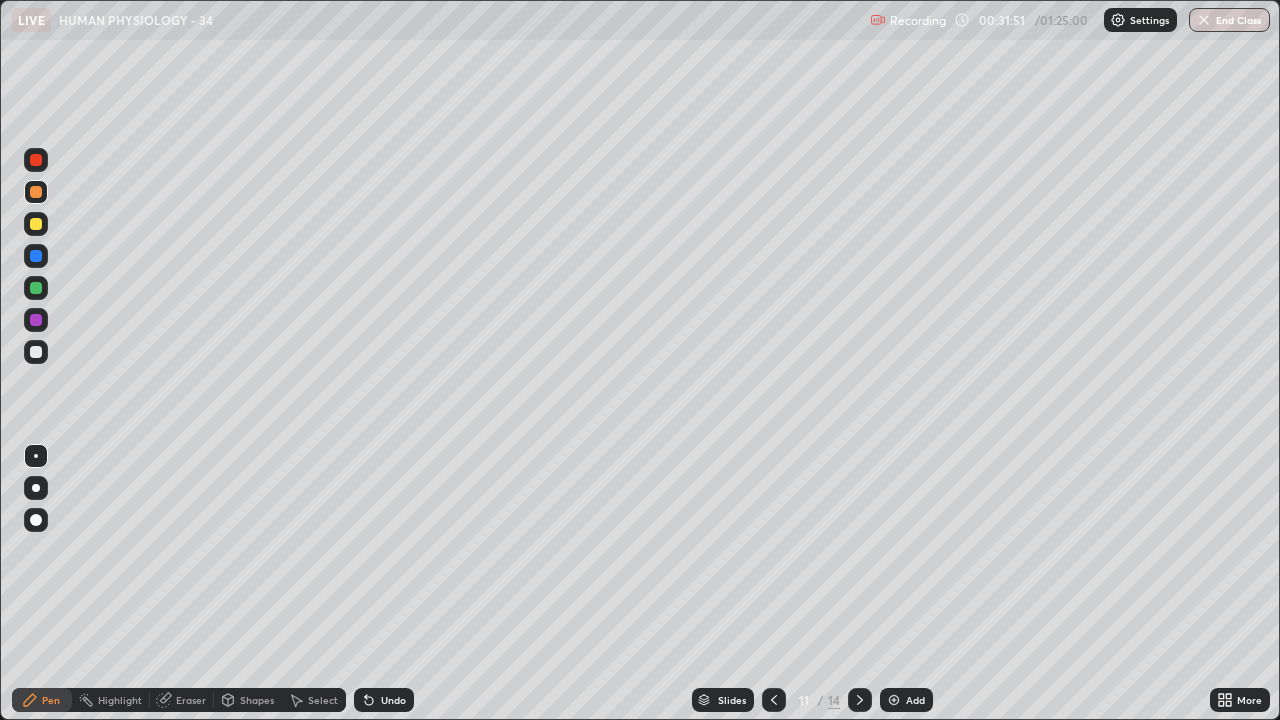 click on "Undo" at bounding box center (384, 700) 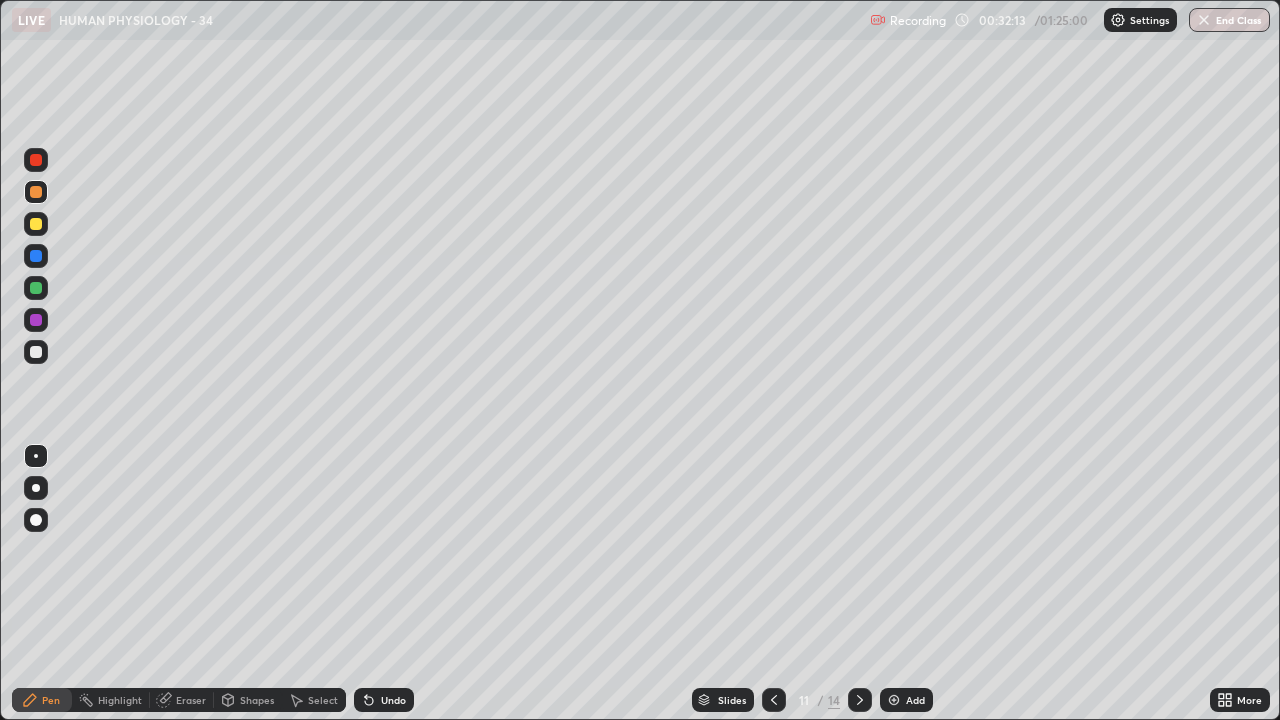 click at bounding box center (36, 224) 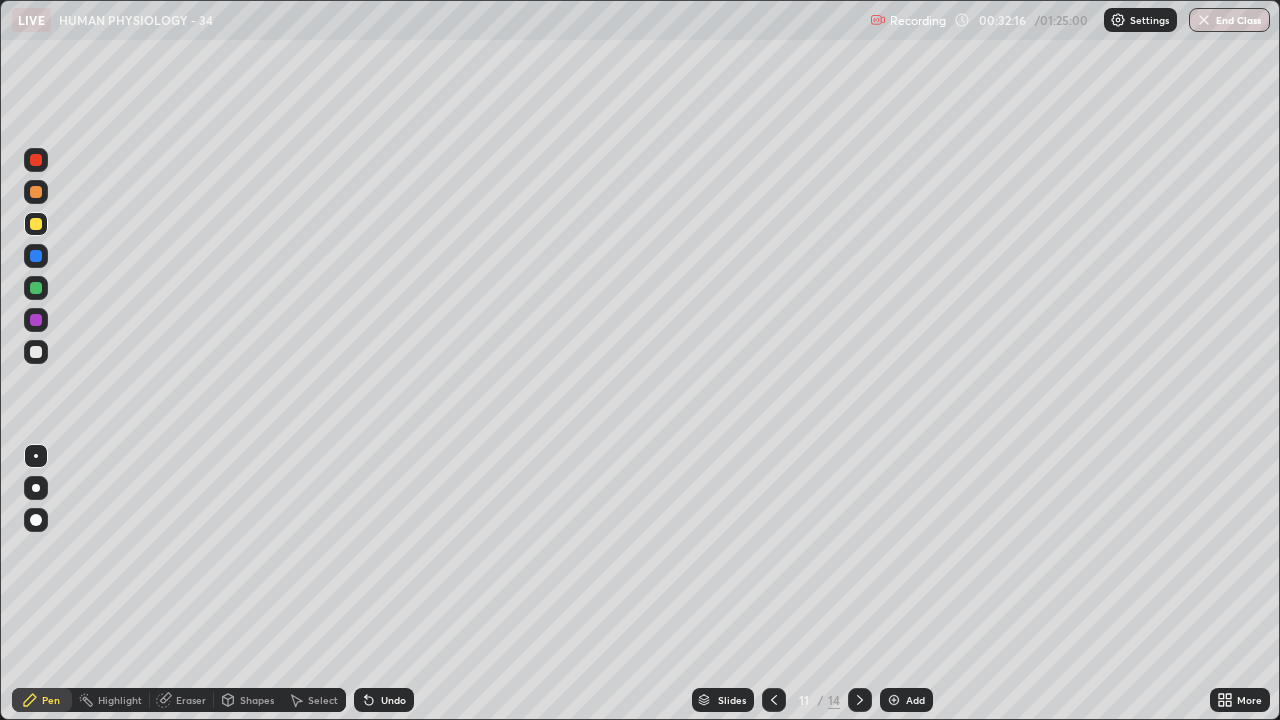 click at bounding box center [36, 488] 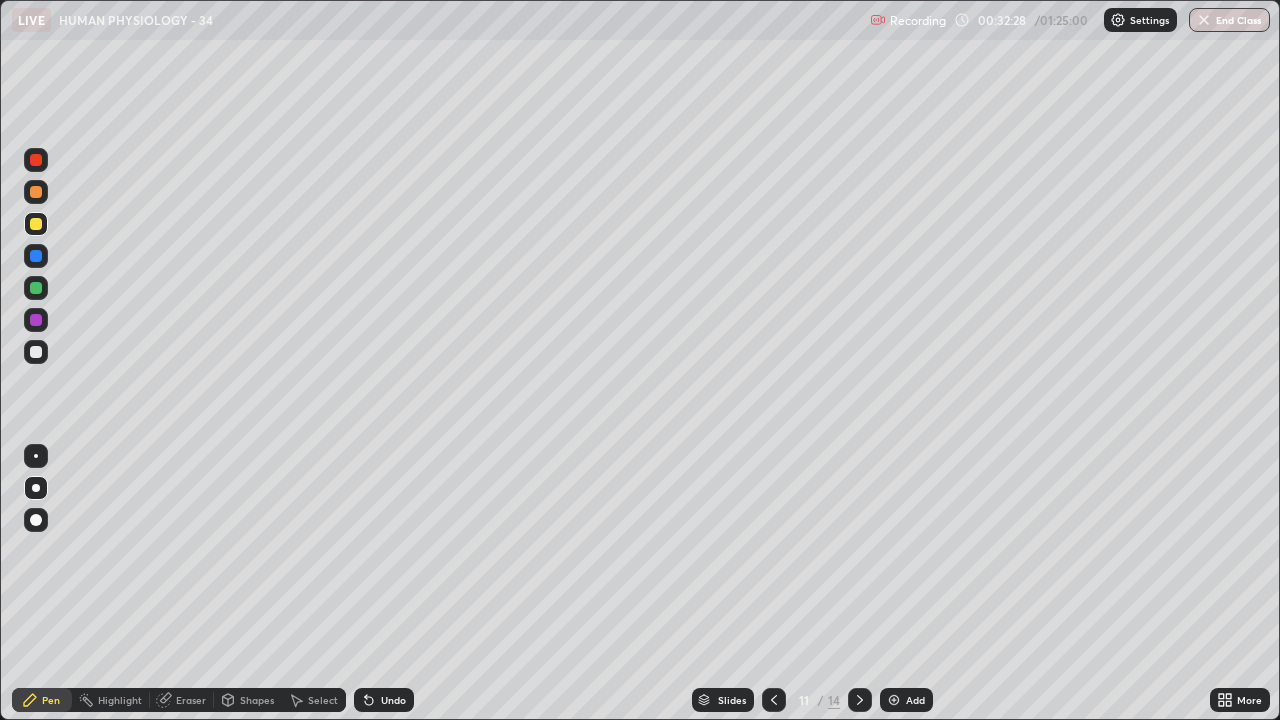 click at bounding box center [36, 352] 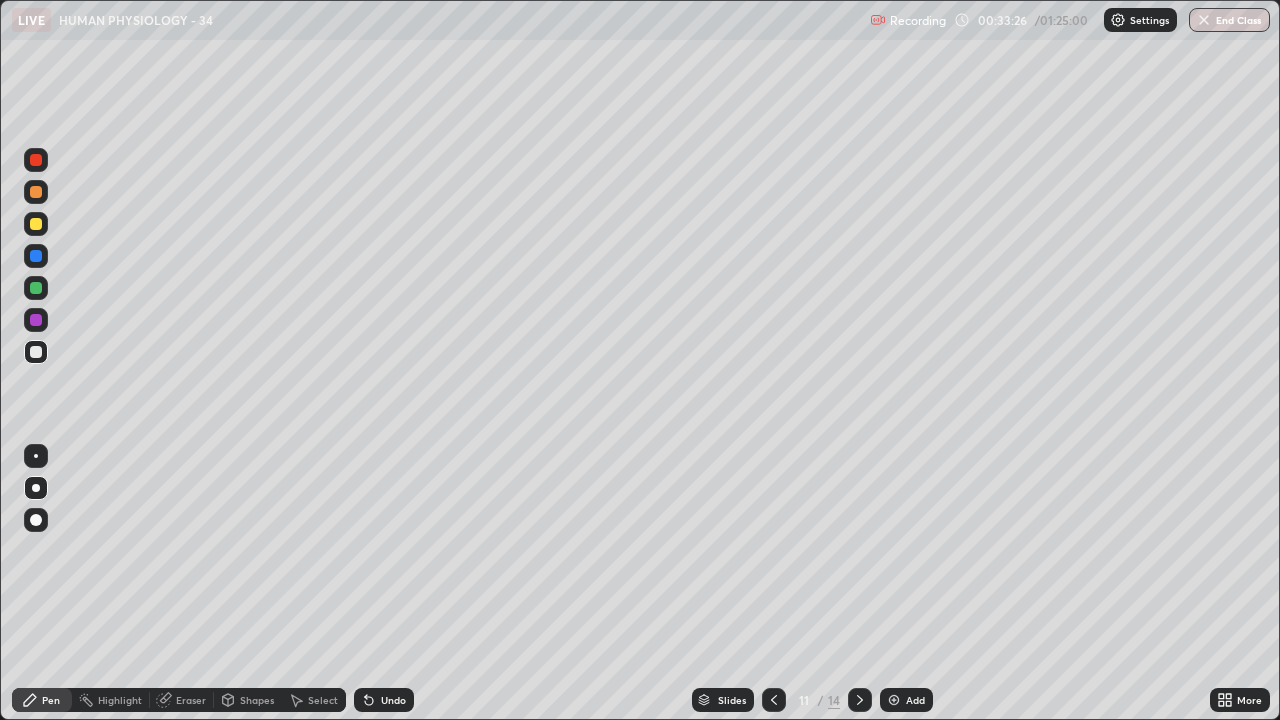 click at bounding box center (36, 288) 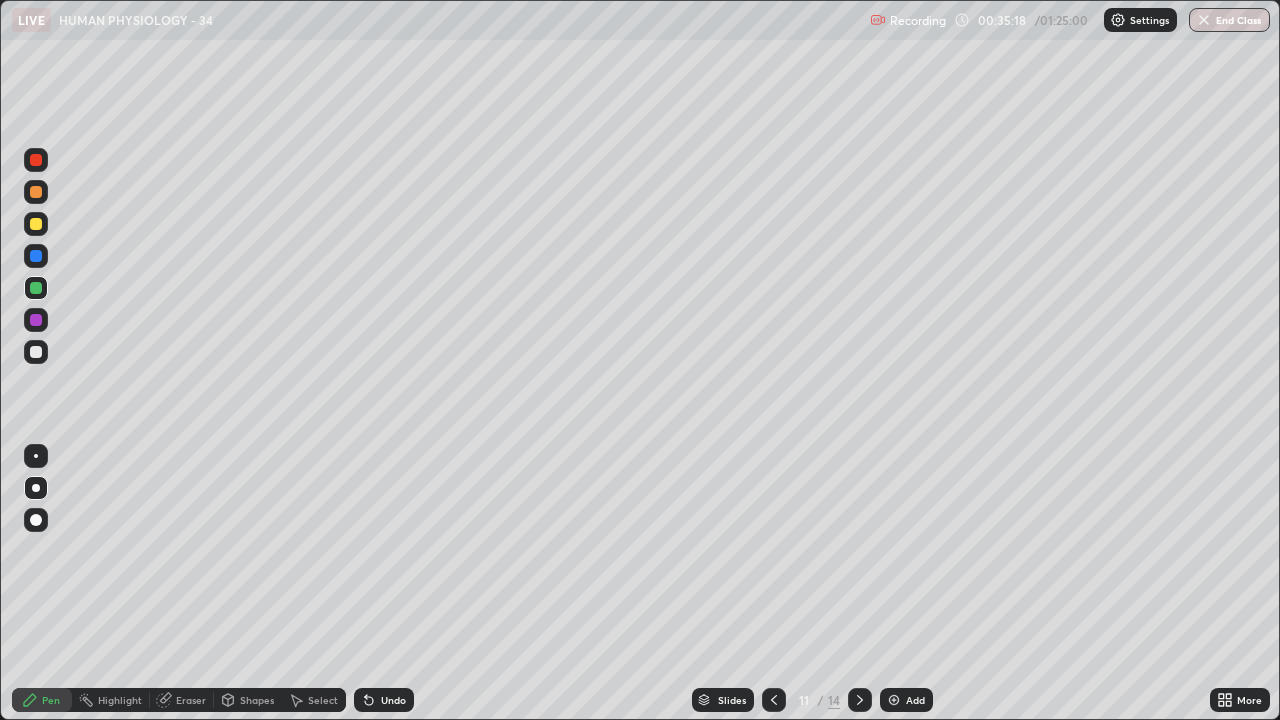 click at bounding box center [36, 352] 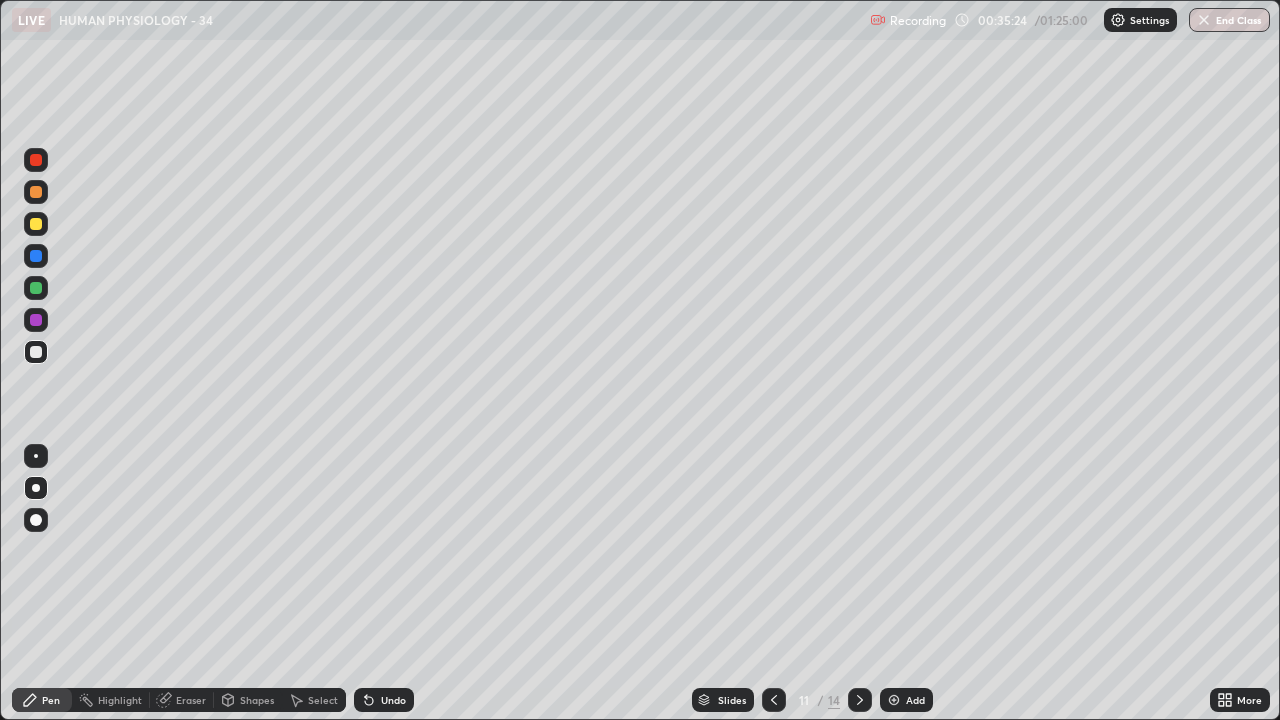 click at bounding box center [36, 456] 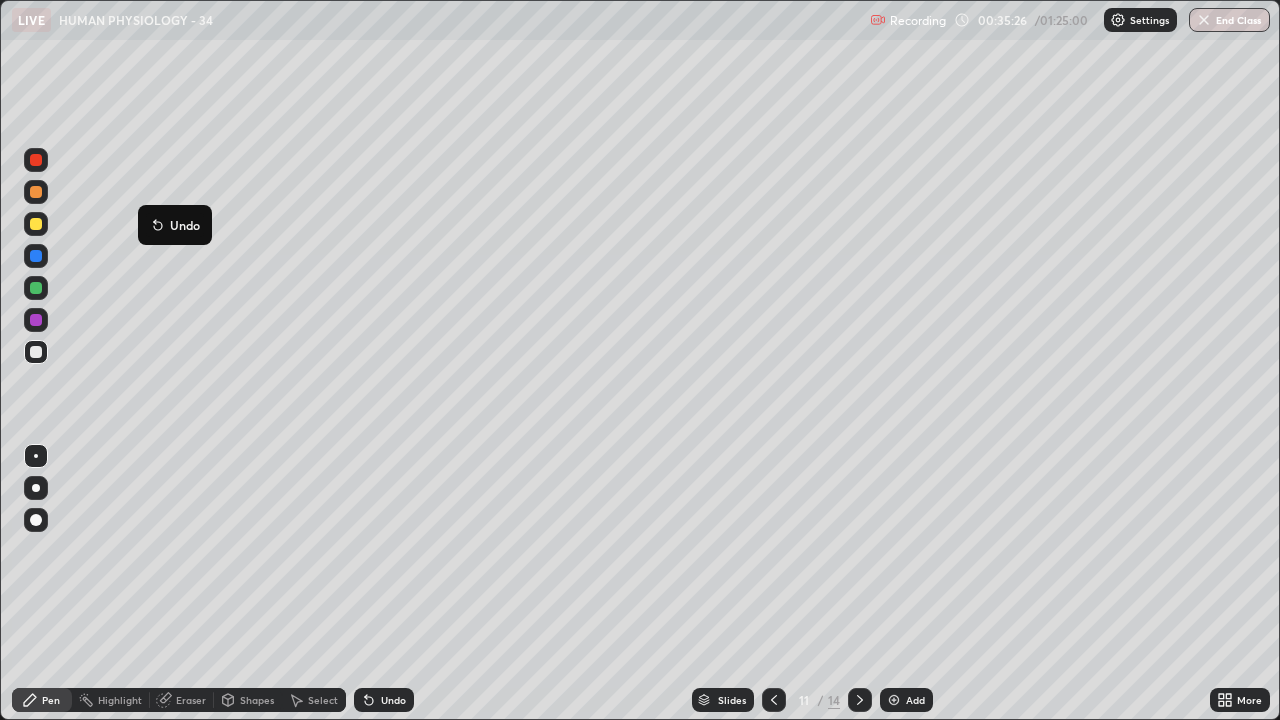 click on "Undo" at bounding box center (175, 225) 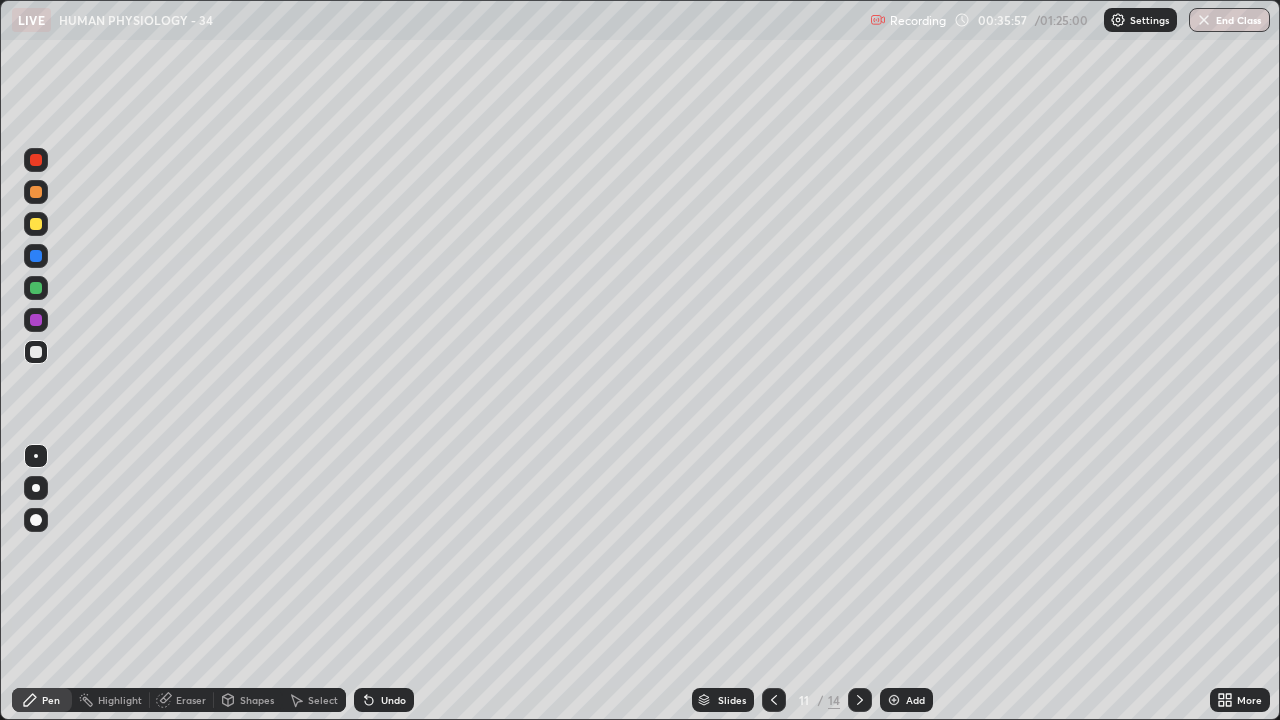 click at bounding box center [36, 288] 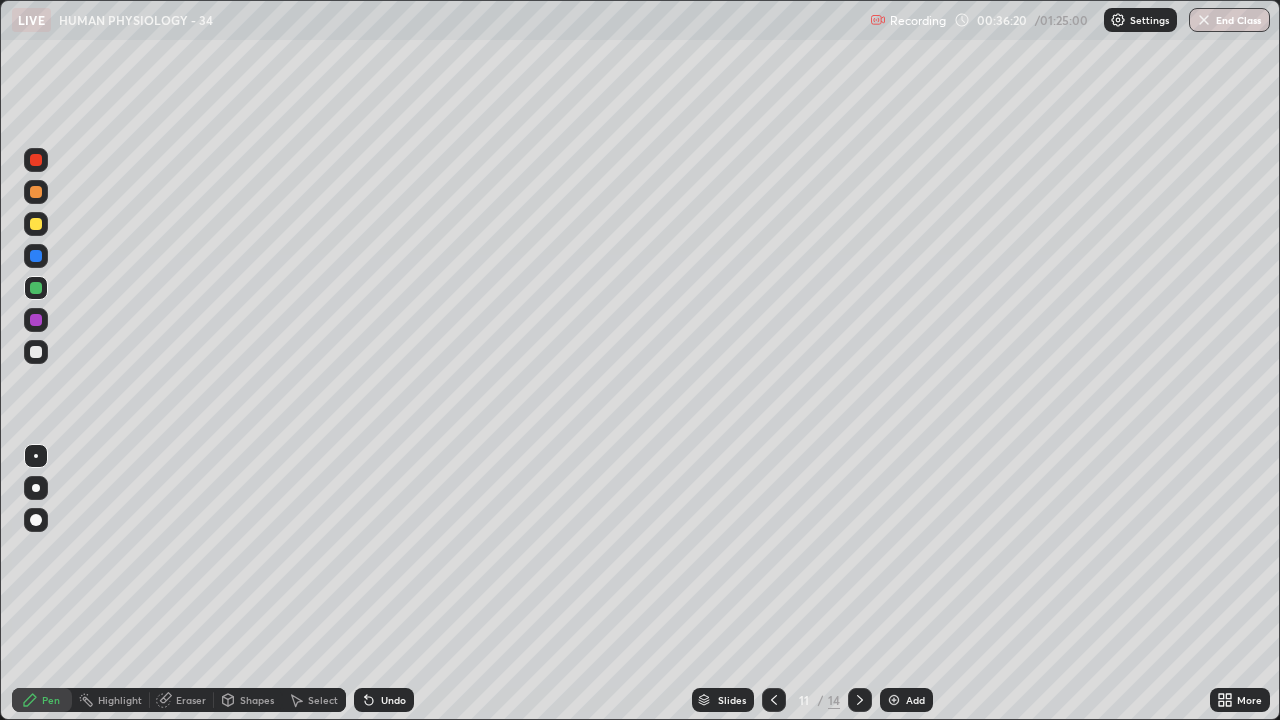 click at bounding box center (36, 192) 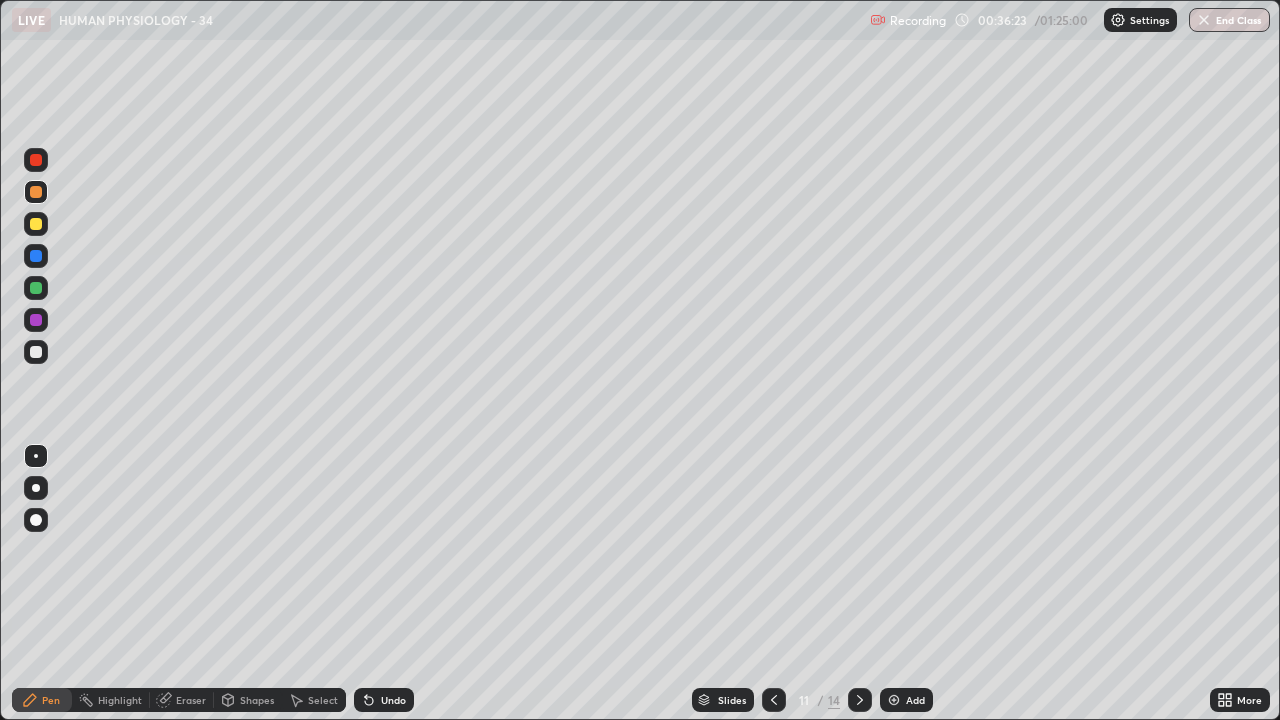 click at bounding box center (36, 520) 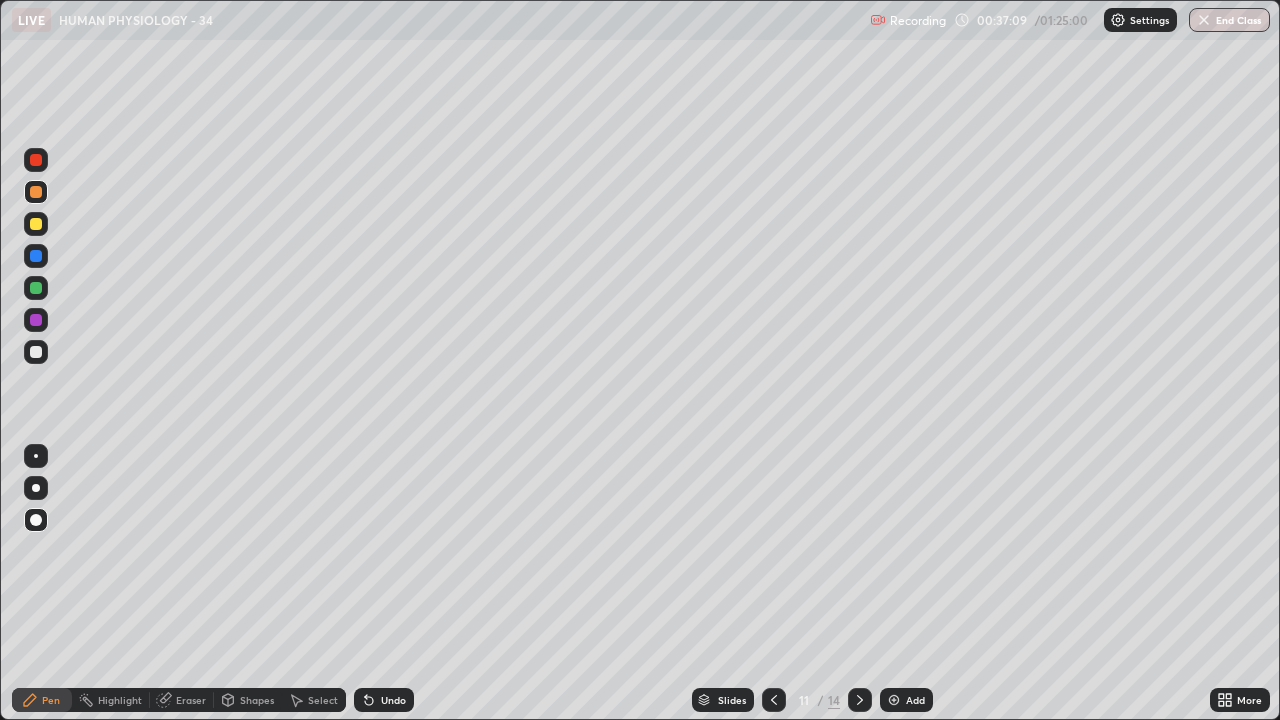 click 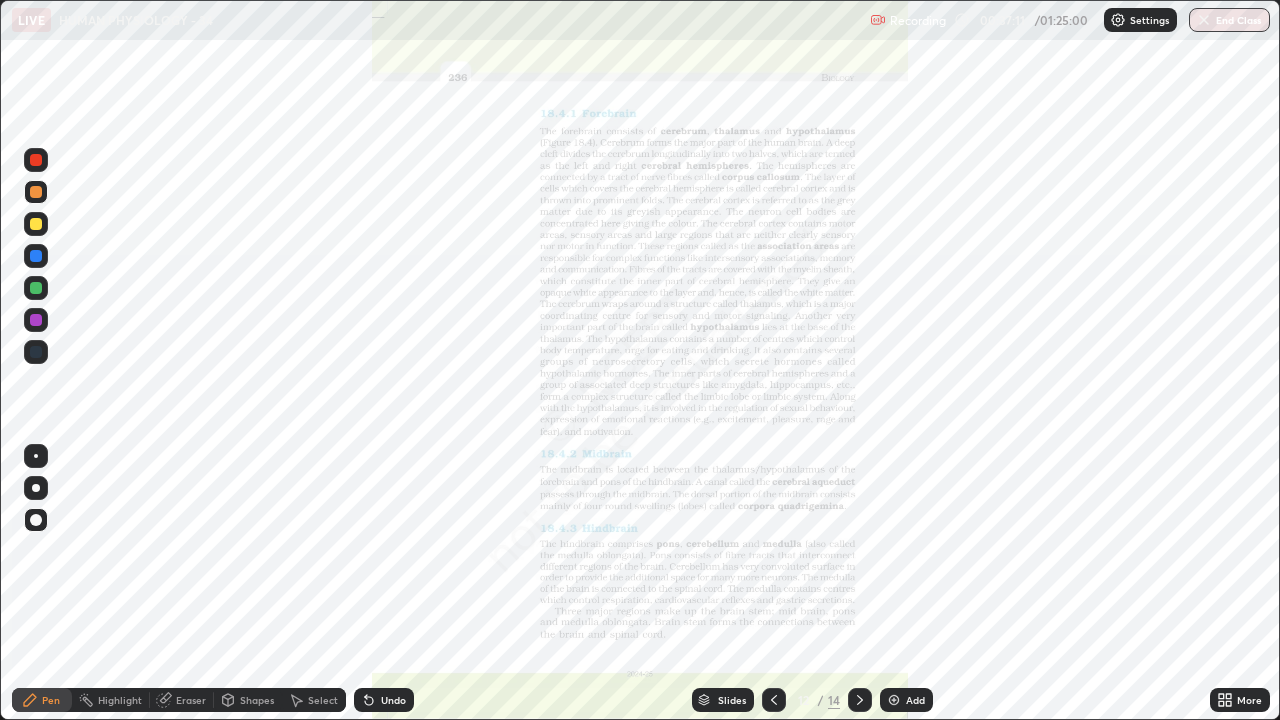 click on "More" at bounding box center [1249, 700] 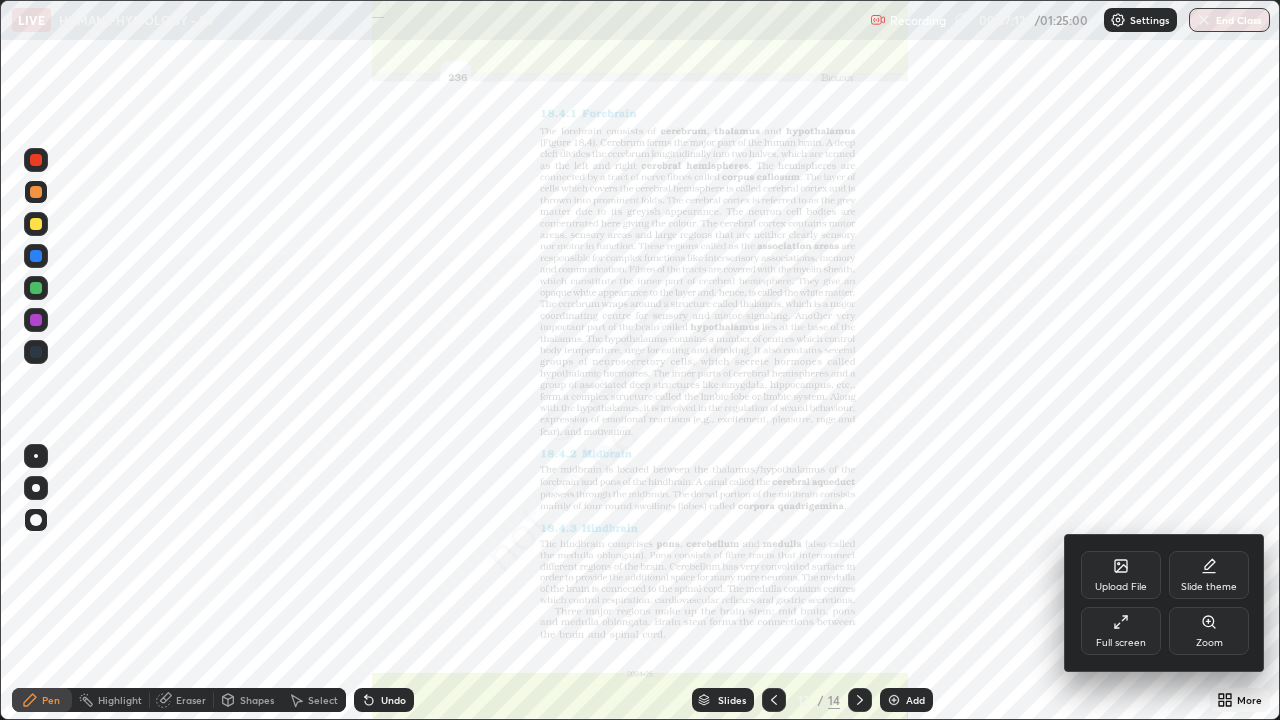 click 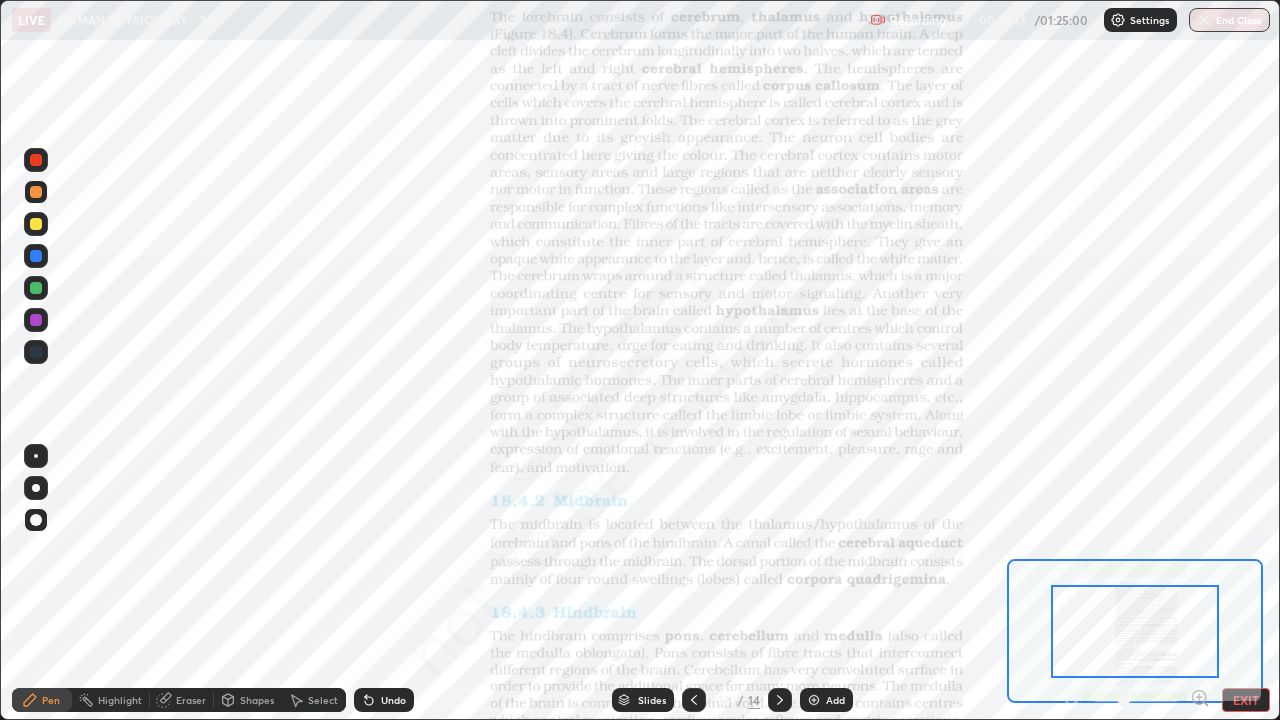 click 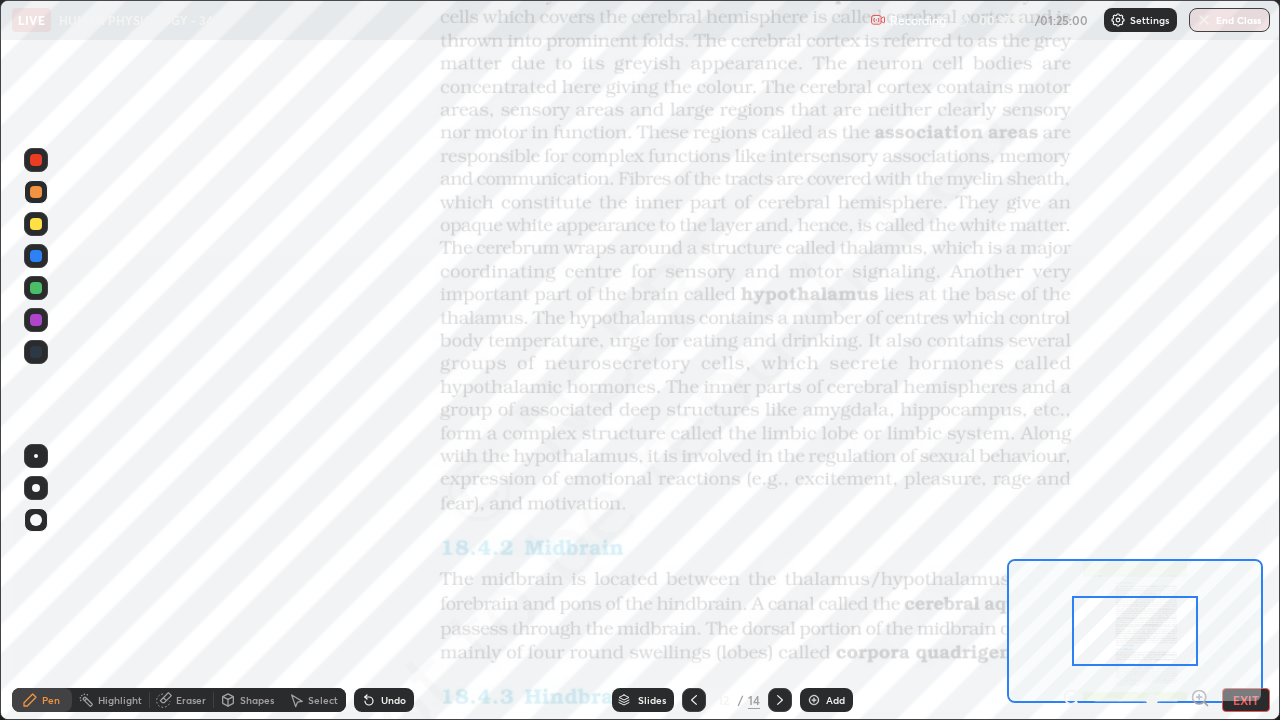 click 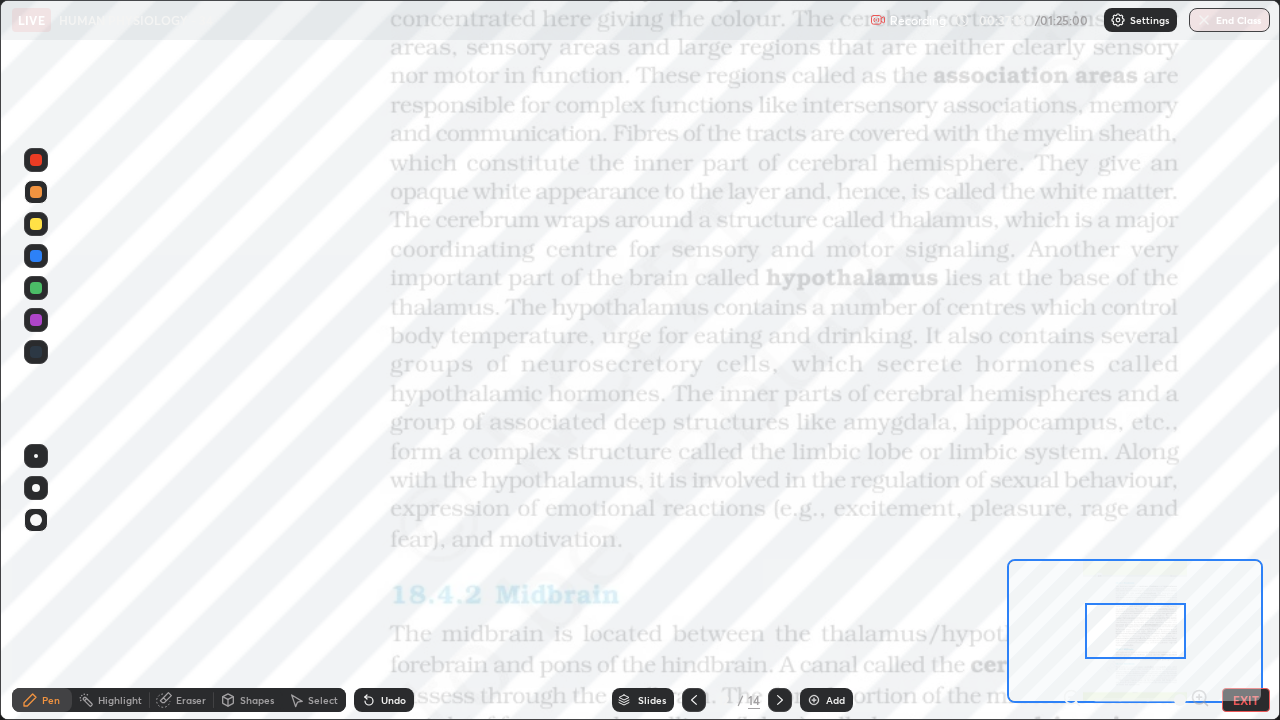 click on "Pen Highlight Eraser Shapes Select Undo Slides 12 / 14 Add EXIT" at bounding box center (640, 700) 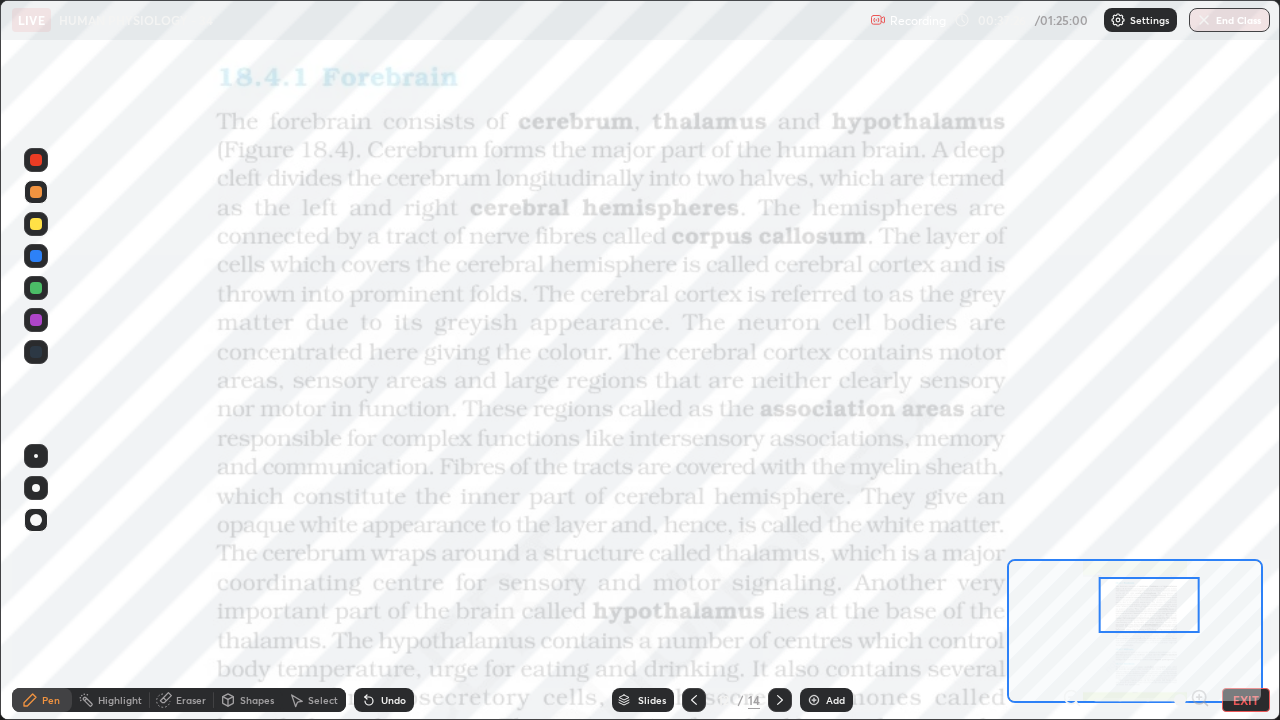 click at bounding box center (36, 224) 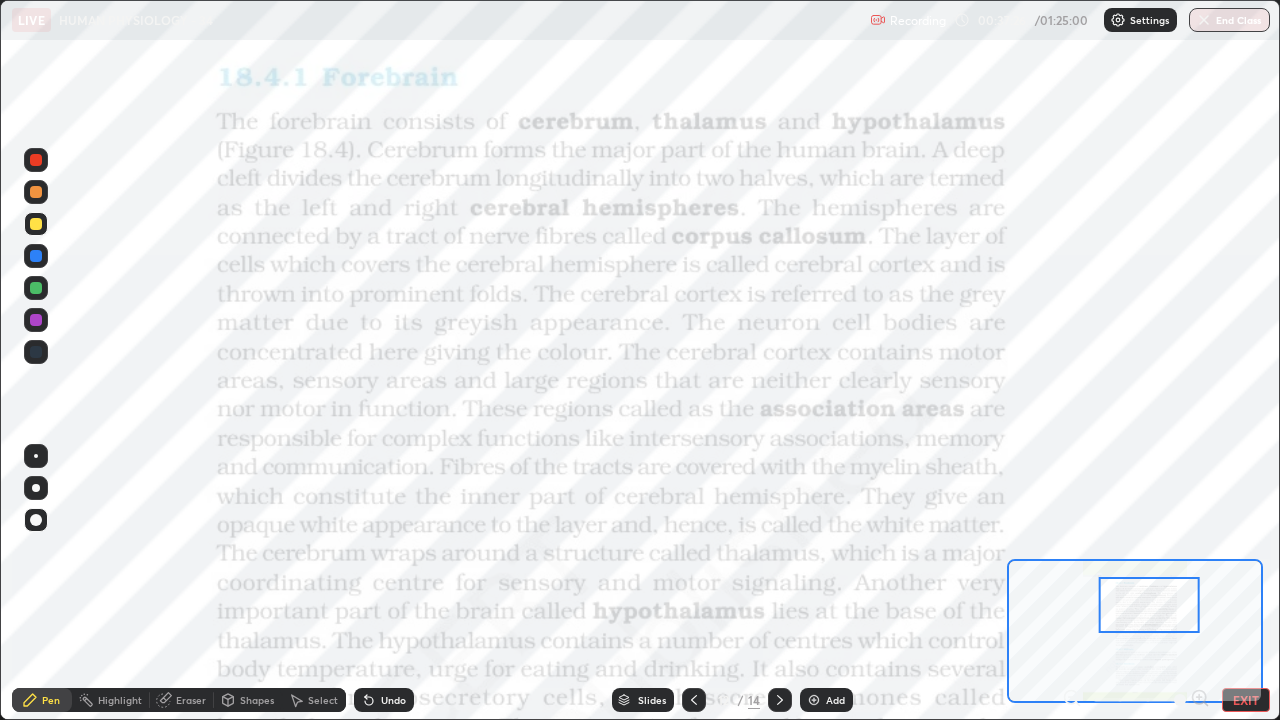 click at bounding box center [36, 192] 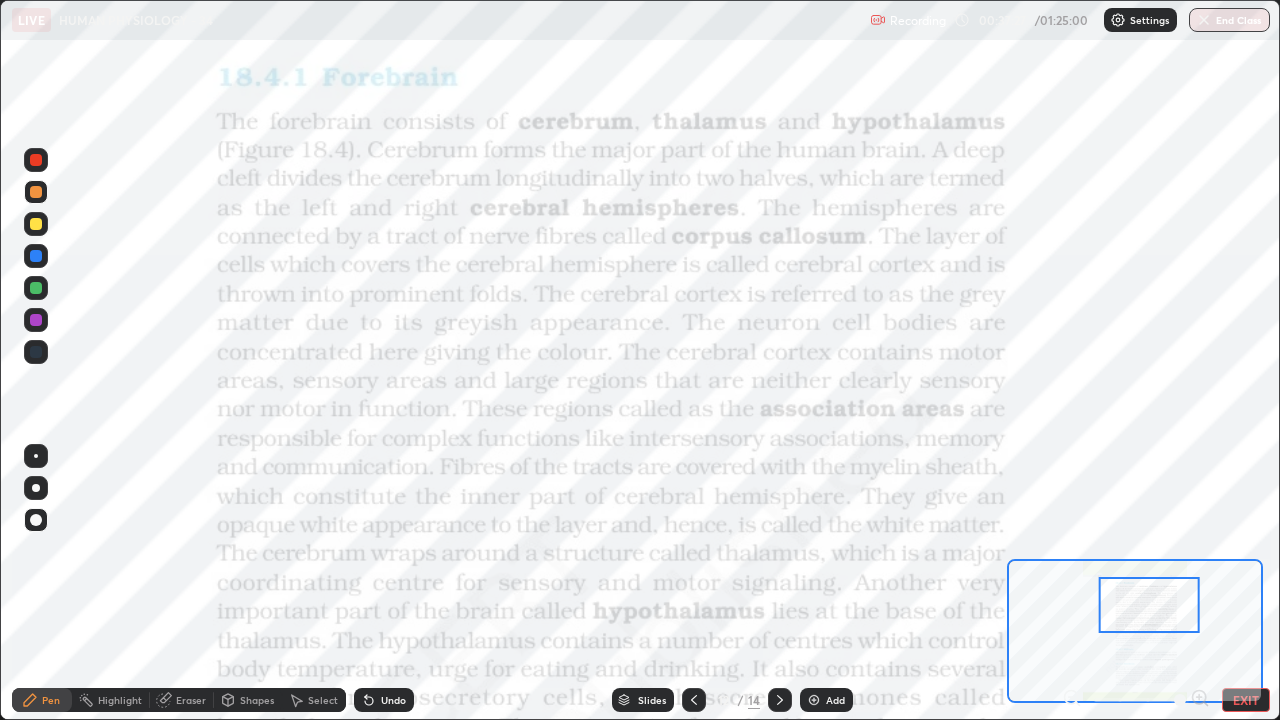 click at bounding box center [36, 456] 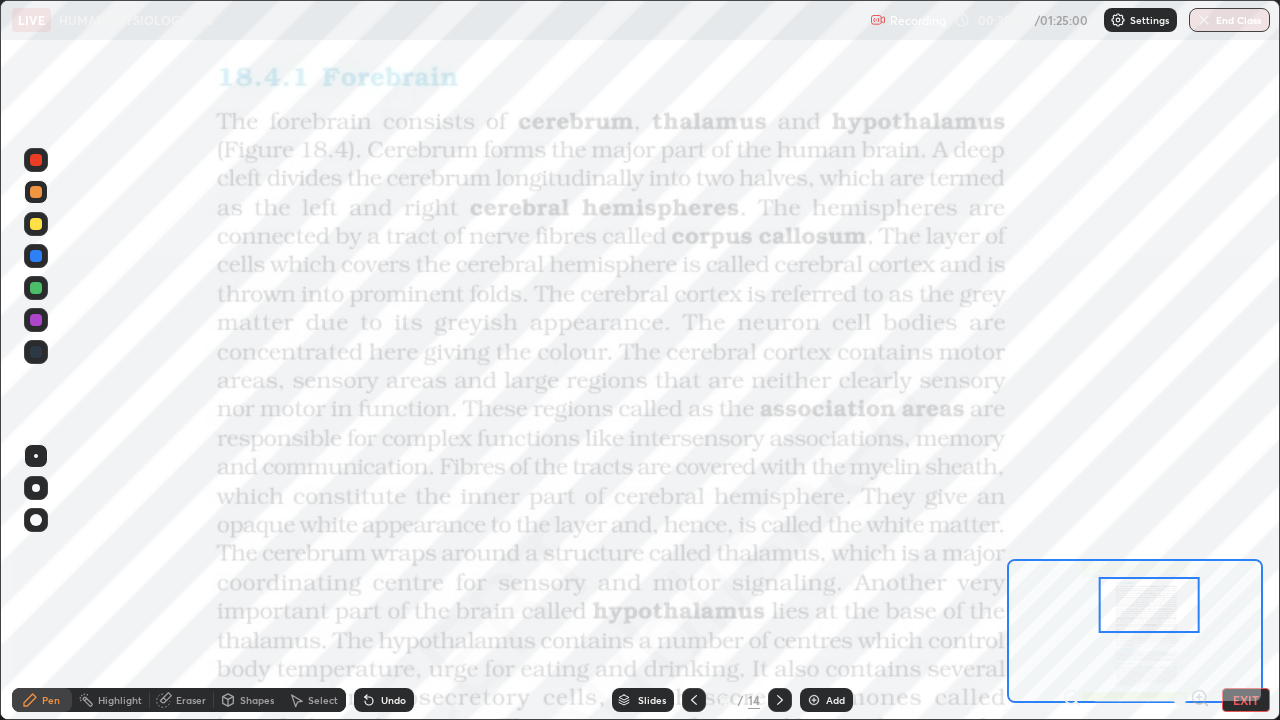 click at bounding box center [1072, 700] 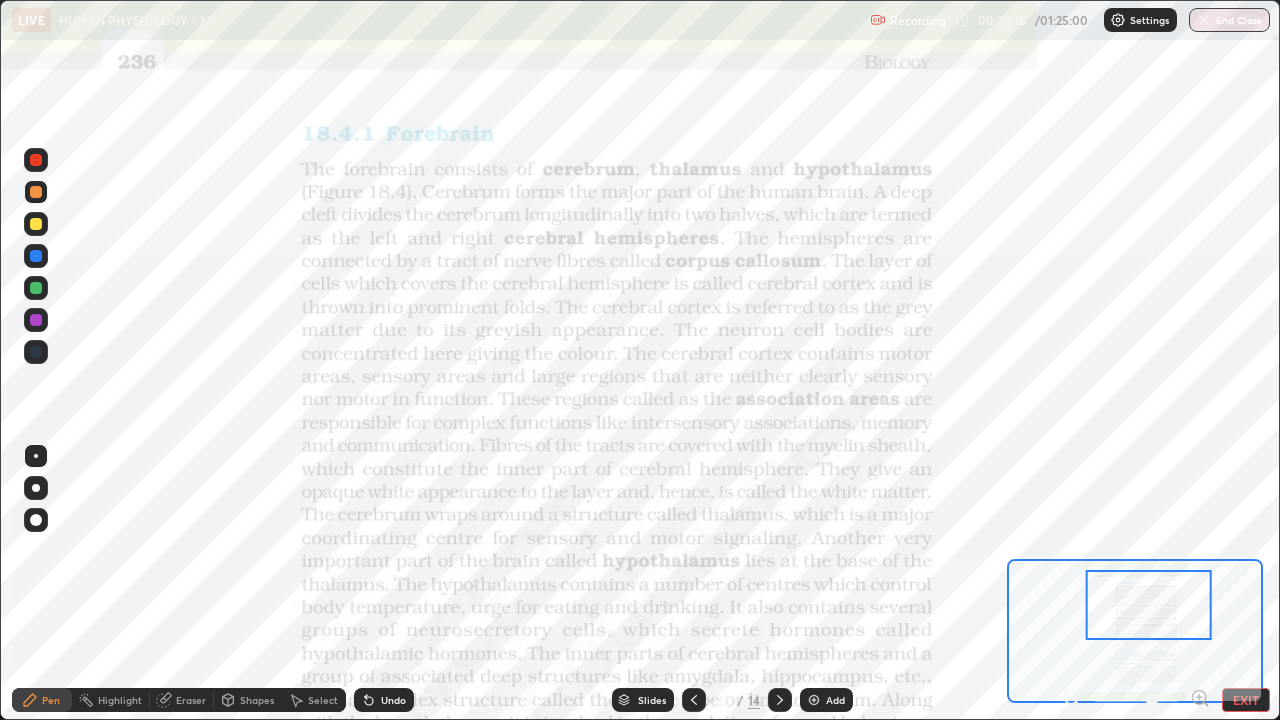 click at bounding box center [1149, 605] 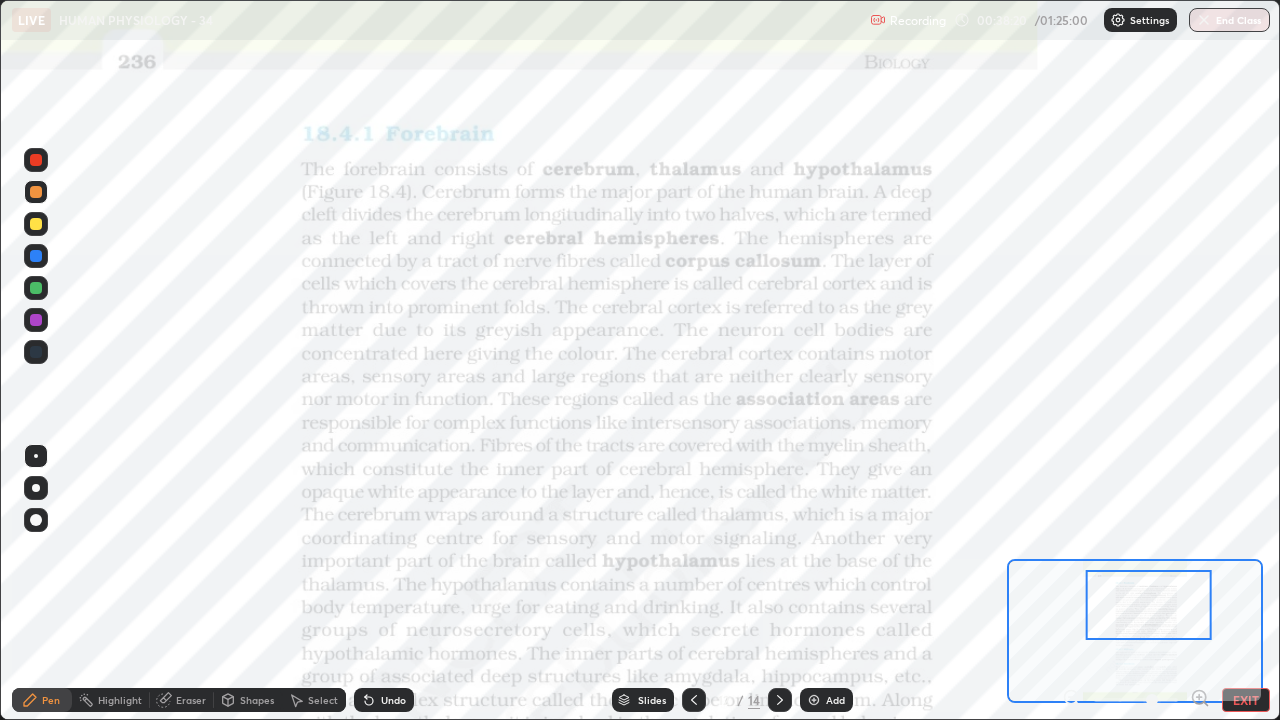 click on "EXIT" at bounding box center [1246, 700] 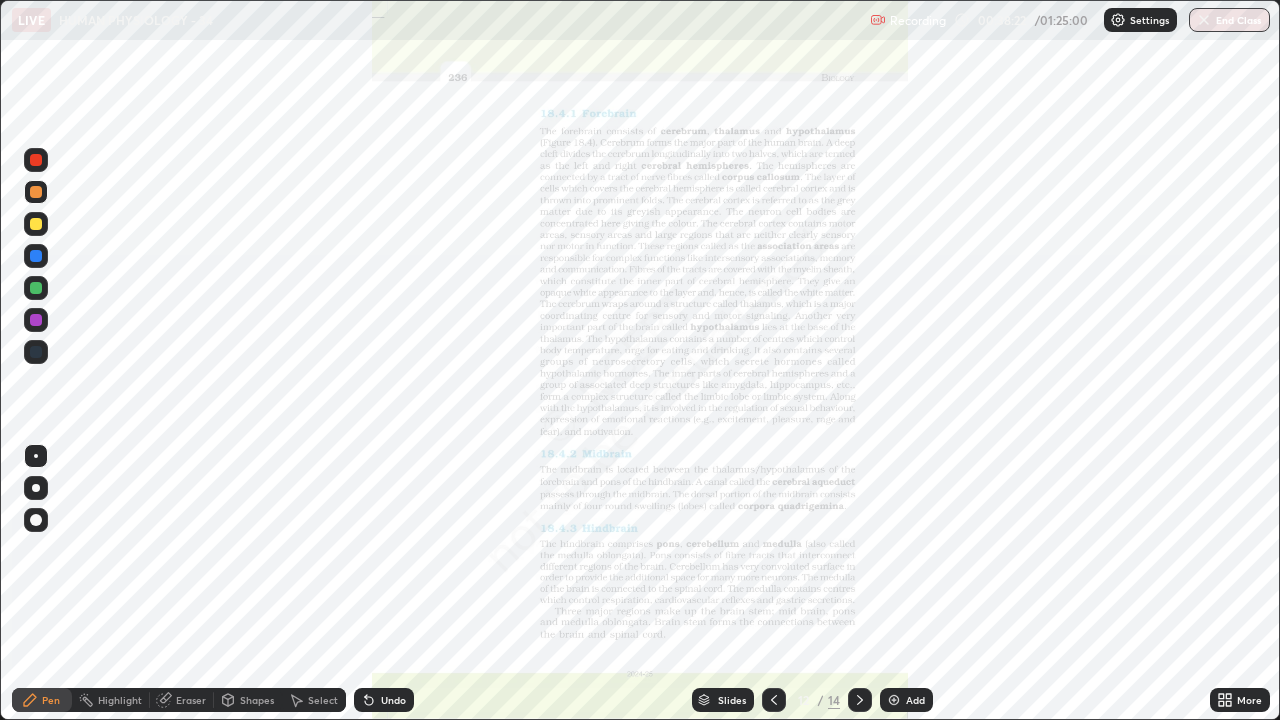 click at bounding box center (774, 700) 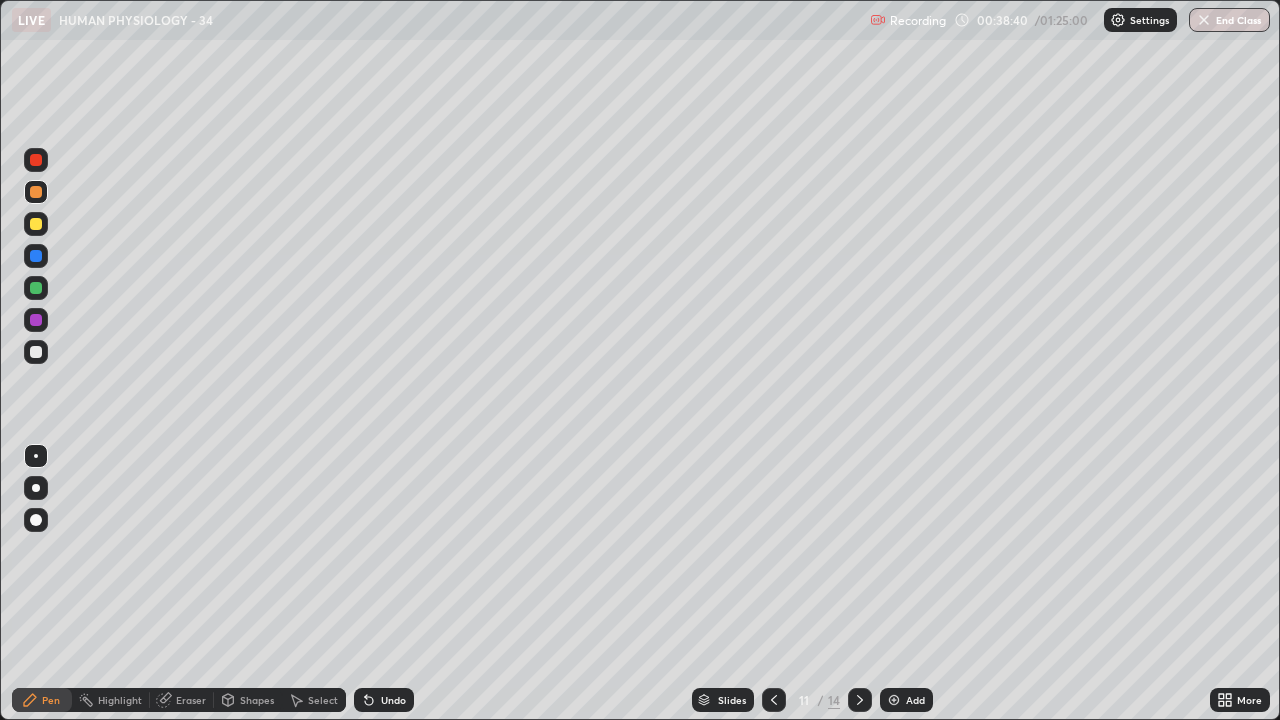 click at bounding box center (36, 256) 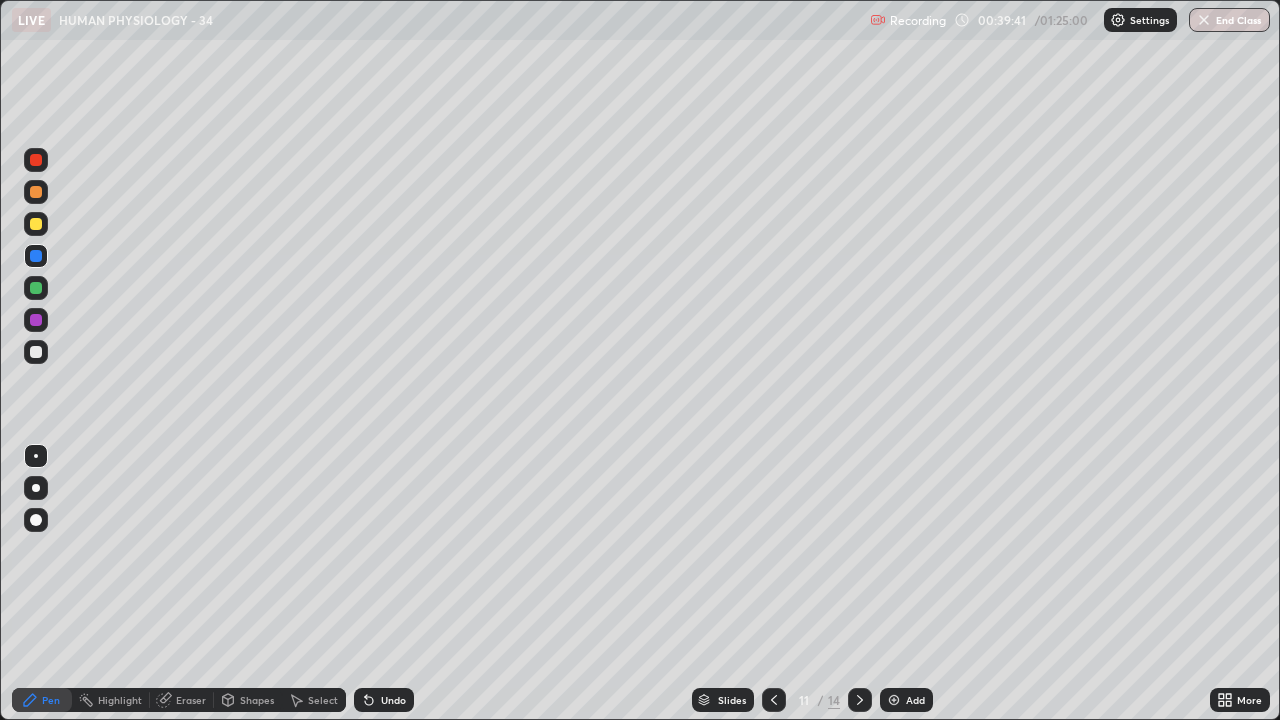click at bounding box center [36, 352] 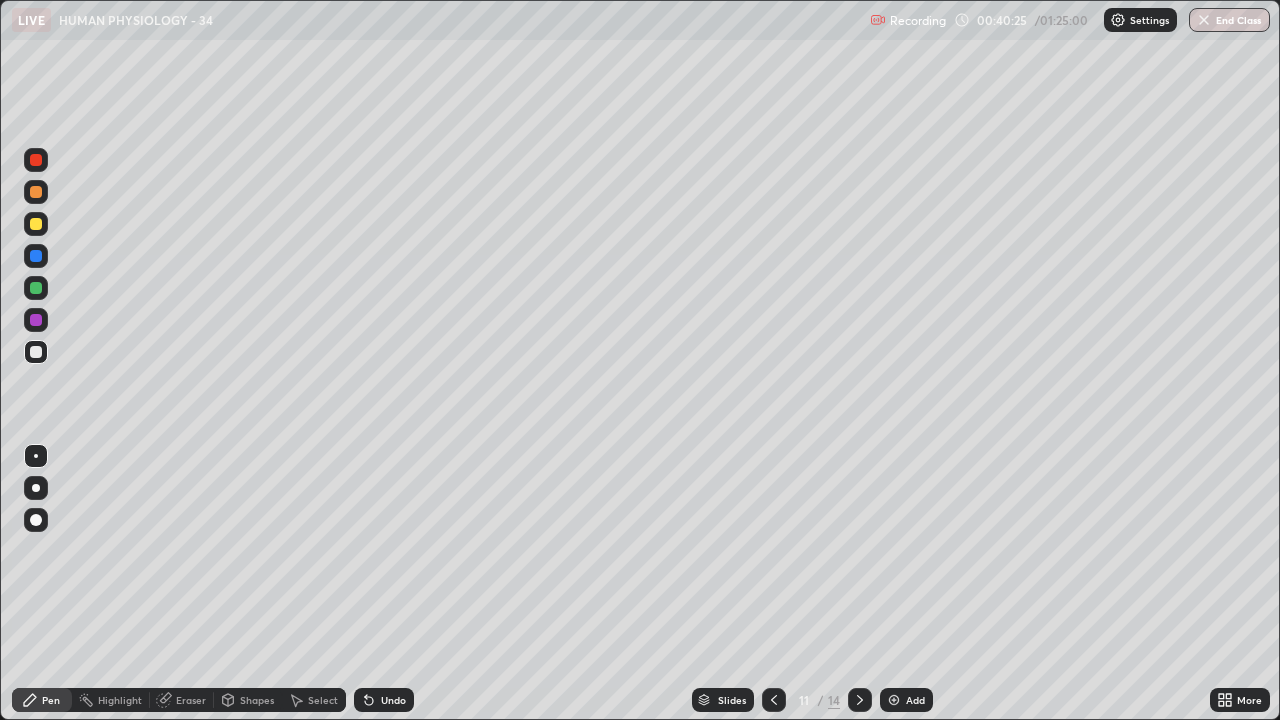 click at bounding box center [36, 192] 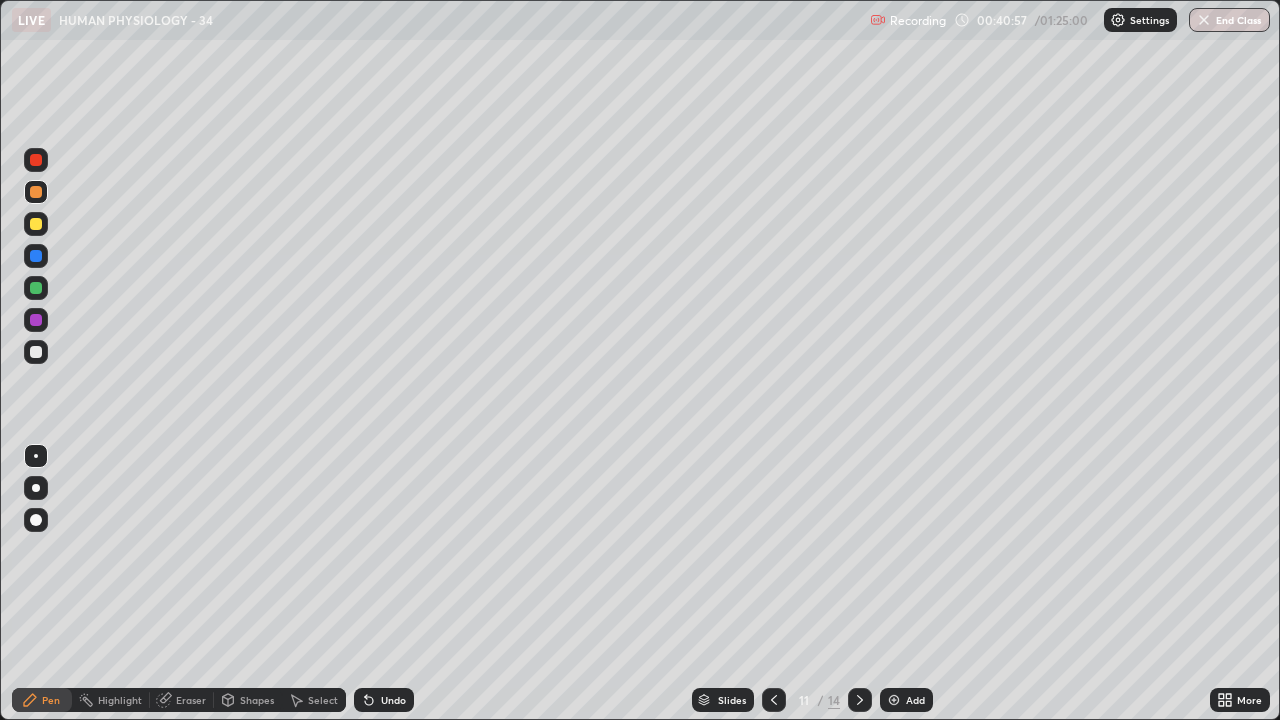 click at bounding box center (36, 520) 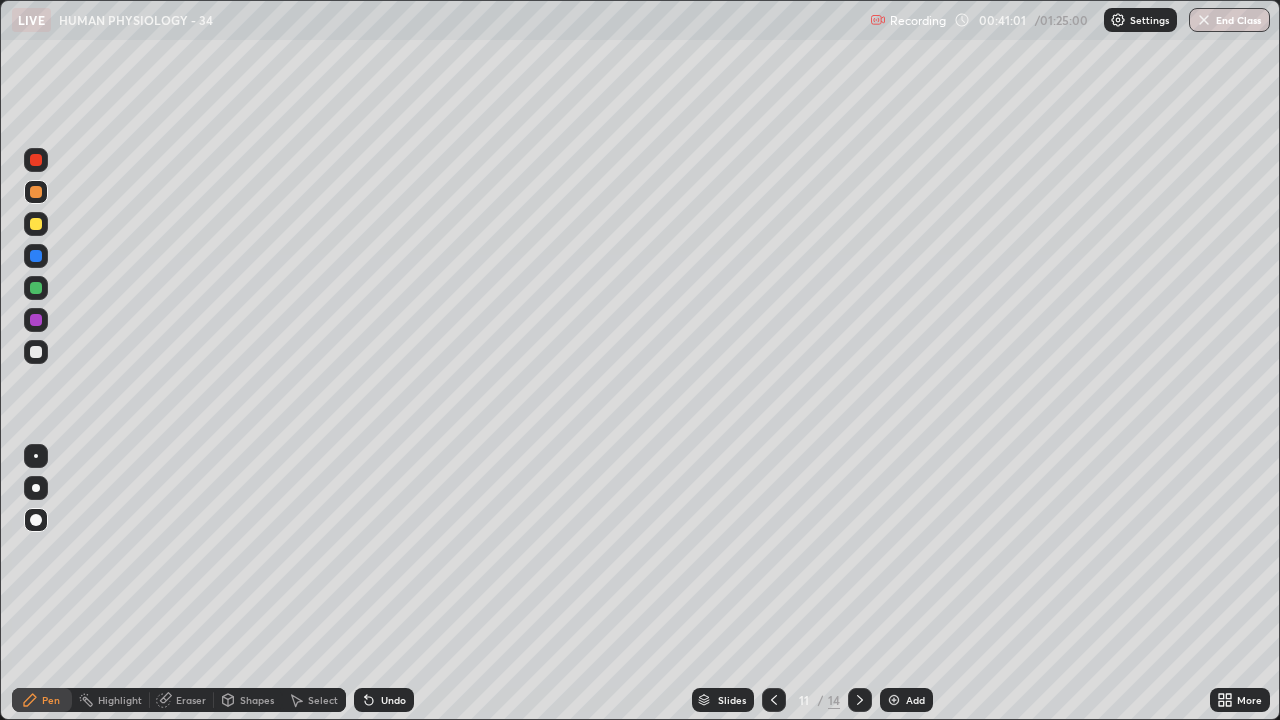 click on "Undo" at bounding box center (393, 700) 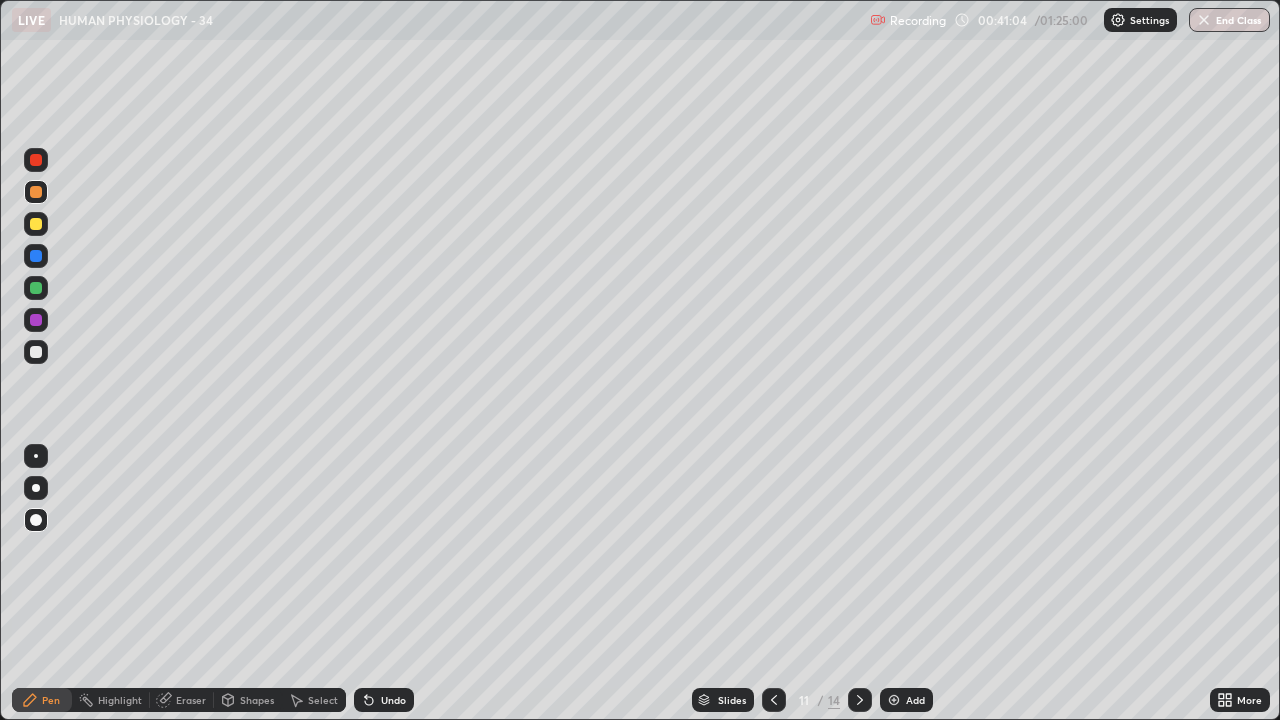 click at bounding box center (36, 352) 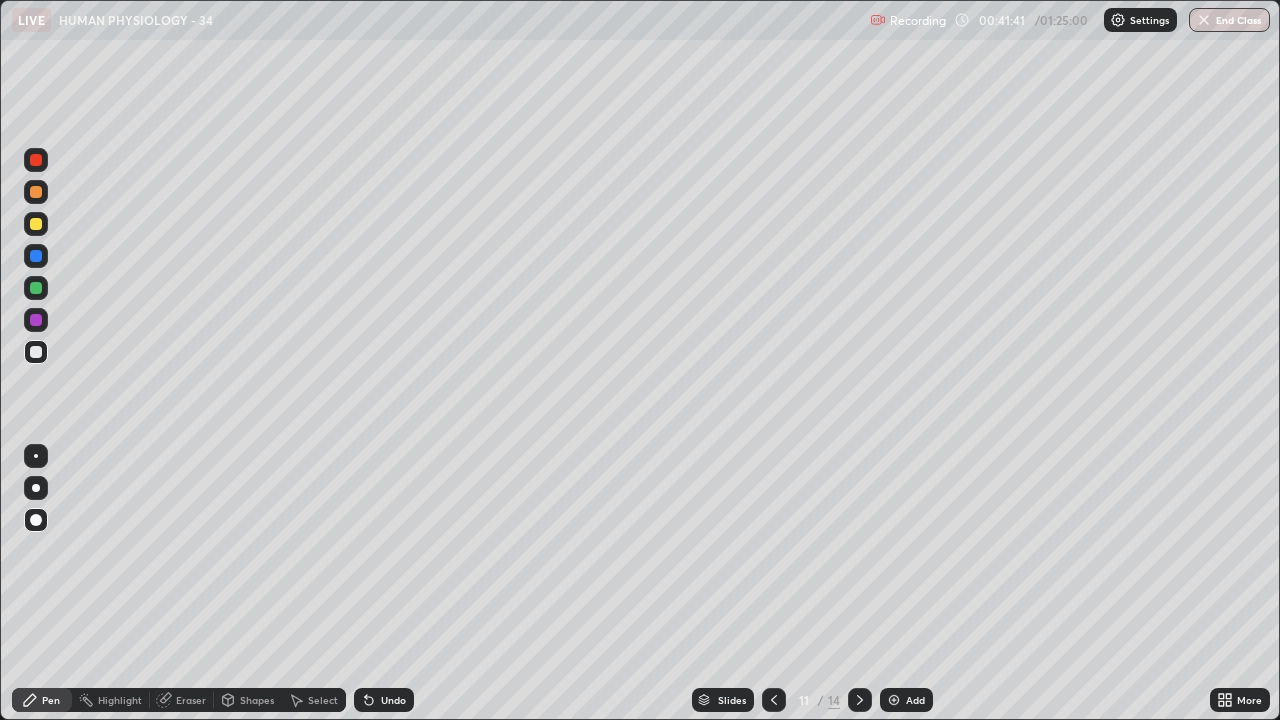 click at bounding box center [36, 456] 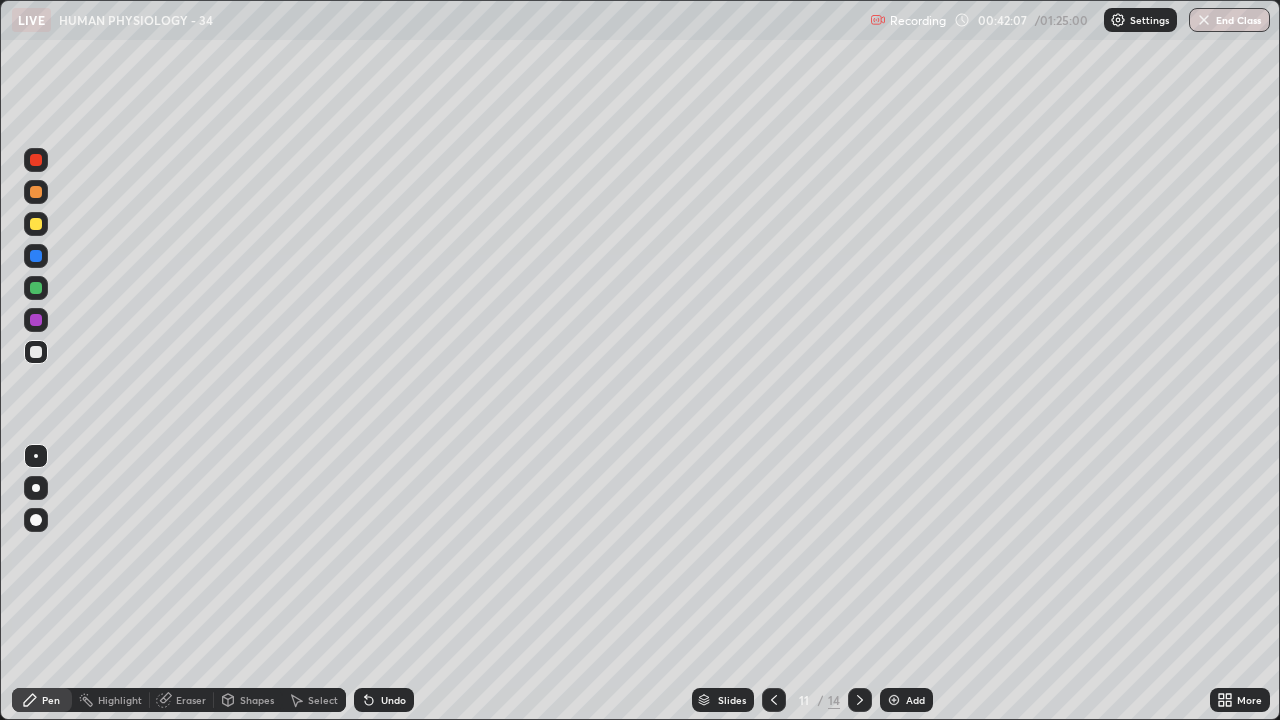 click on "Undo" at bounding box center [393, 700] 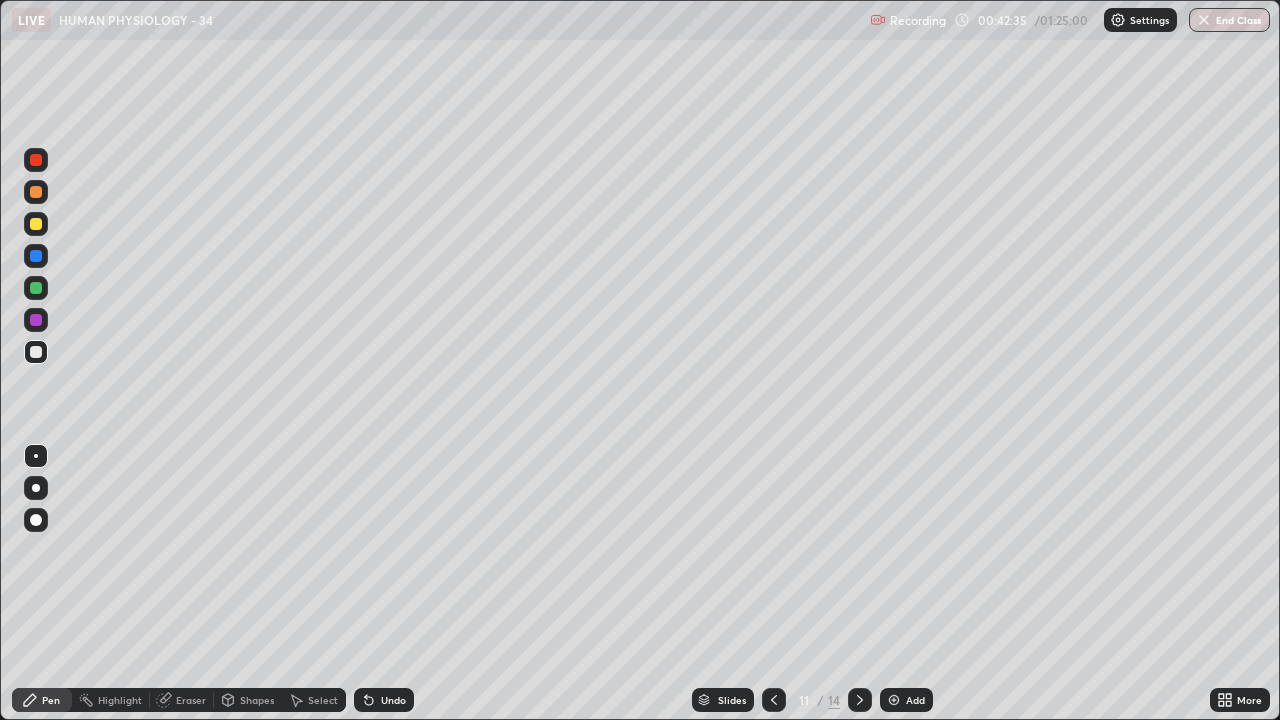 click at bounding box center (36, 224) 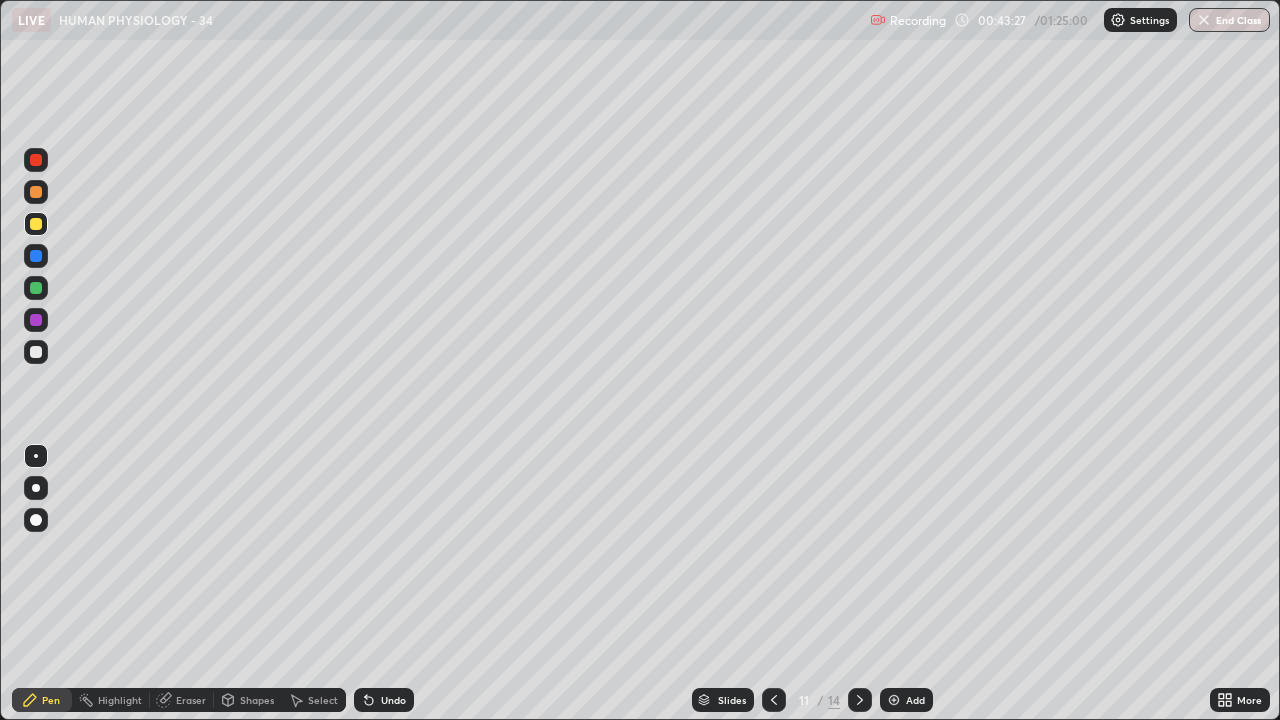 click at bounding box center (36, 520) 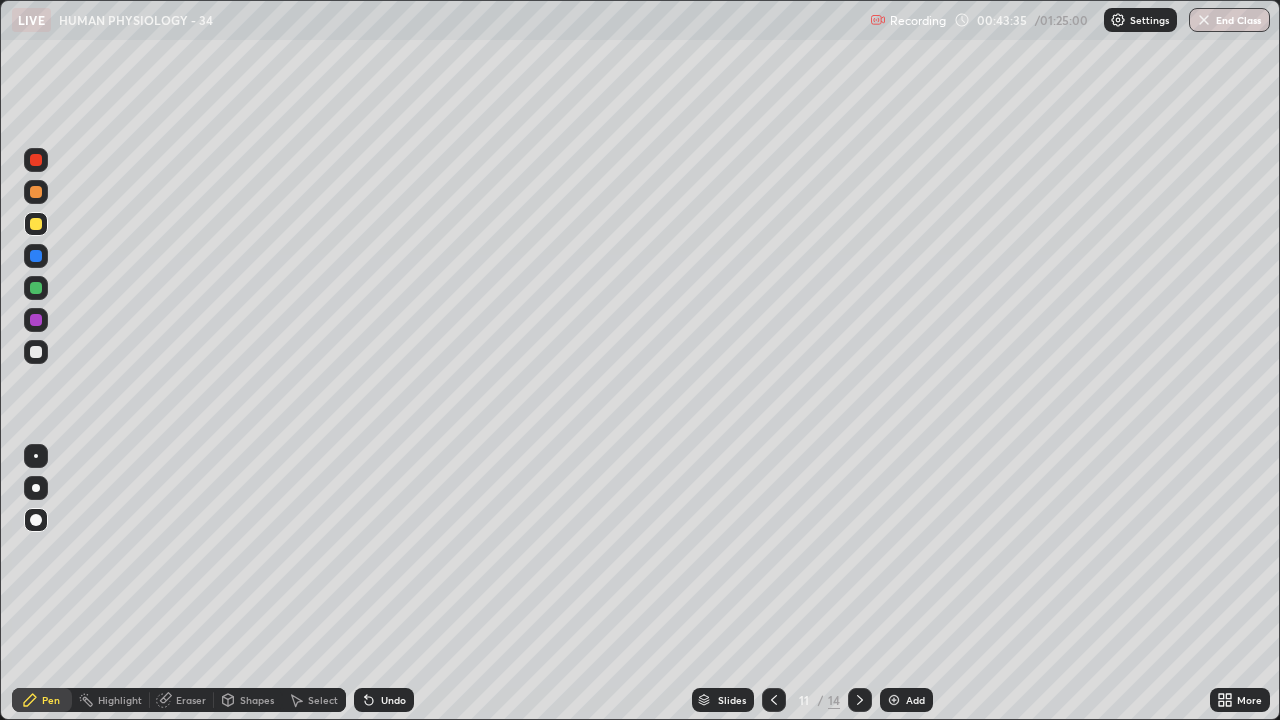 click at bounding box center [36, 256] 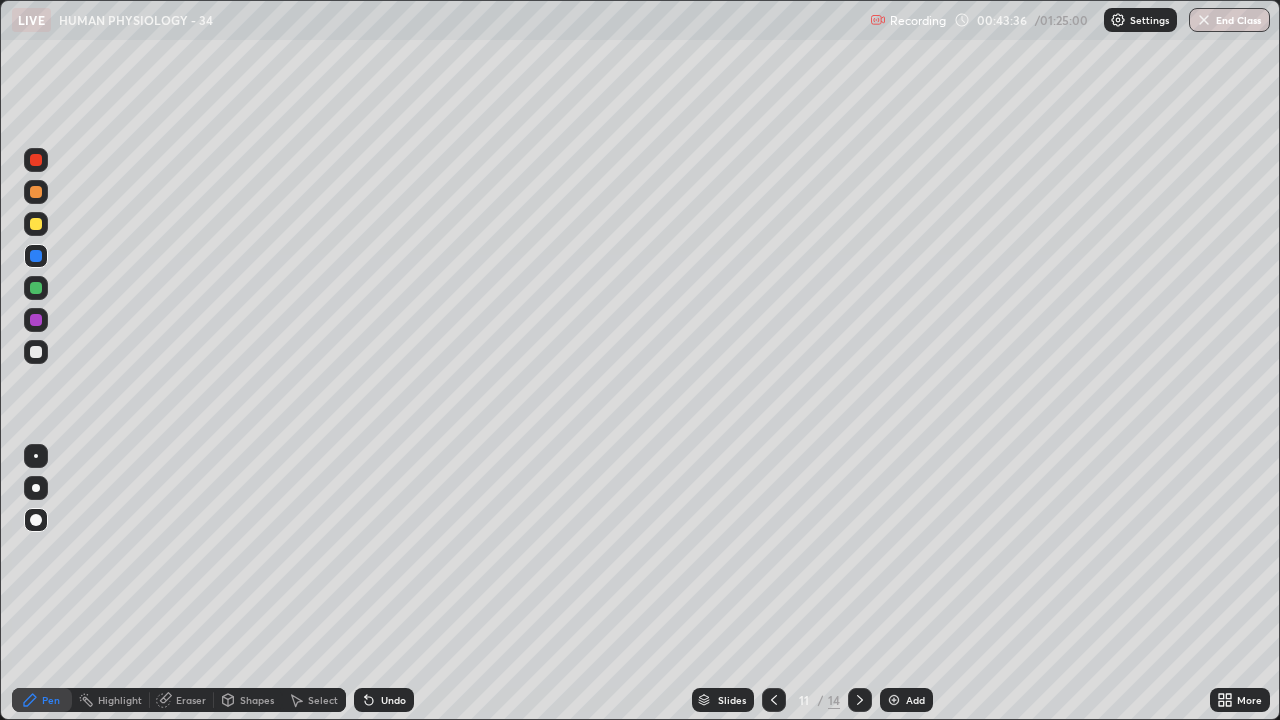 click at bounding box center [36, 456] 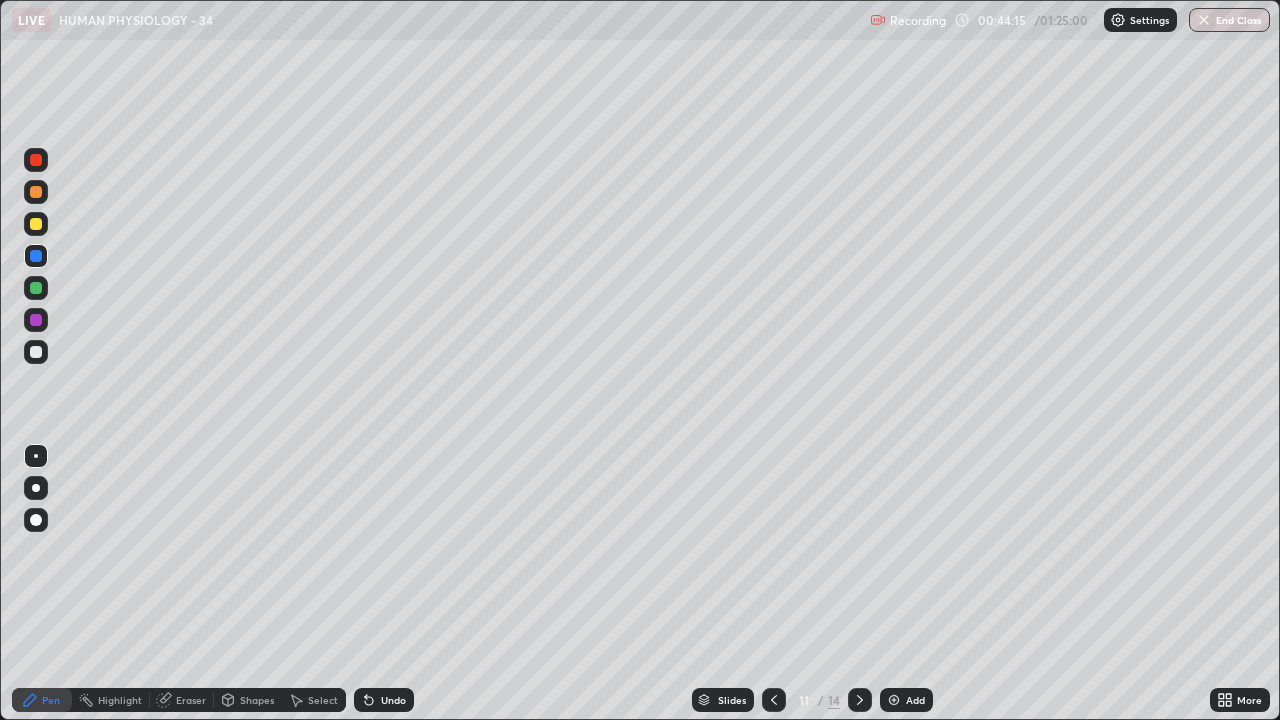 click at bounding box center [36, 488] 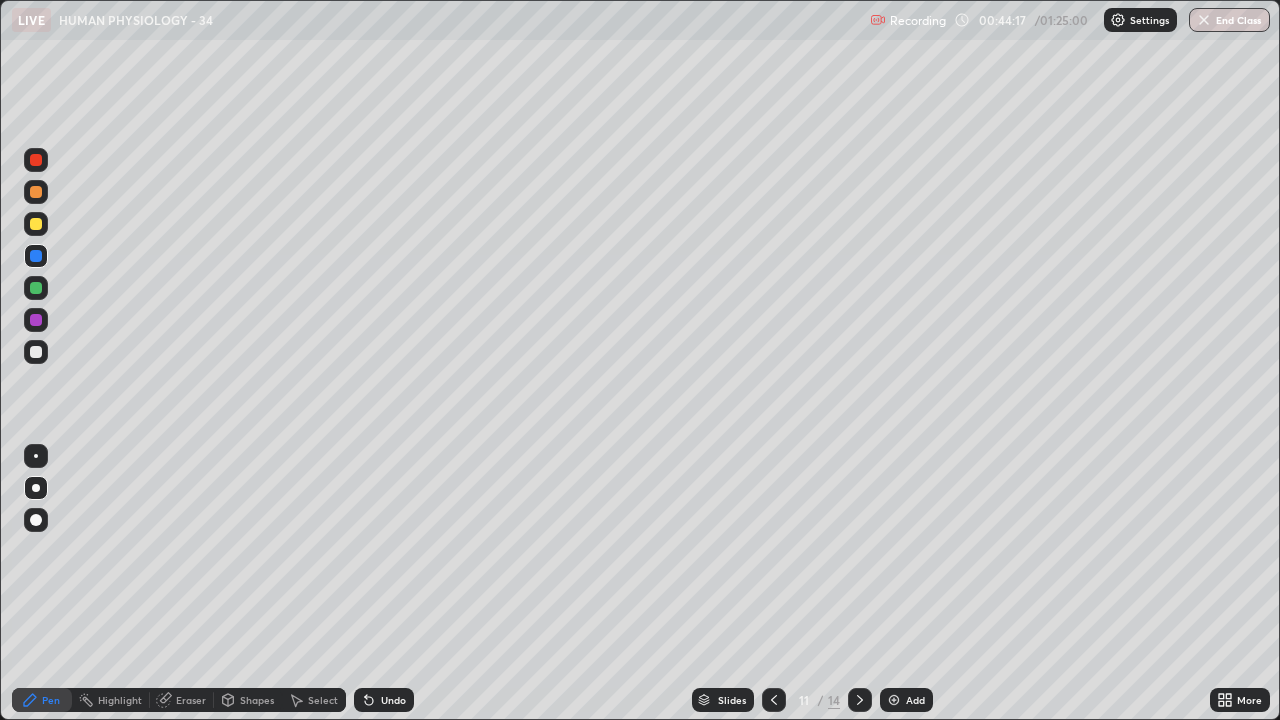 click at bounding box center [36, 520] 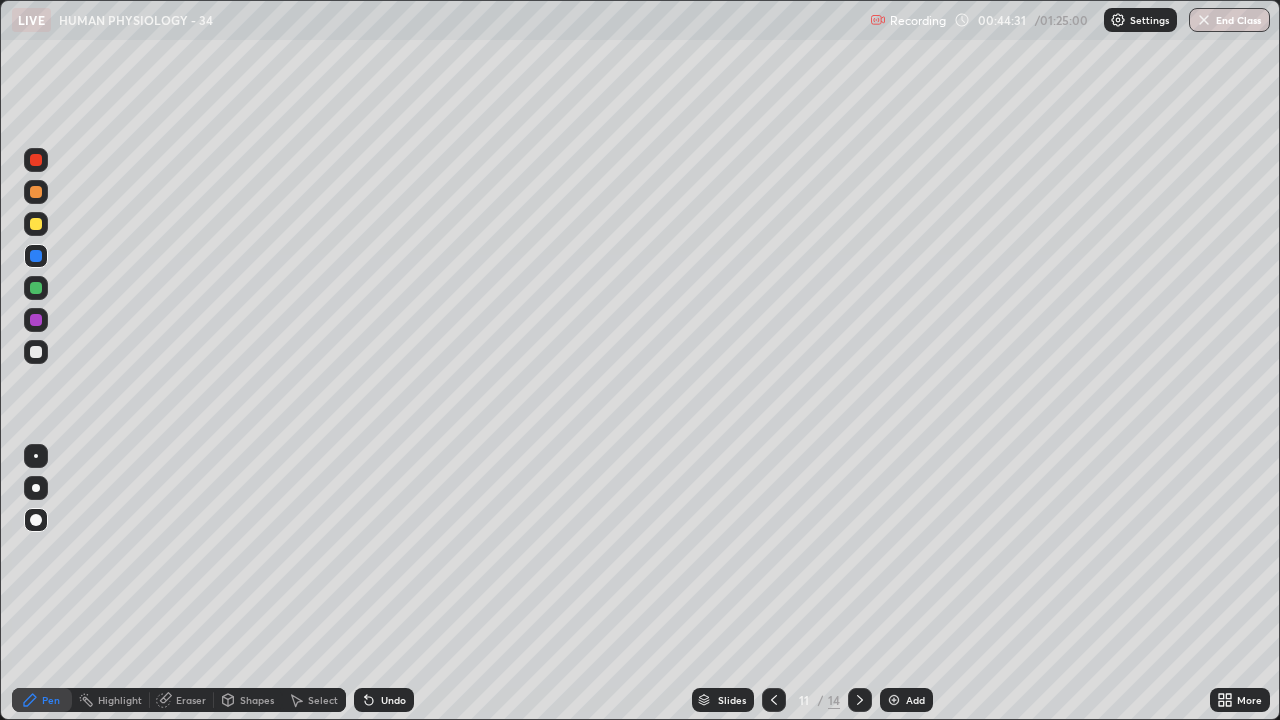 click at bounding box center (36, 192) 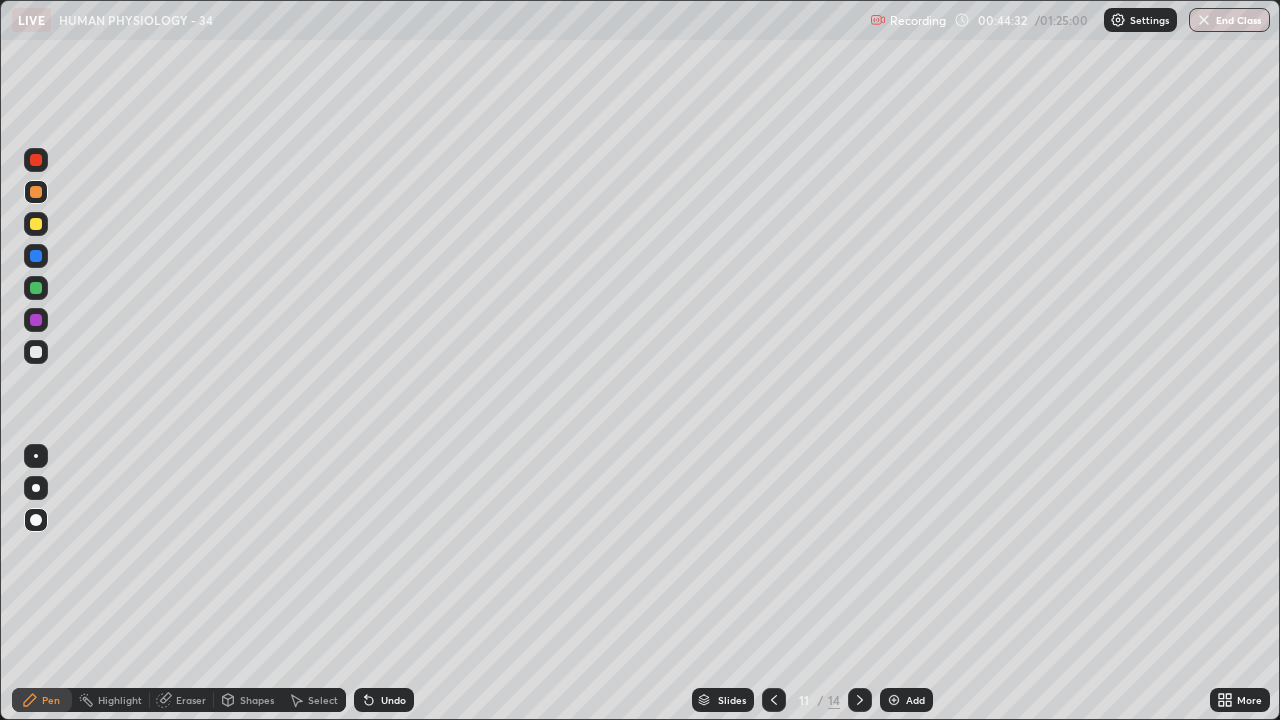 click at bounding box center (36, 456) 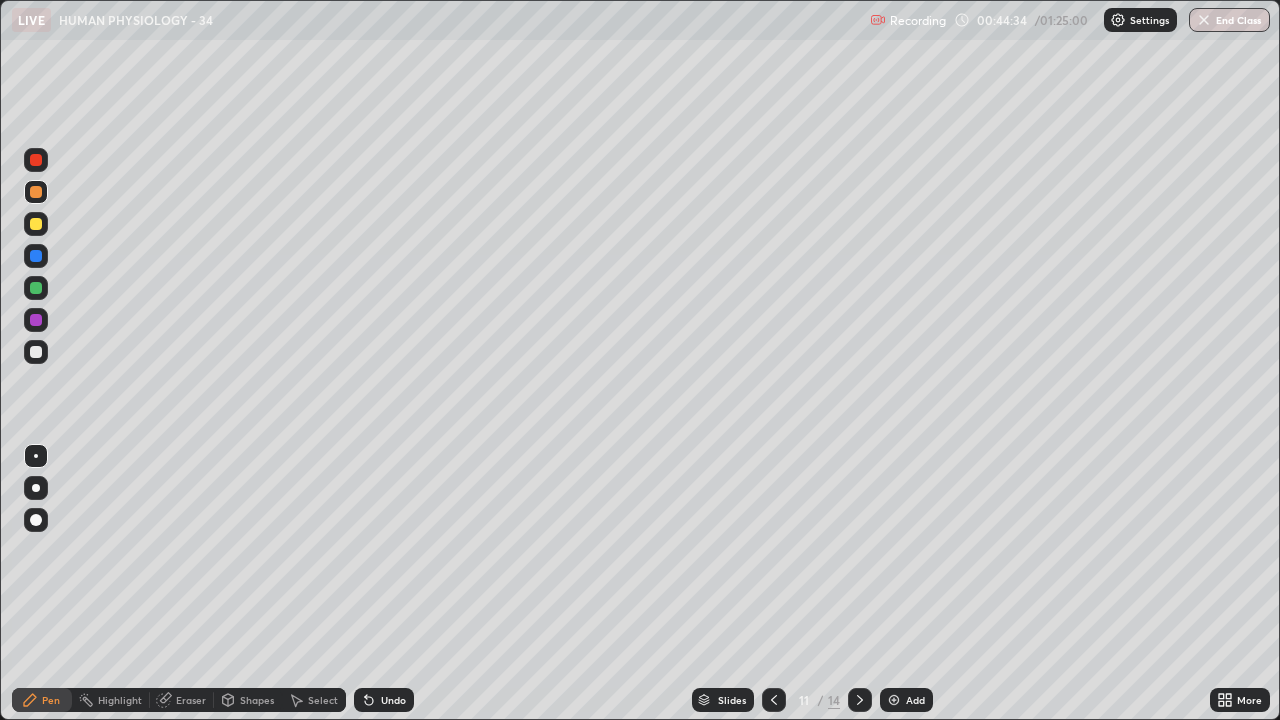 click at bounding box center (36, 488) 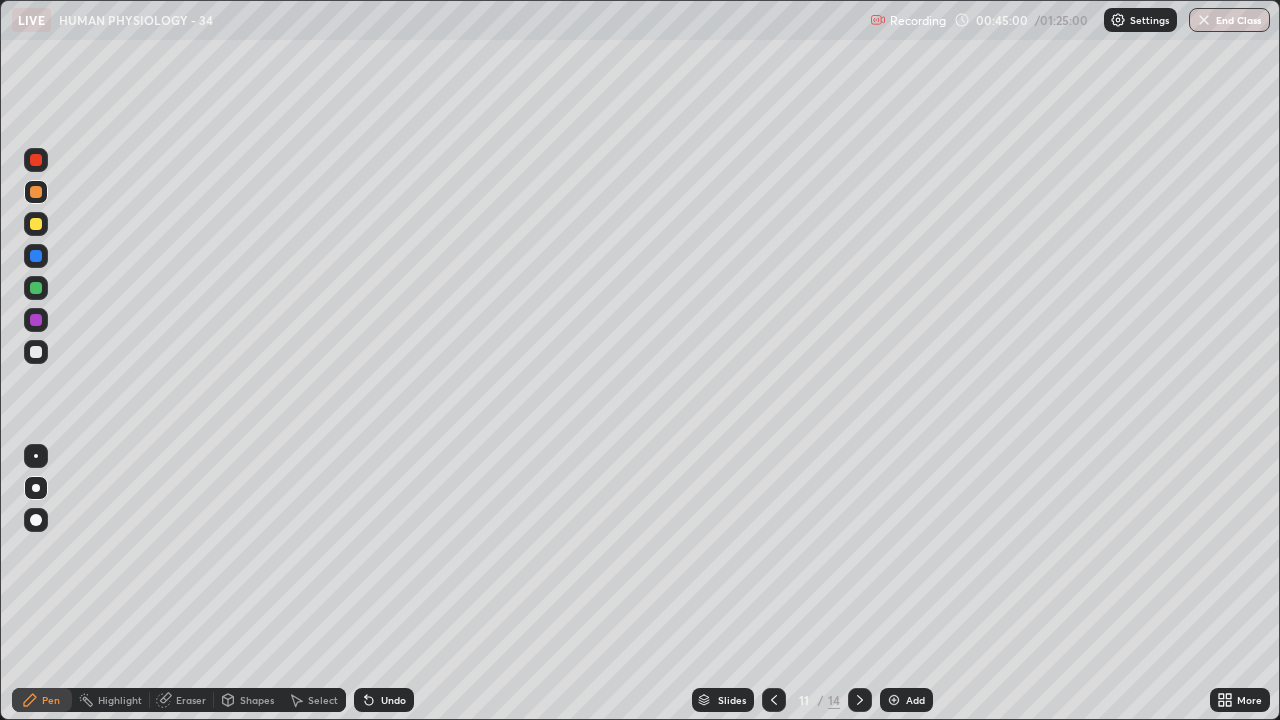 click at bounding box center (36, 224) 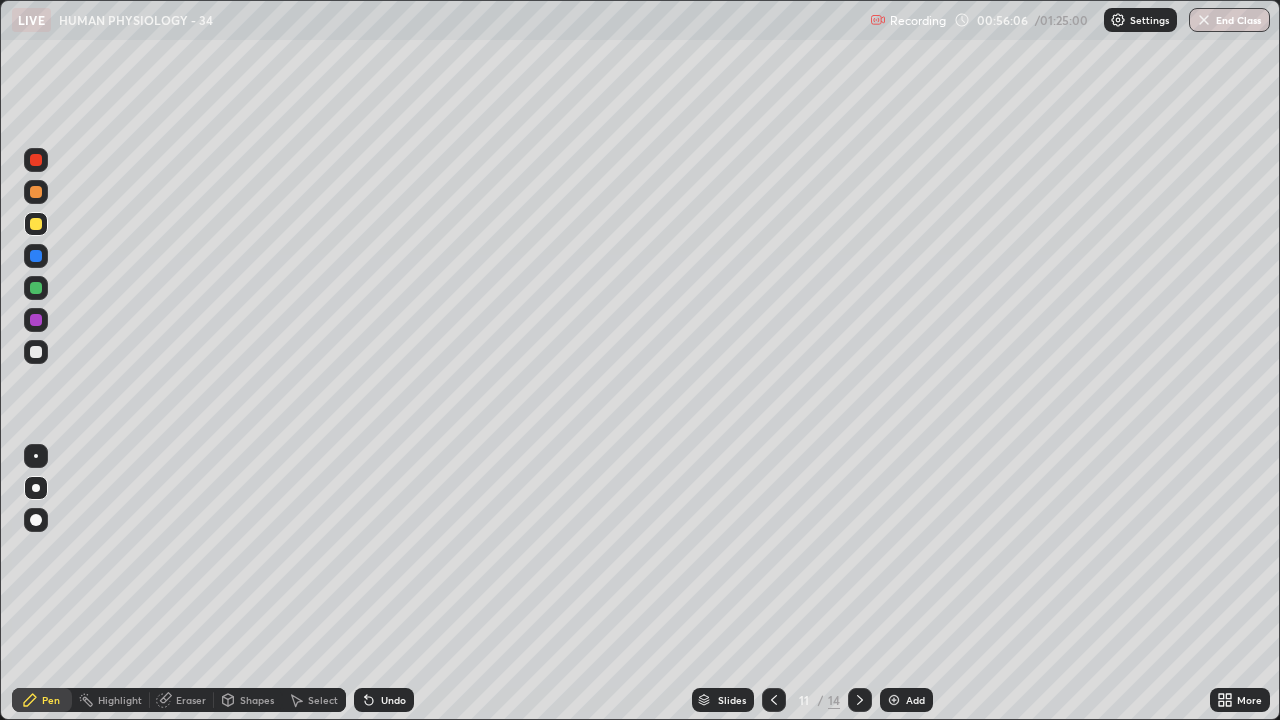 click on "Add" at bounding box center [906, 700] 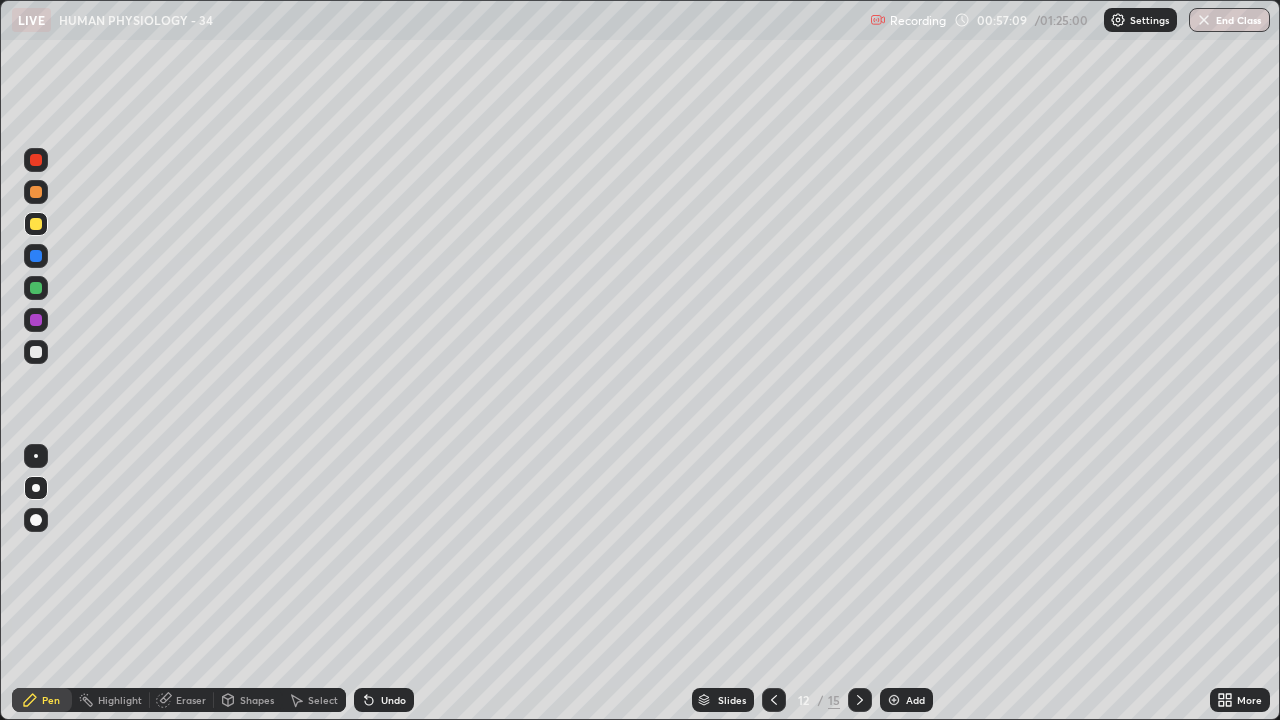 click at bounding box center [36, 352] 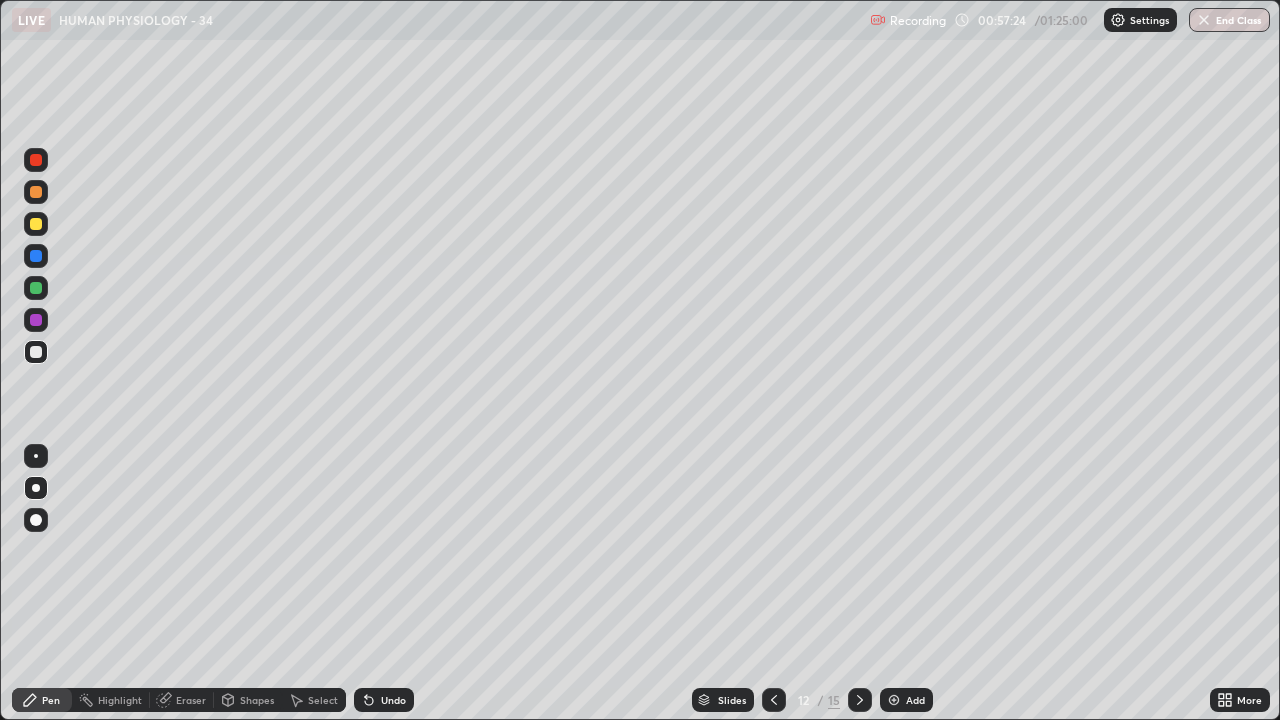 click on "Undo" at bounding box center (393, 700) 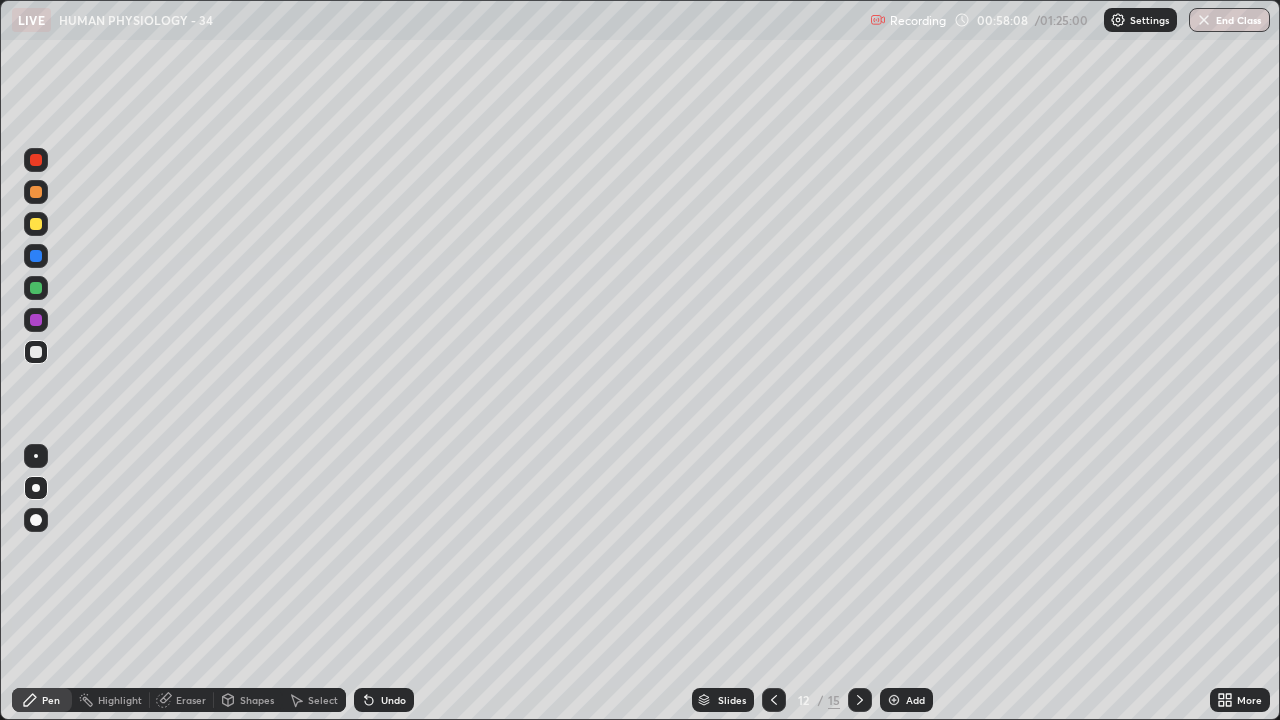 click at bounding box center [36, 224] 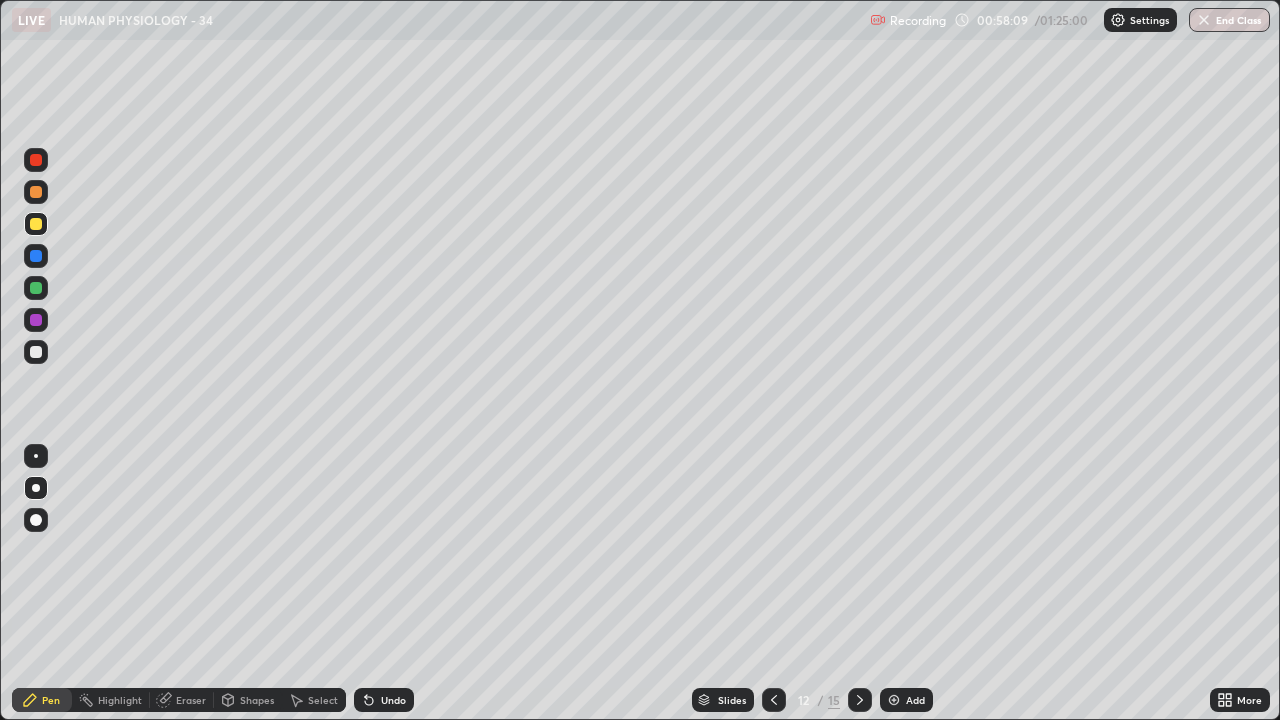 click at bounding box center [36, 456] 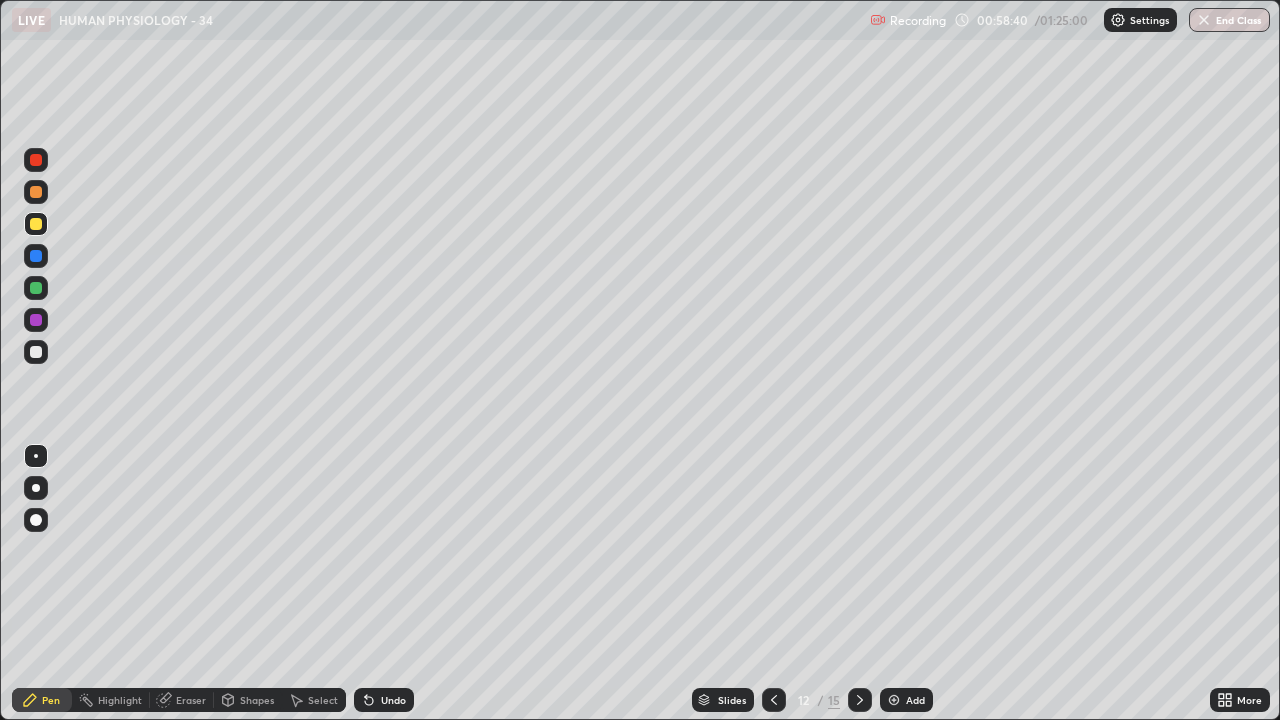 click on "Undo" at bounding box center (384, 700) 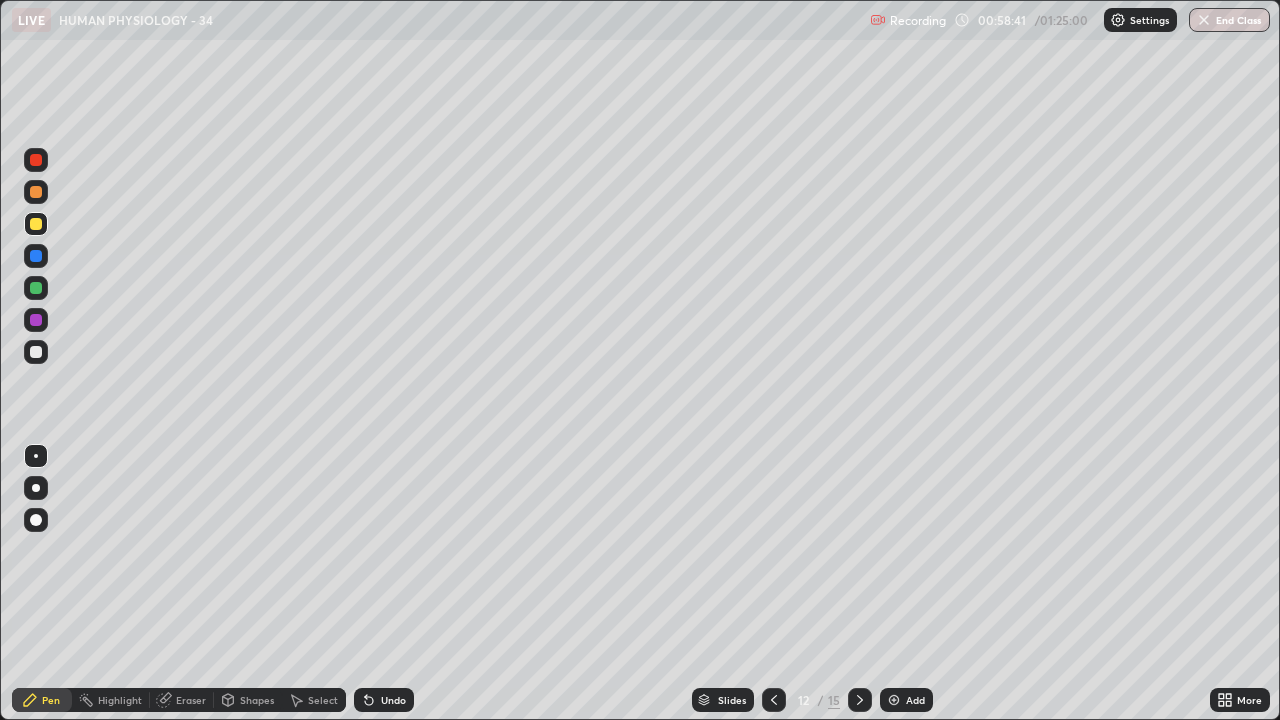 click on "Undo" at bounding box center [384, 700] 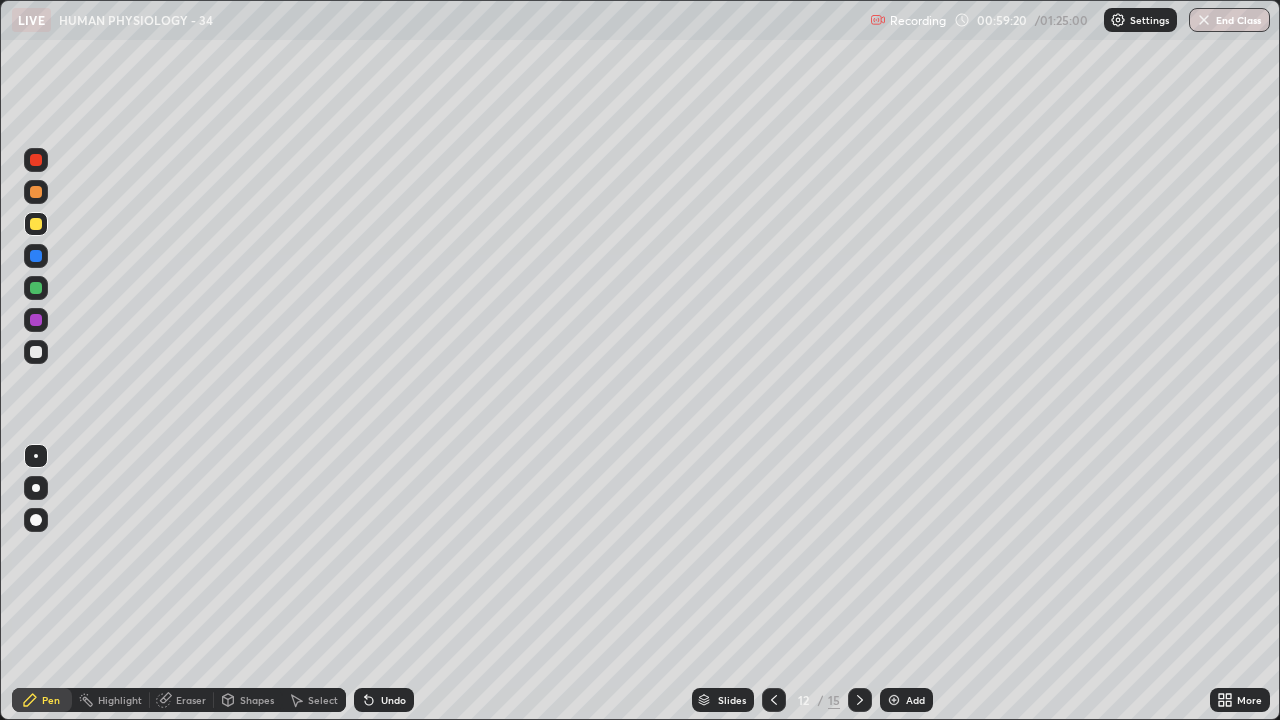 click at bounding box center [36, 192] 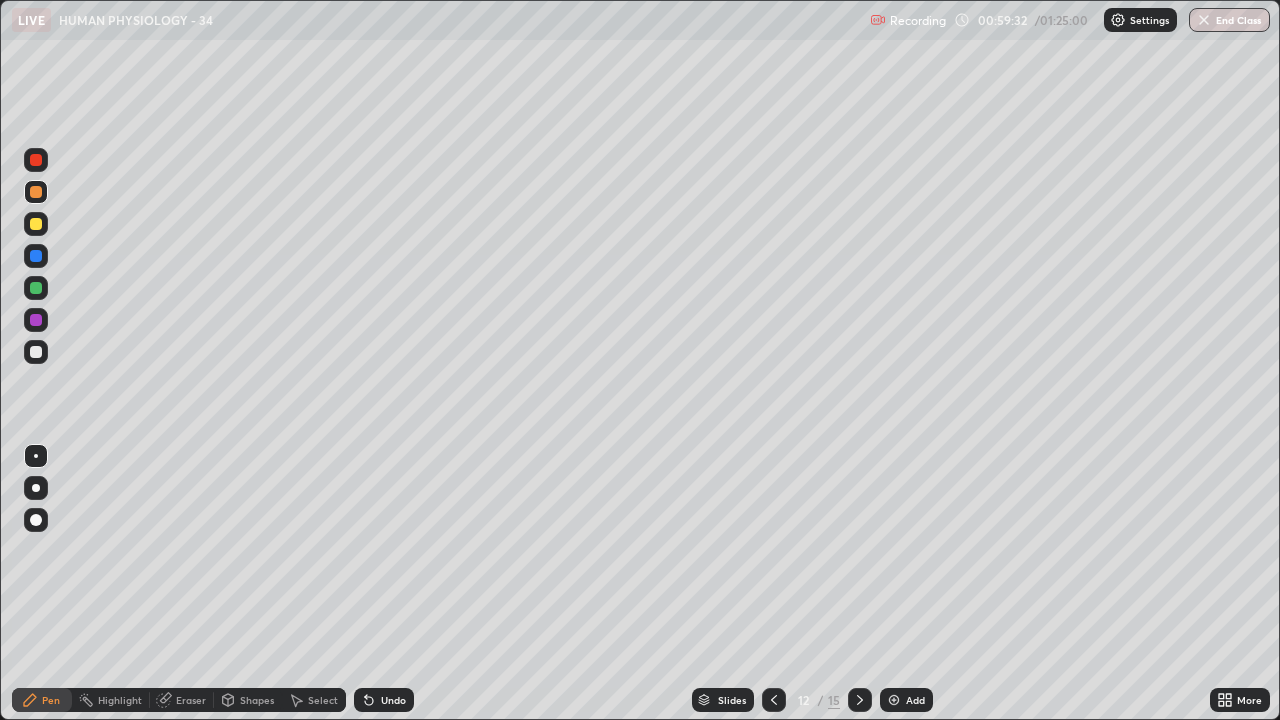 click on "Undo" at bounding box center (384, 700) 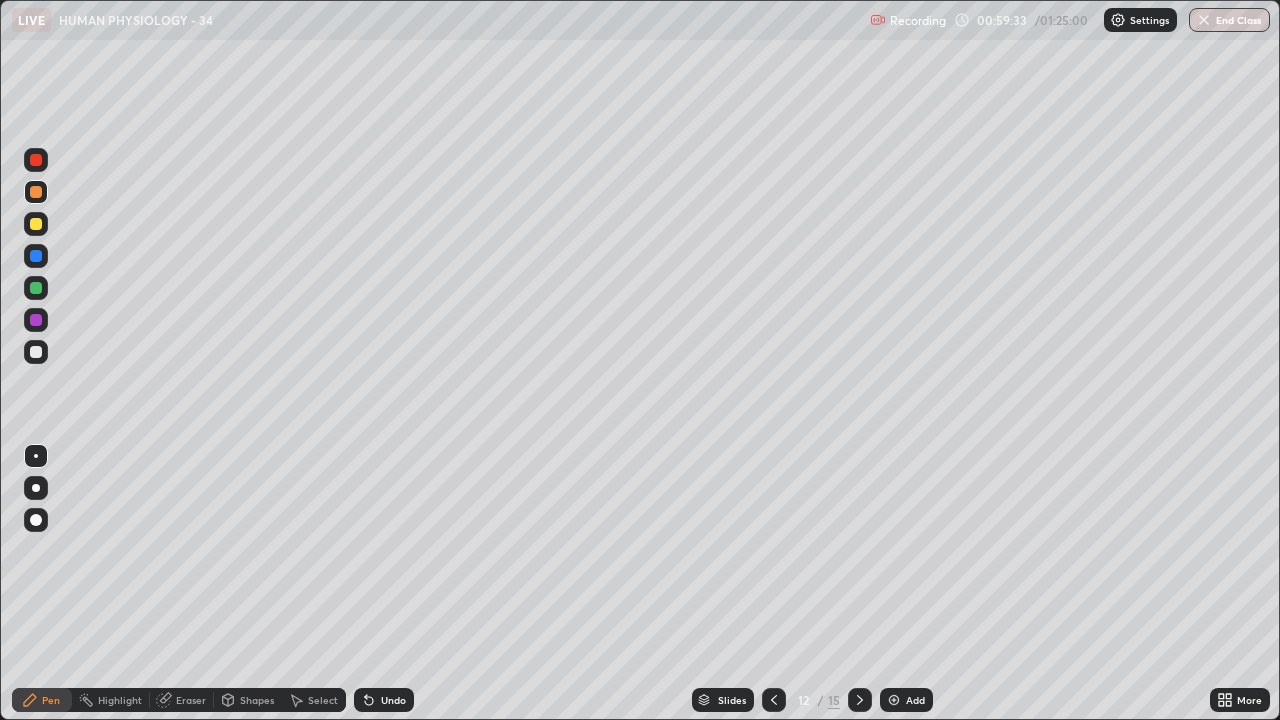 click on "Undo" at bounding box center (384, 700) 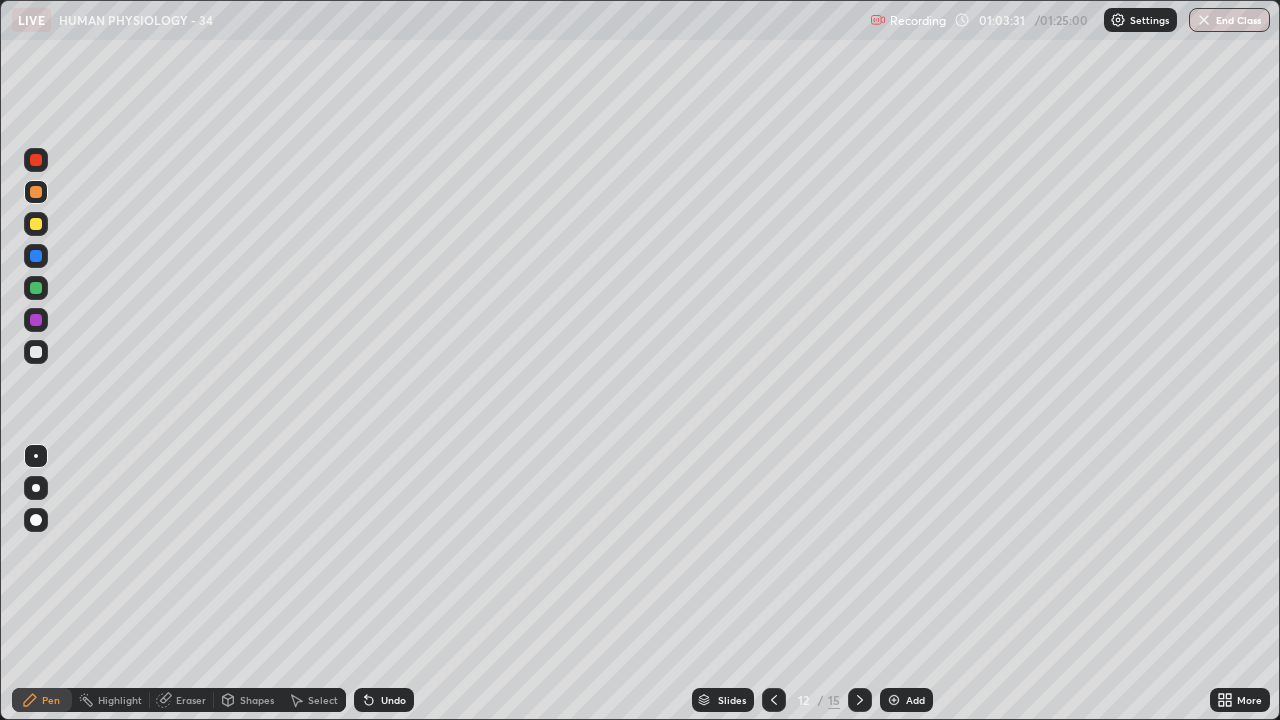 click at bounding box center (36, 224) 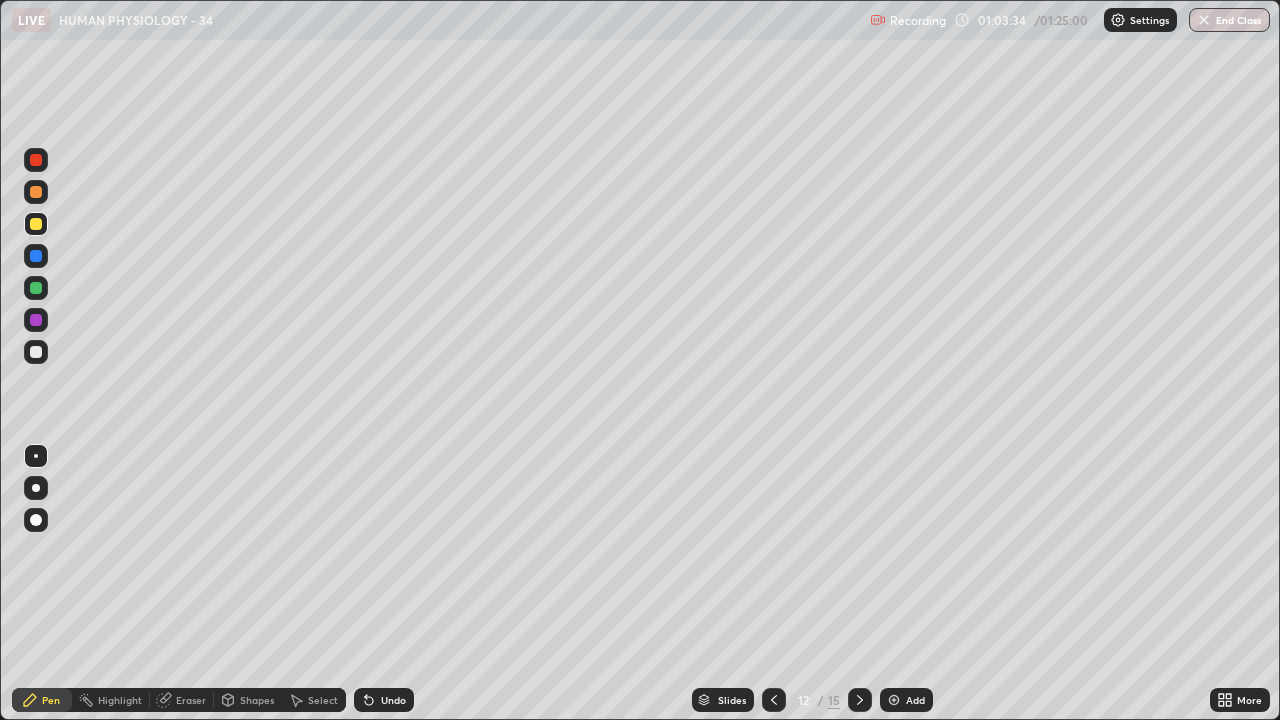 click at bounding box center [36, 192] 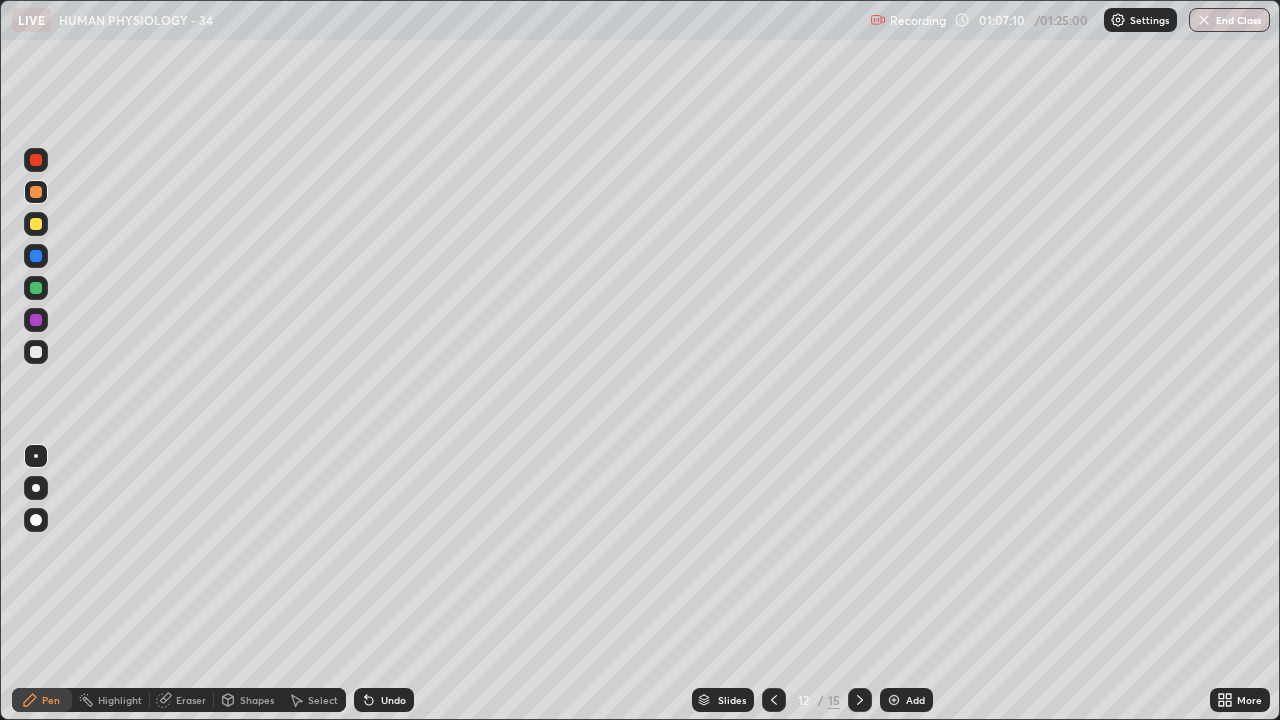 click at bounding box center (36, 488) 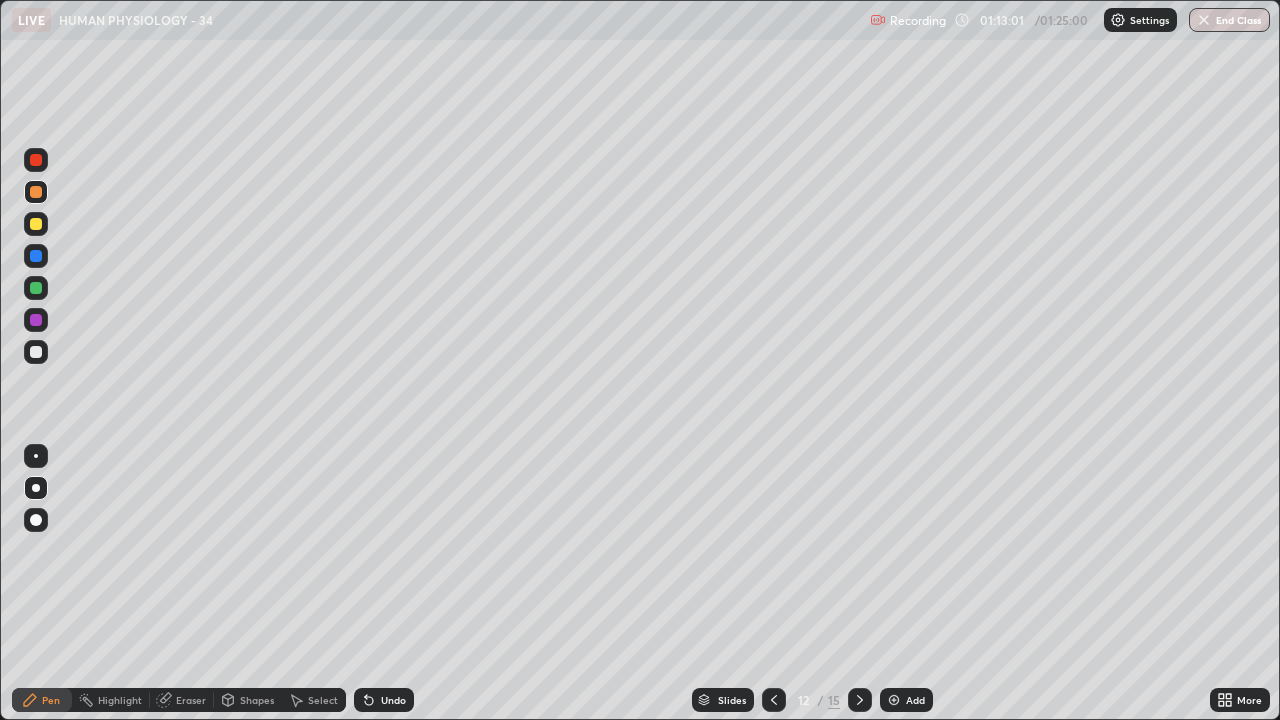 click 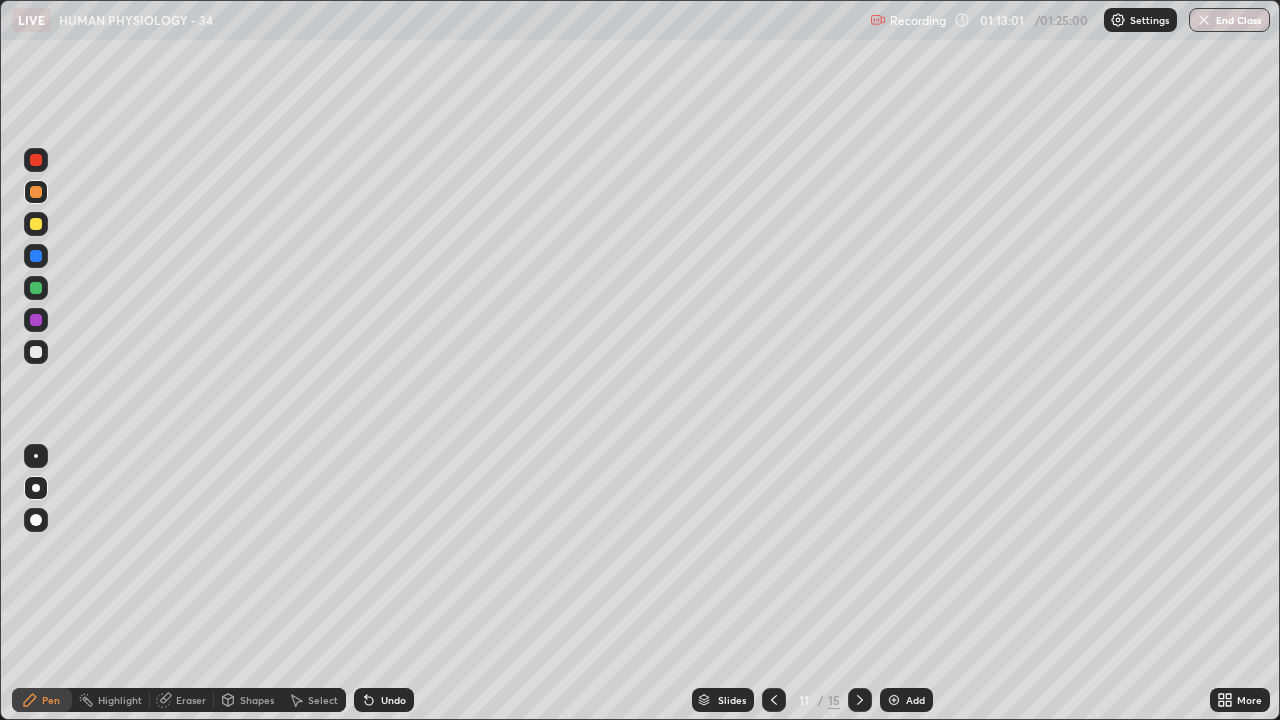 click 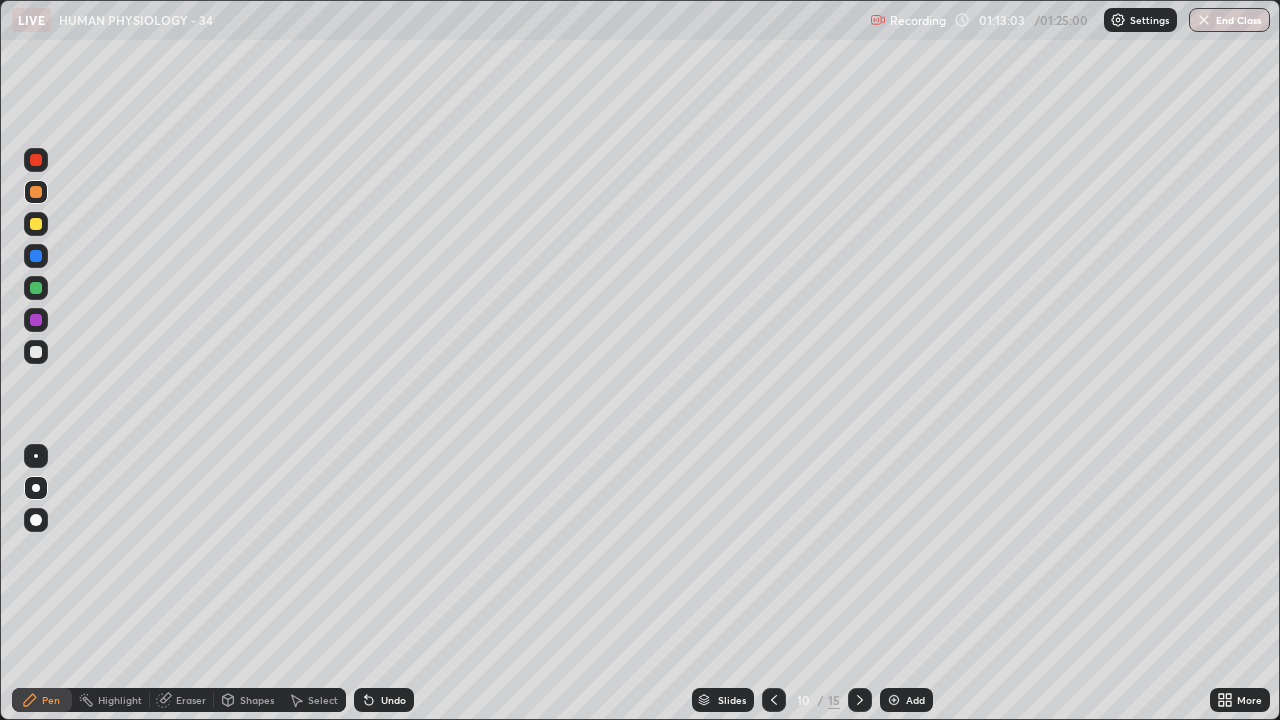 click 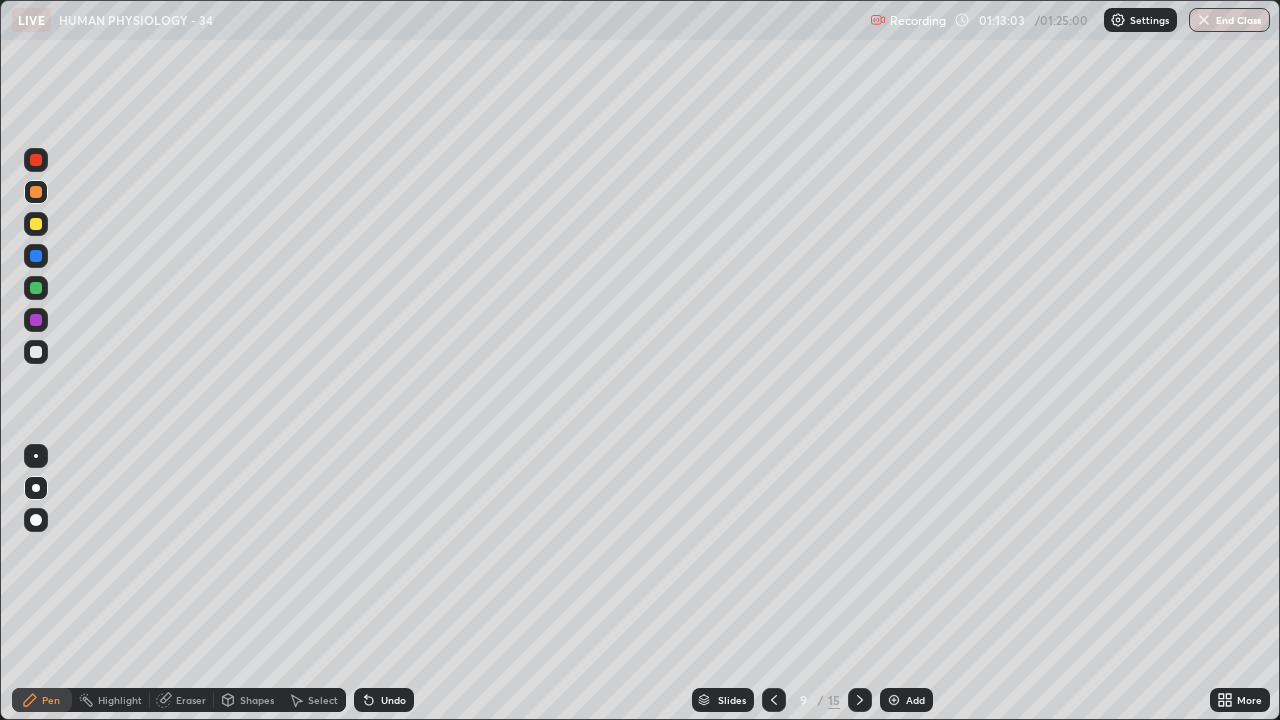 click 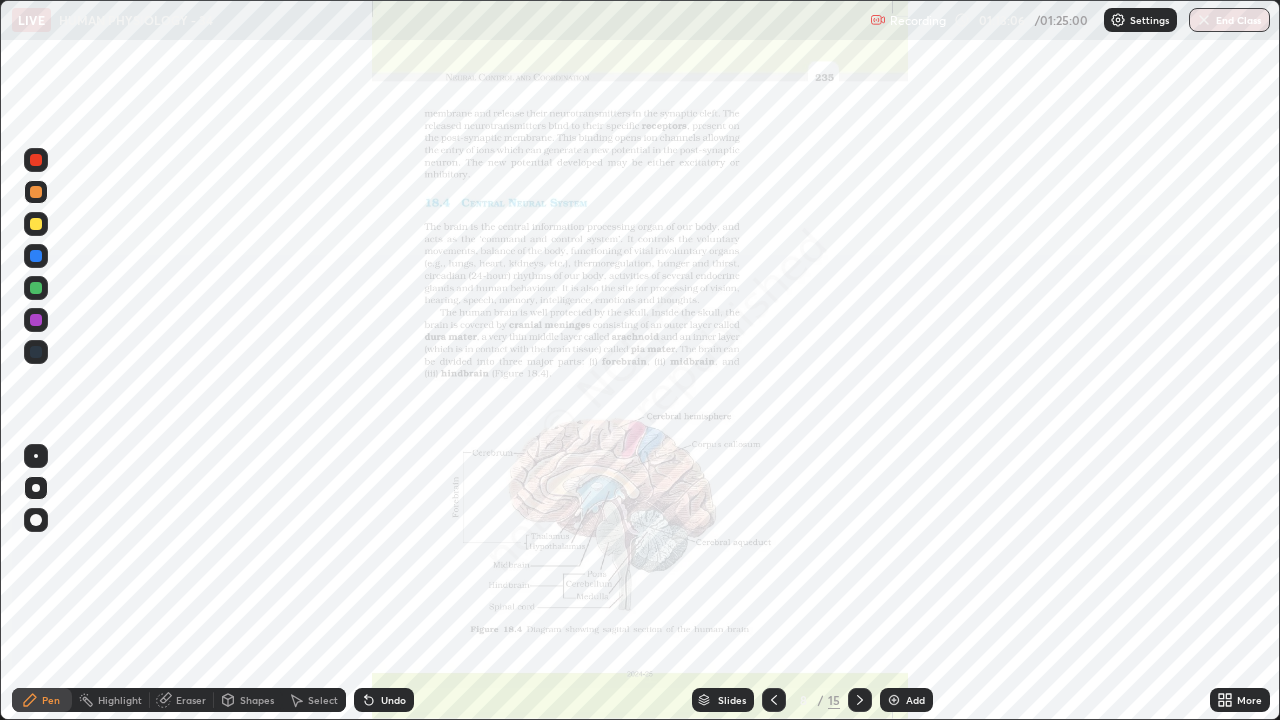 click 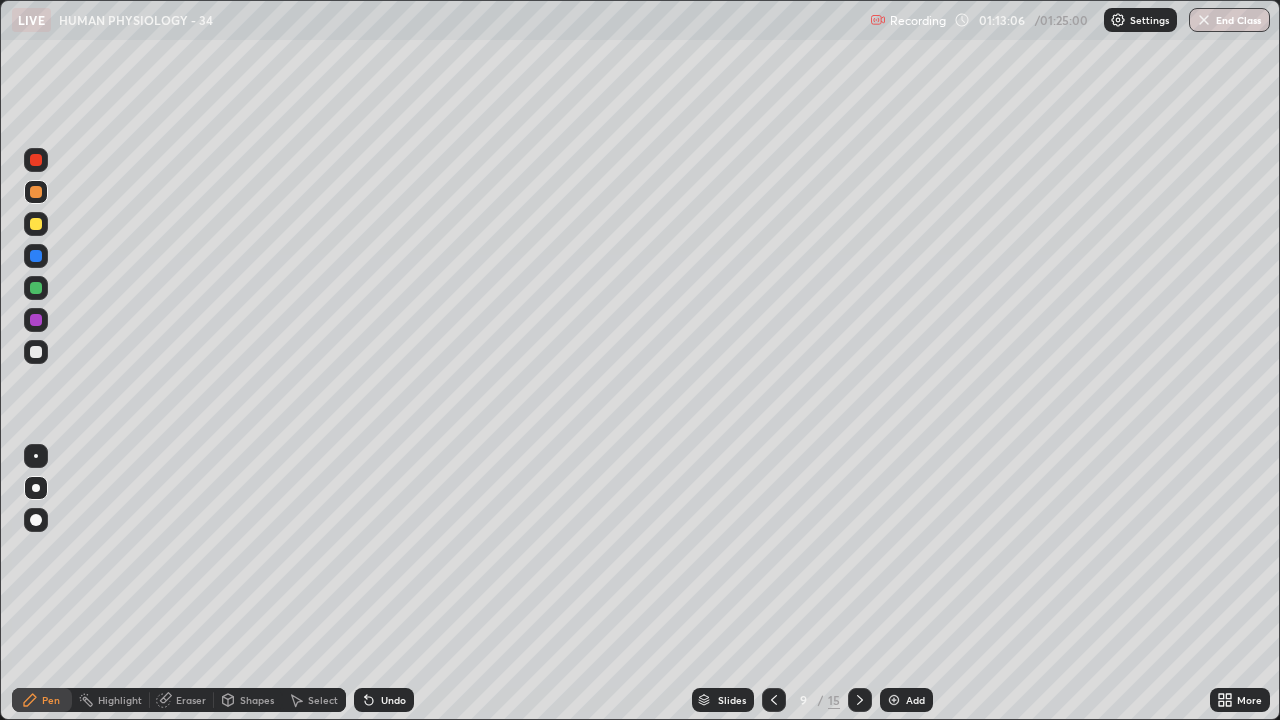 click 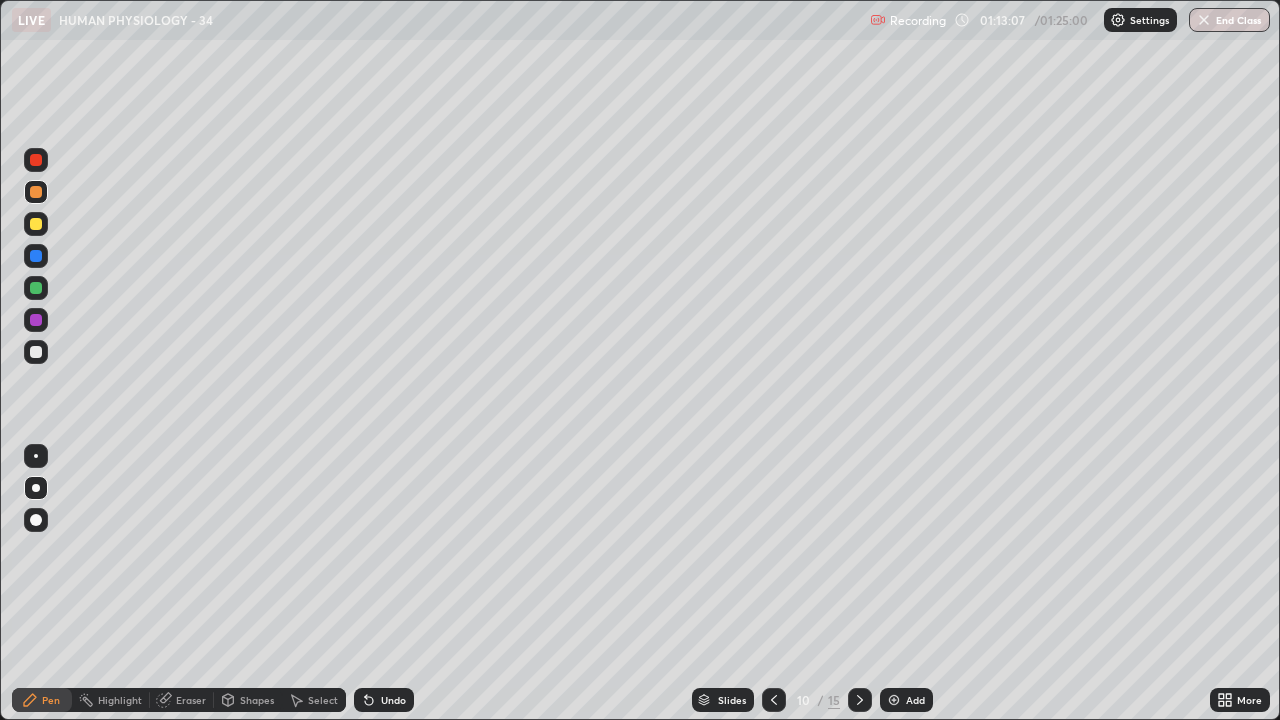 click 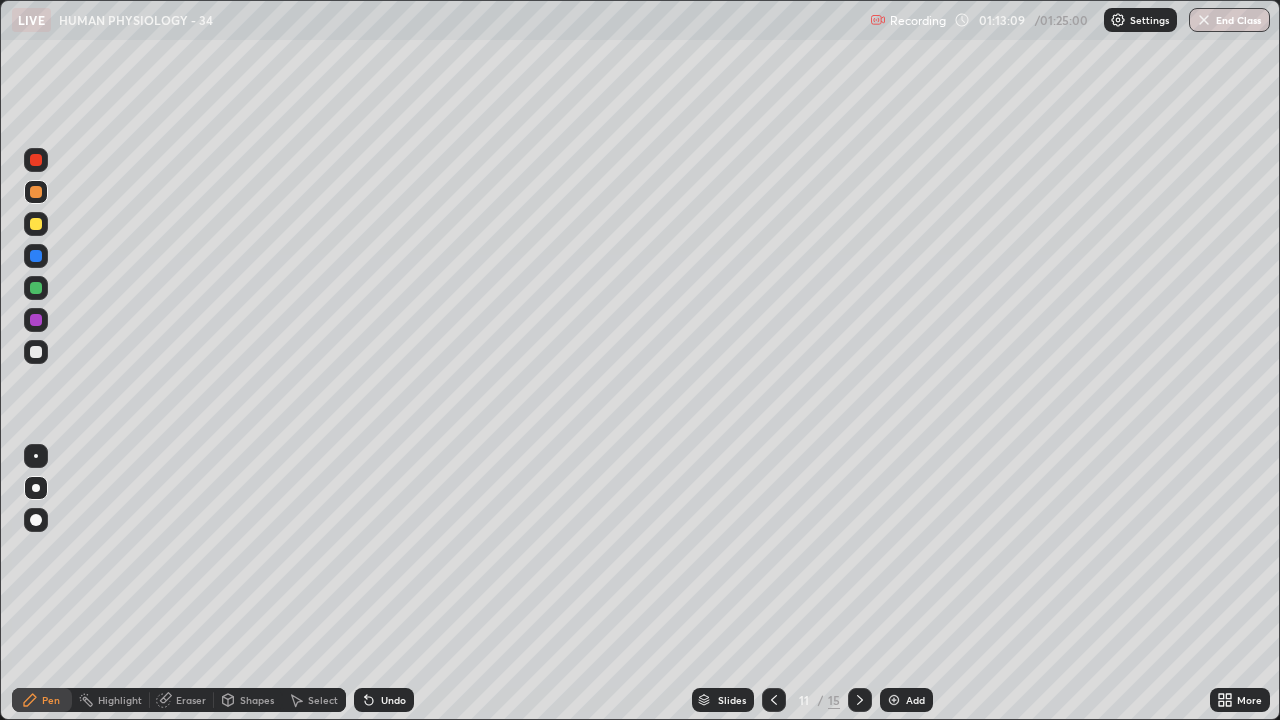 click 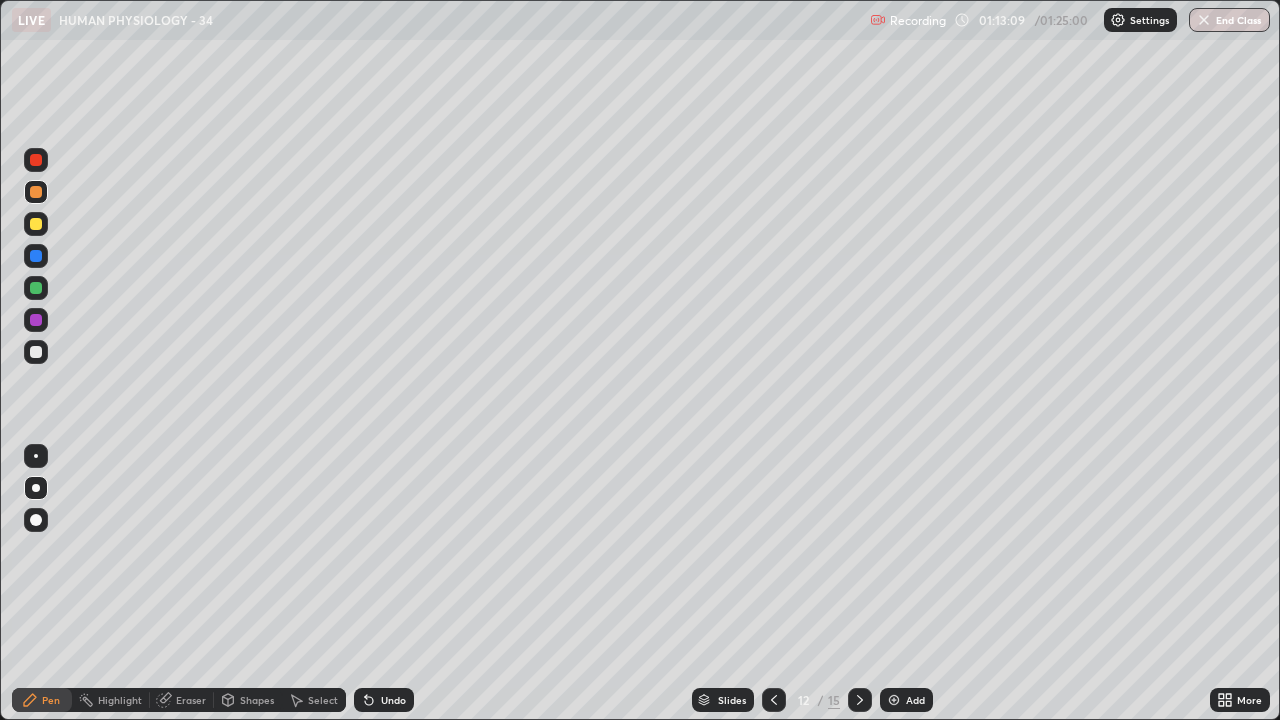 click 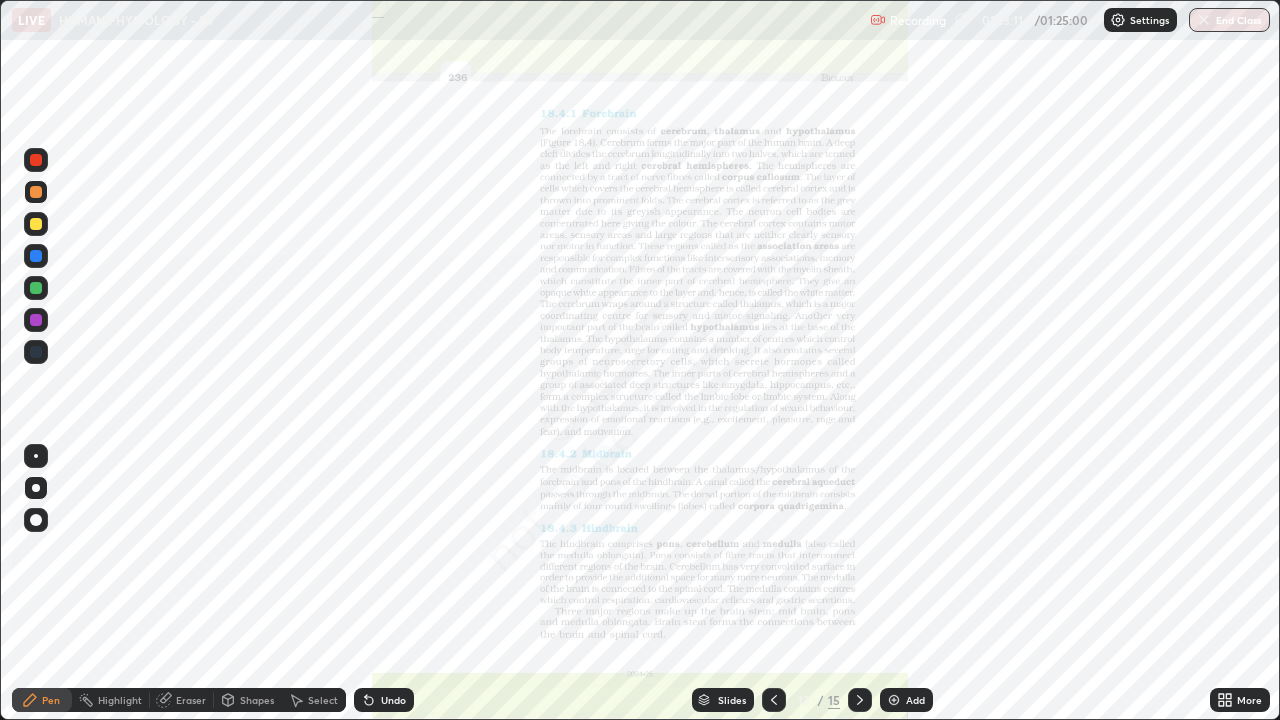 click on "More" at bounding box center [1249, 700] 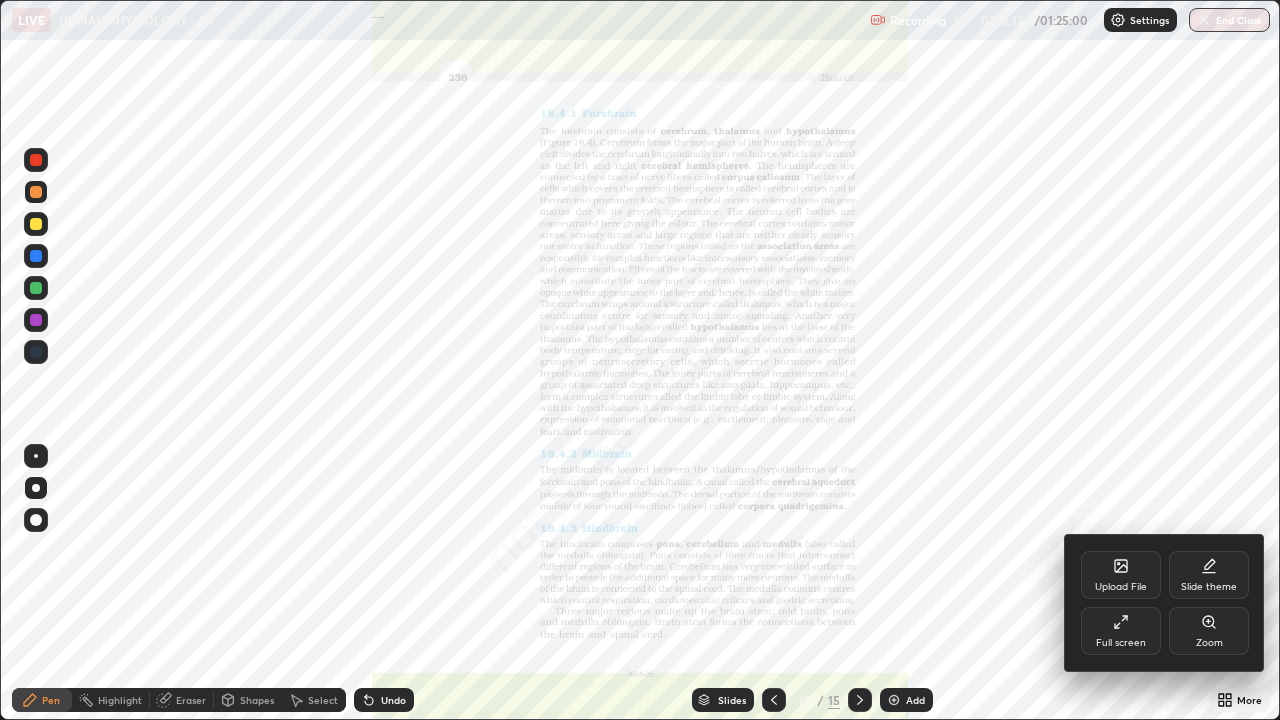 click on "Zoom" at bounding box center (1209, 631) 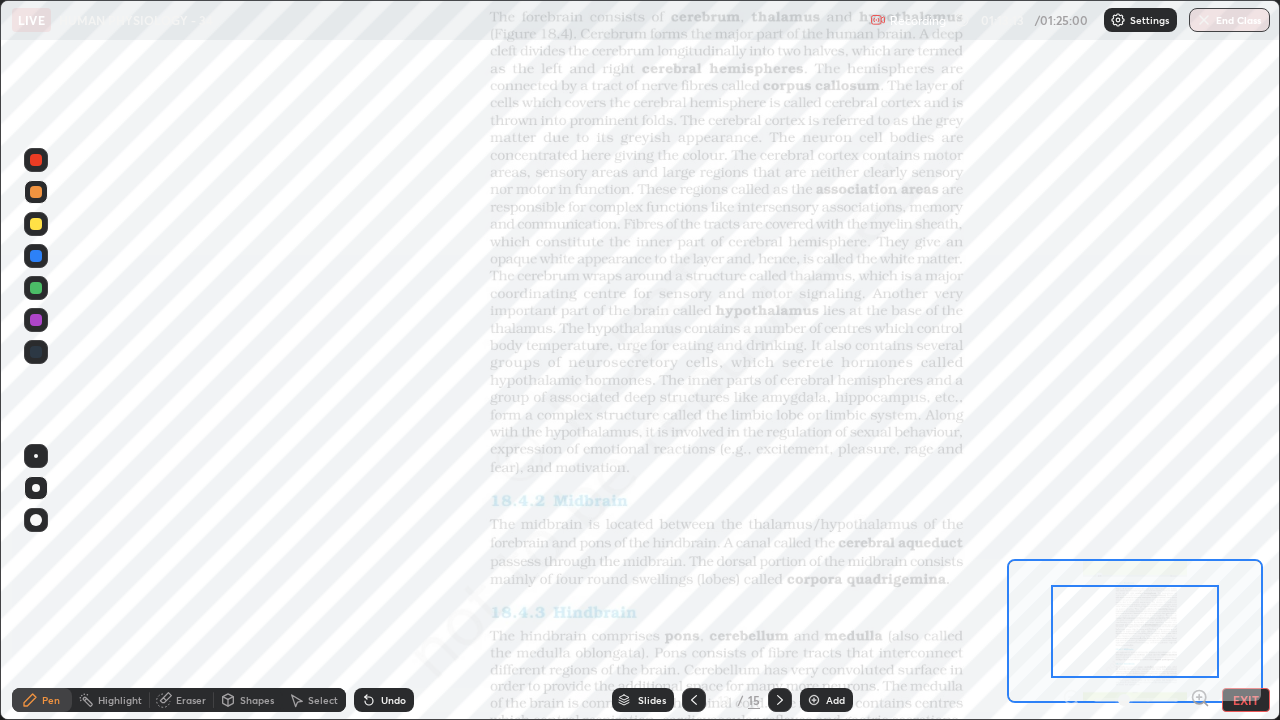 click 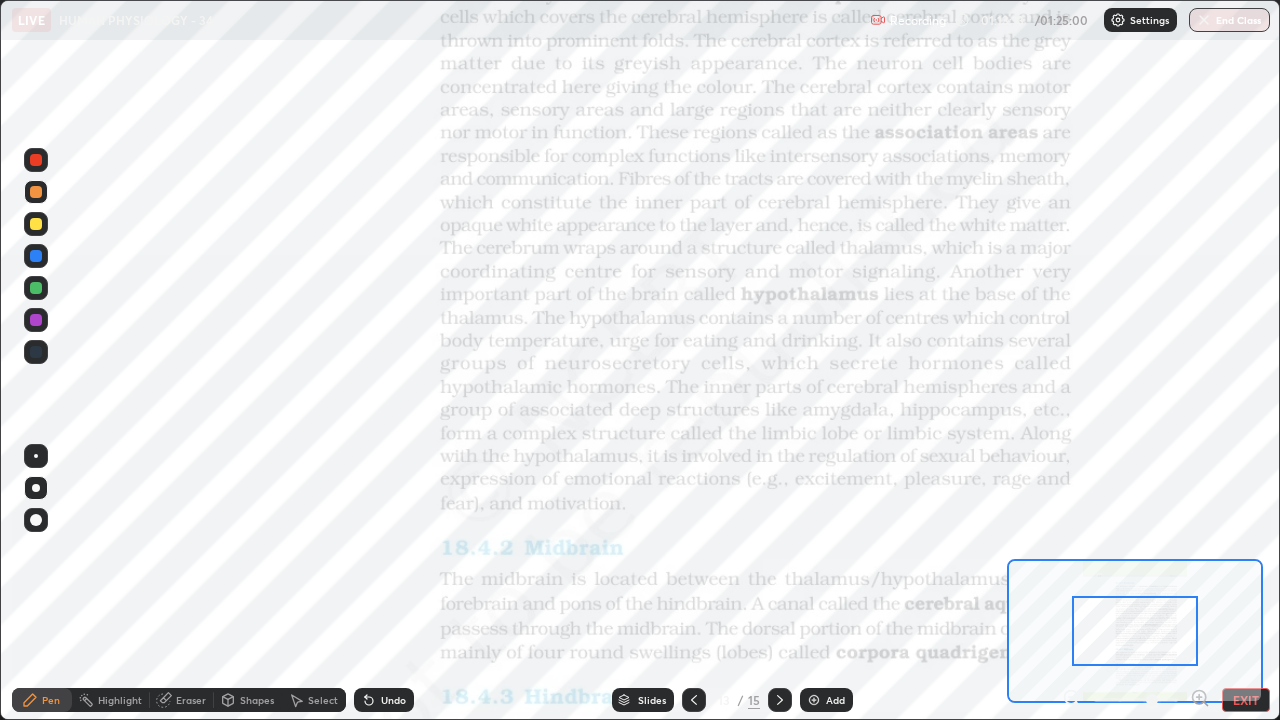 click 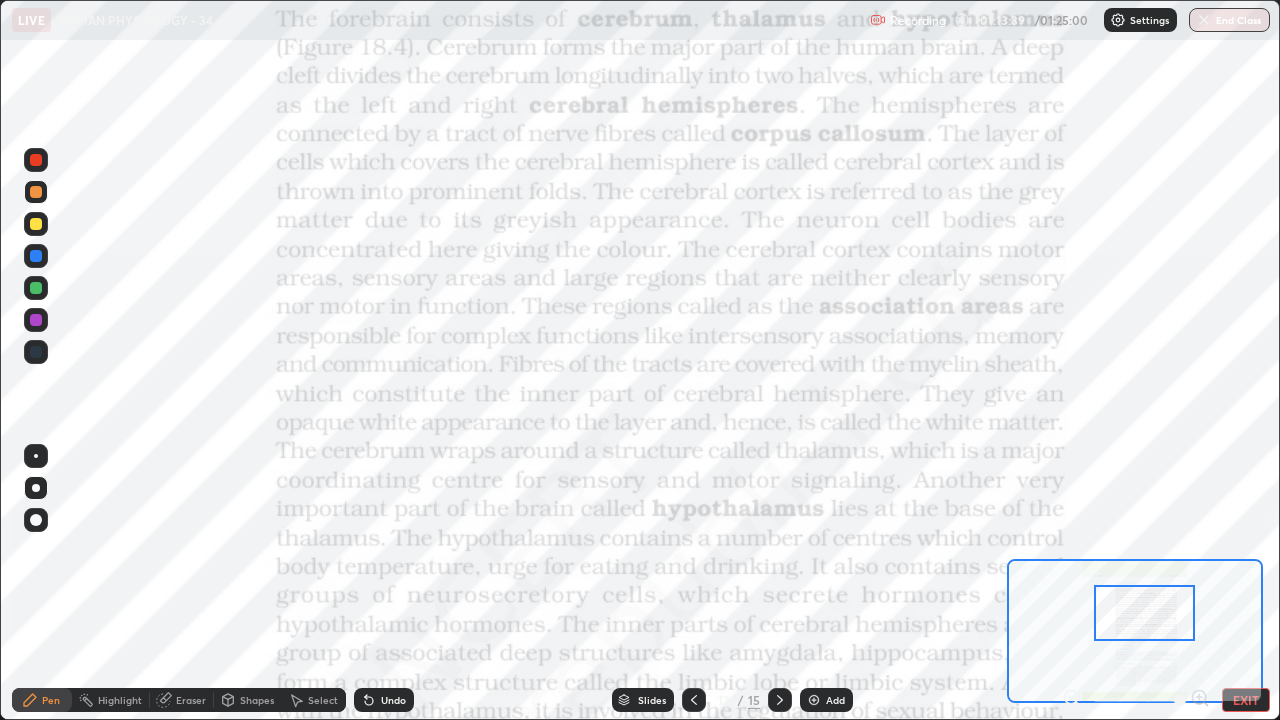 click at bounding box center [36, 288] 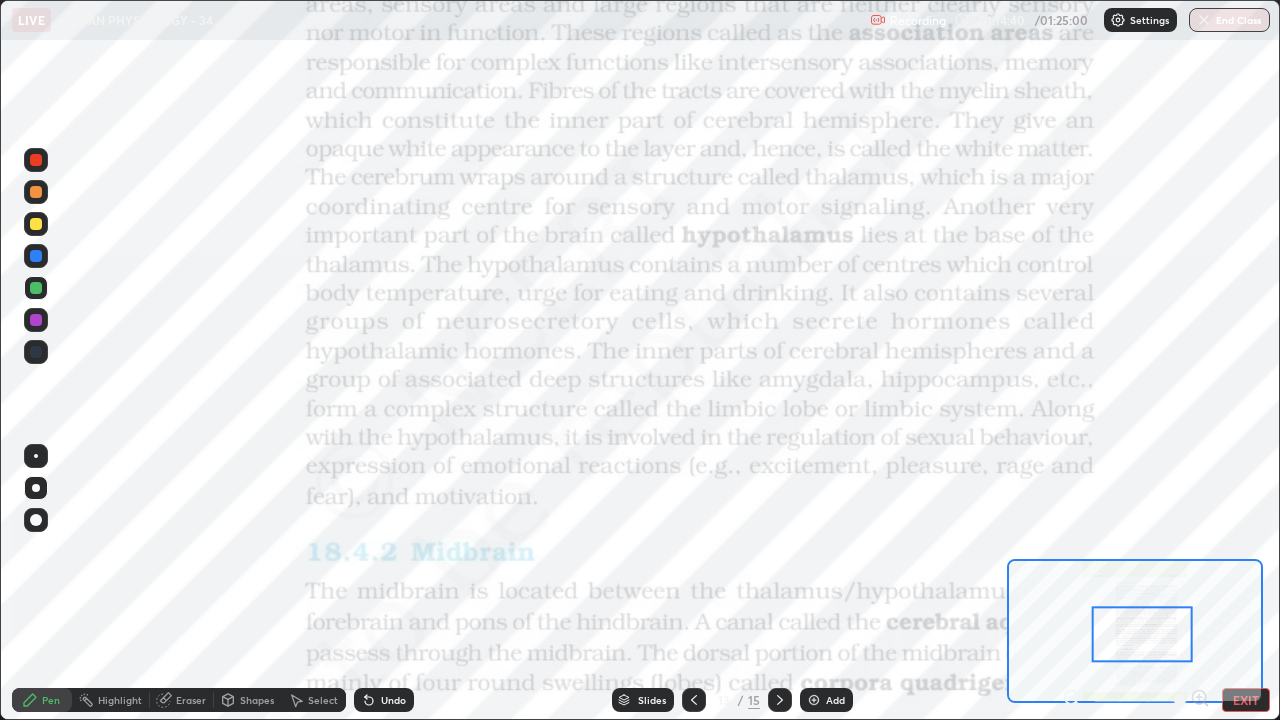 click on "EXIT" at bounding box center [1246, 700] 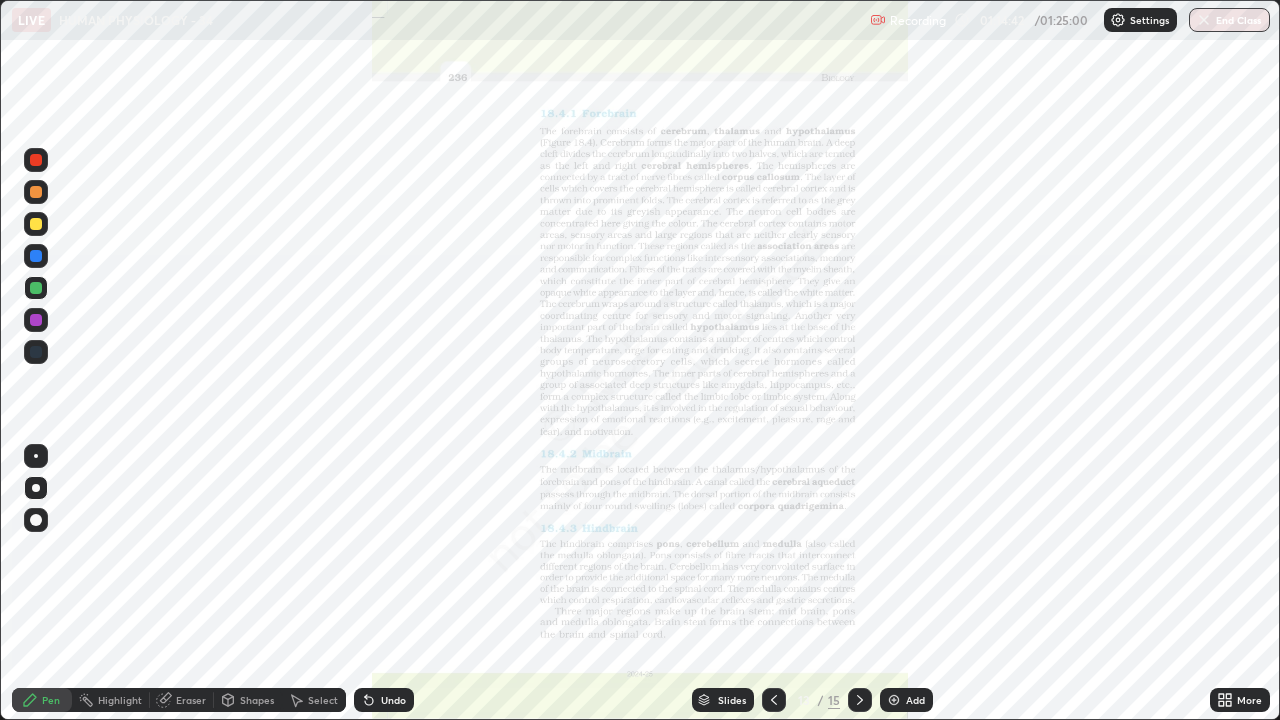 click 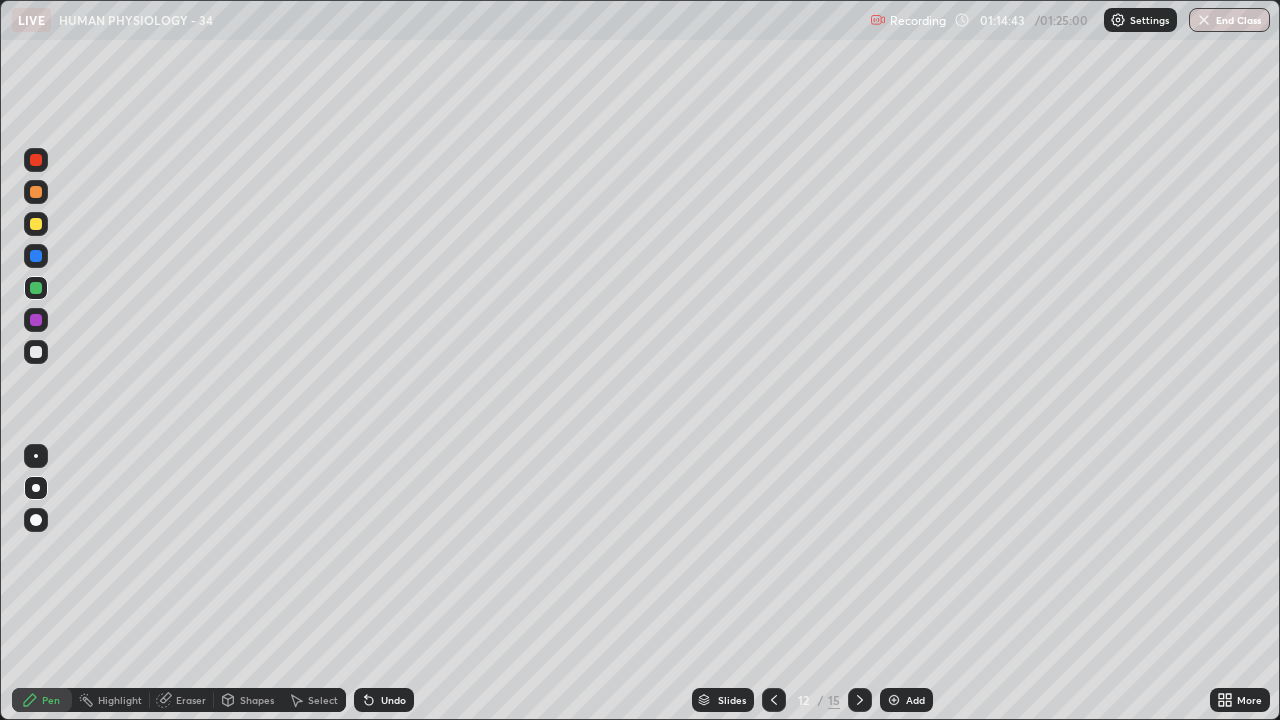 click 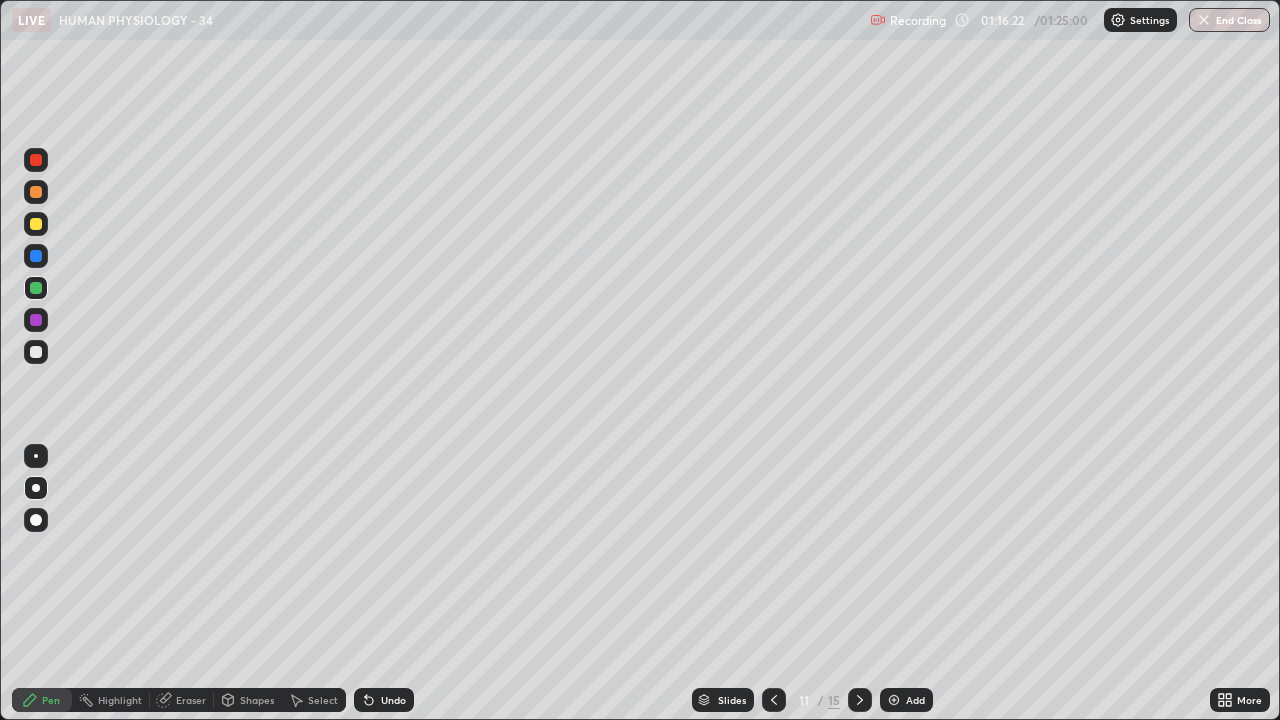 click 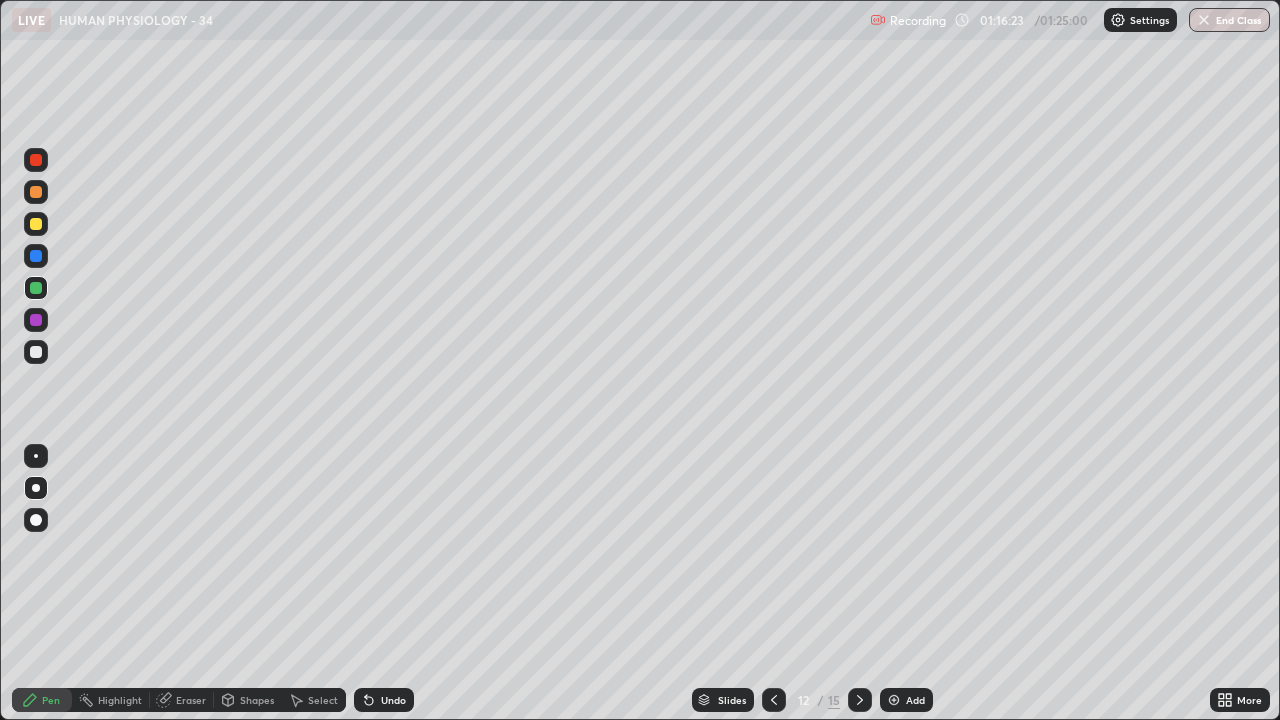 click 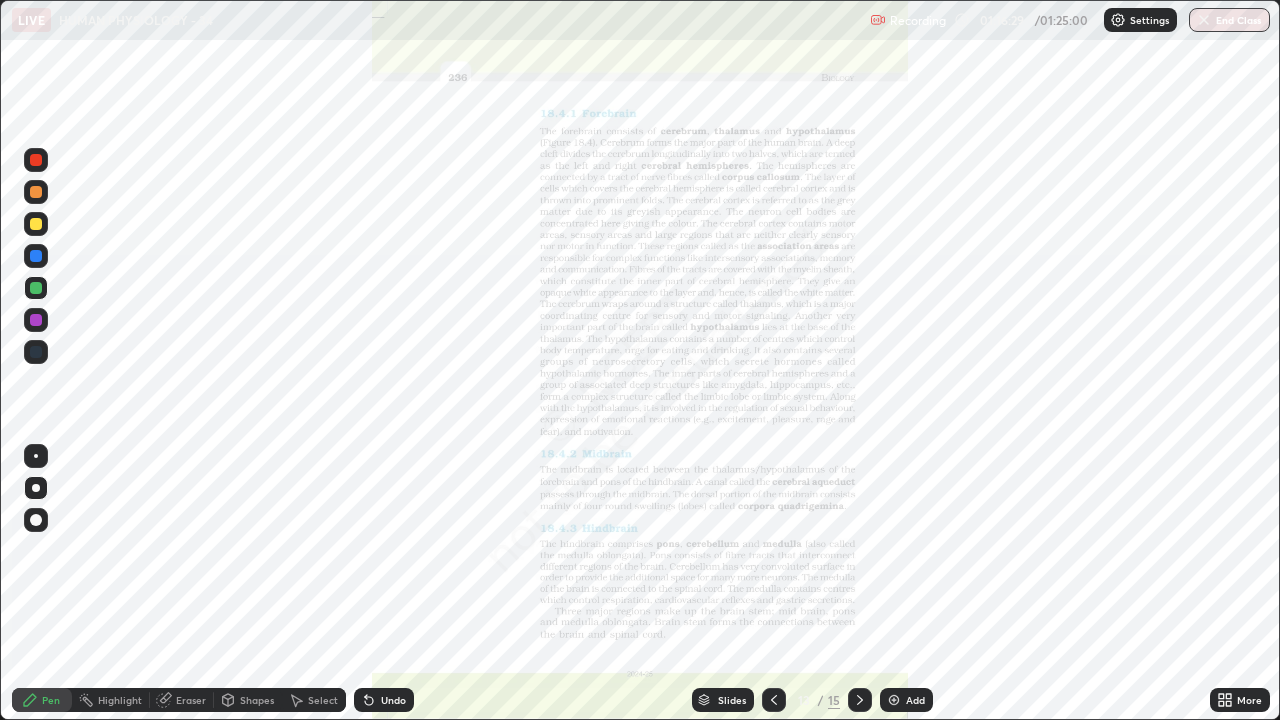 click 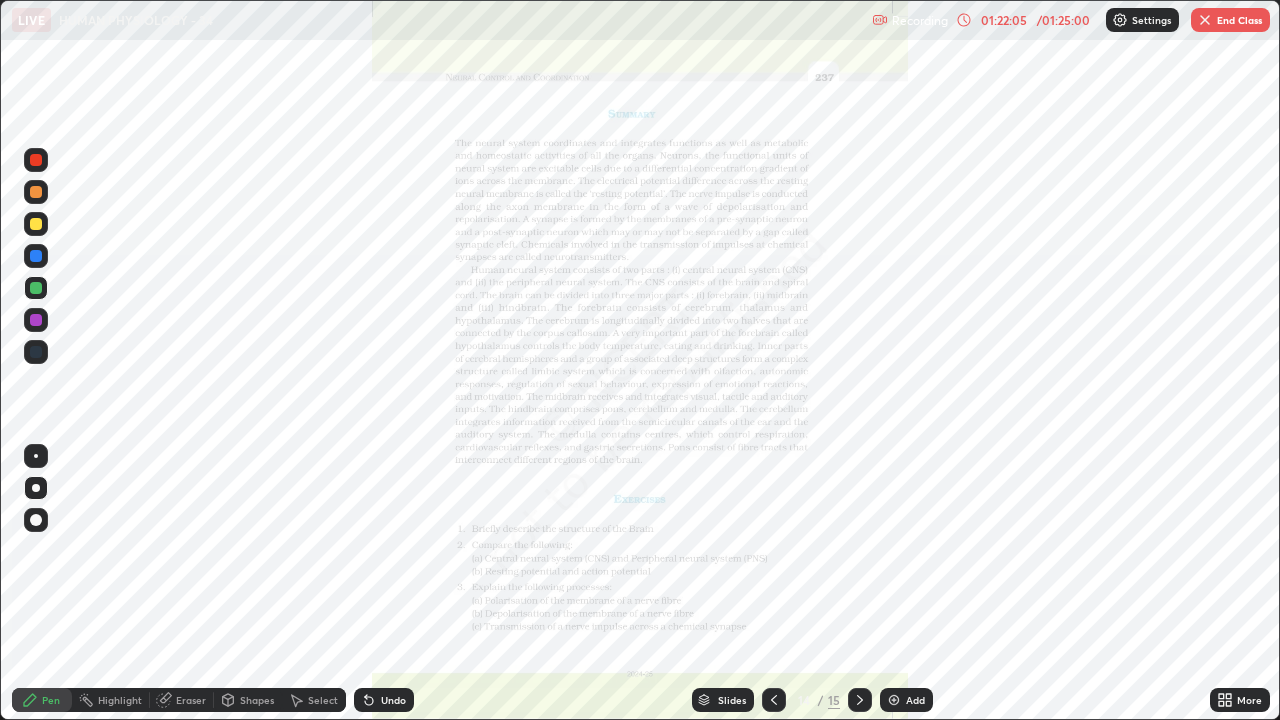 click at bounding box center [1205, 20] 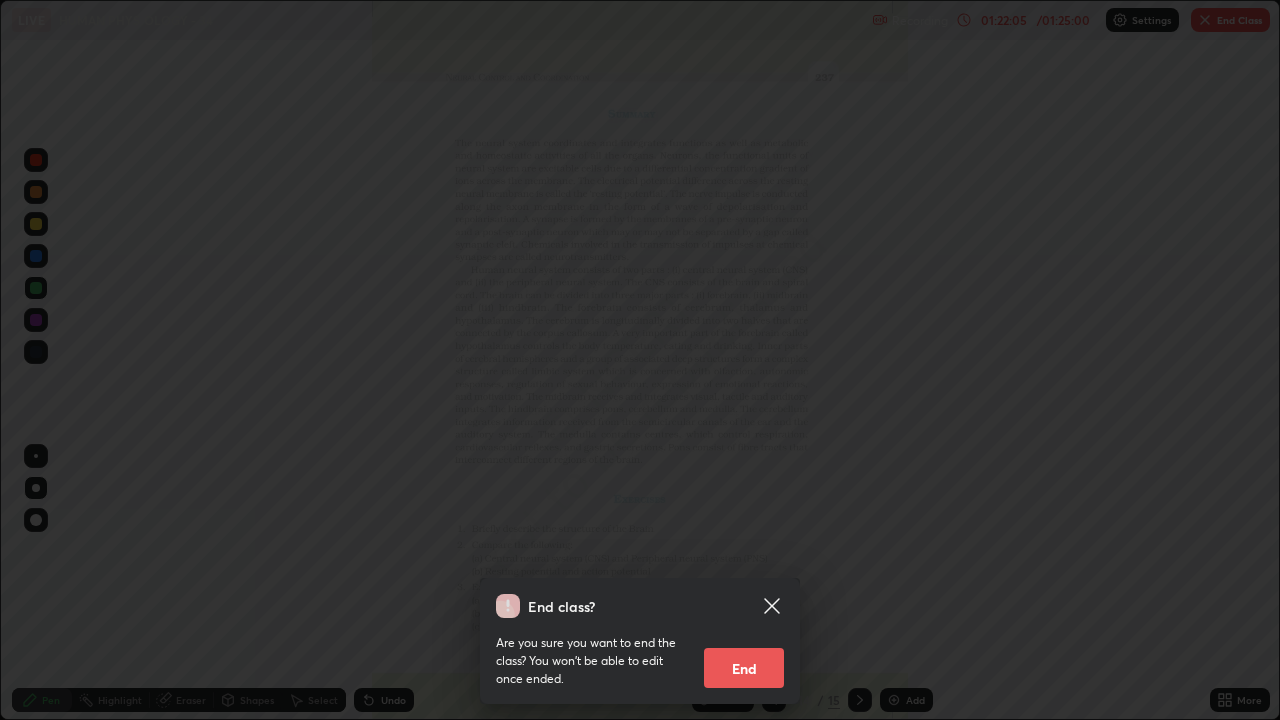 click on "End class? Are you sure you want to end the class? You won’t be able to edit once ended. End" at bounding box center (640, 360) 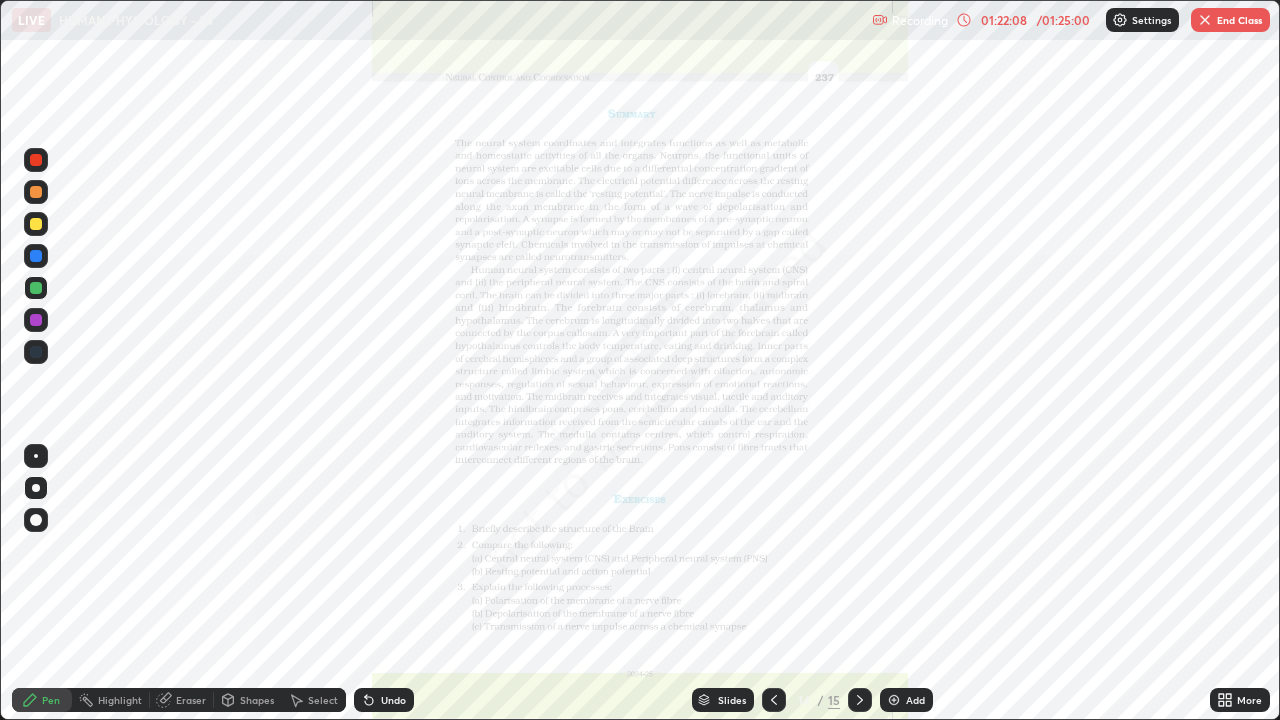 click at bounding box center (1205, 20) 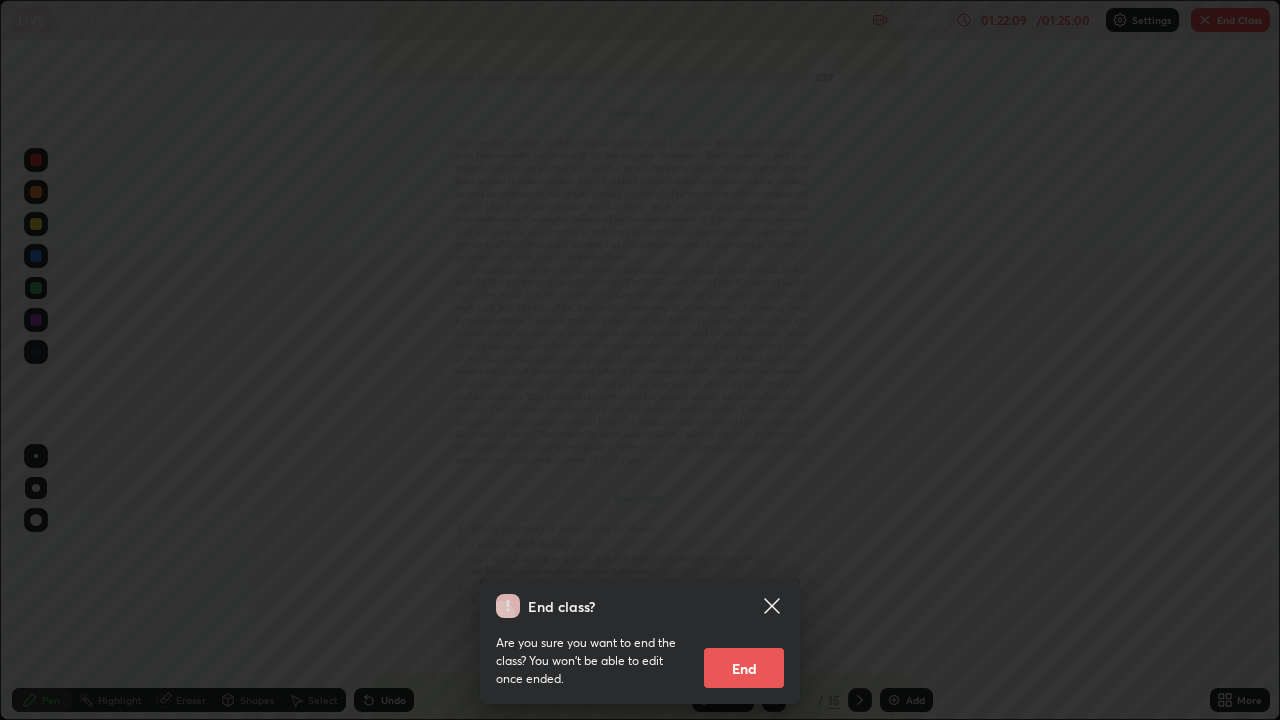 click on "End" at bounding box center [744, 668] 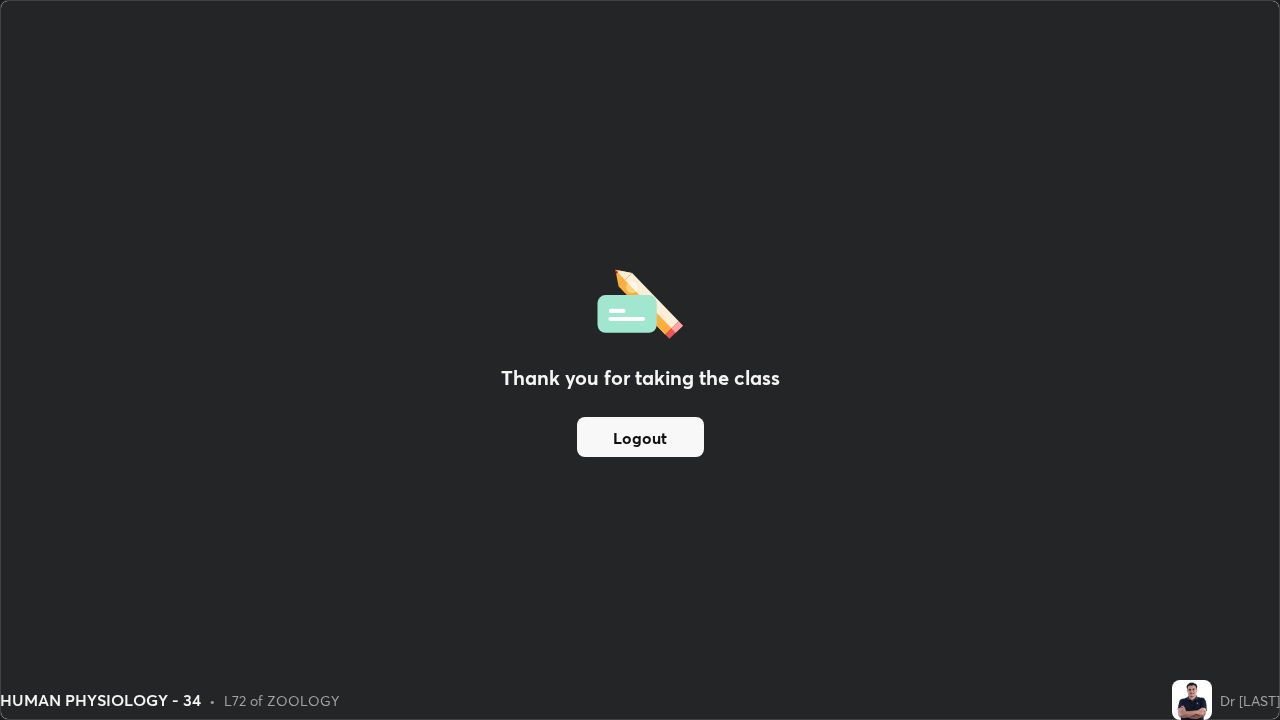 click on "Logout" at bounding box center [640, 437] 